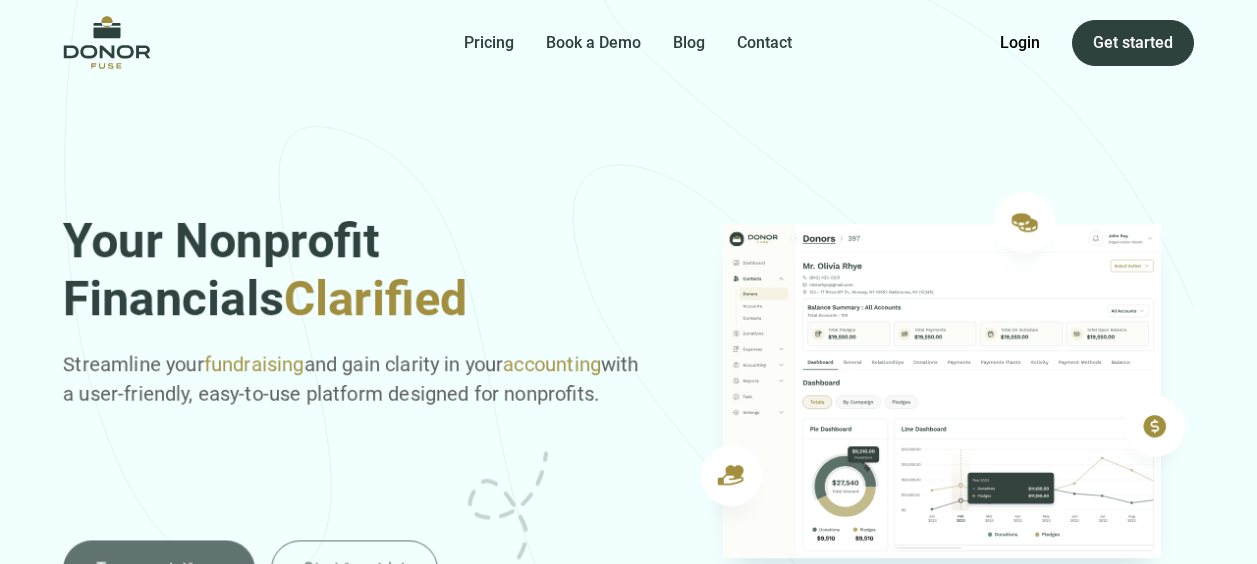 scroll, scrollTop: 0, scrollLeft: 0, axis: both 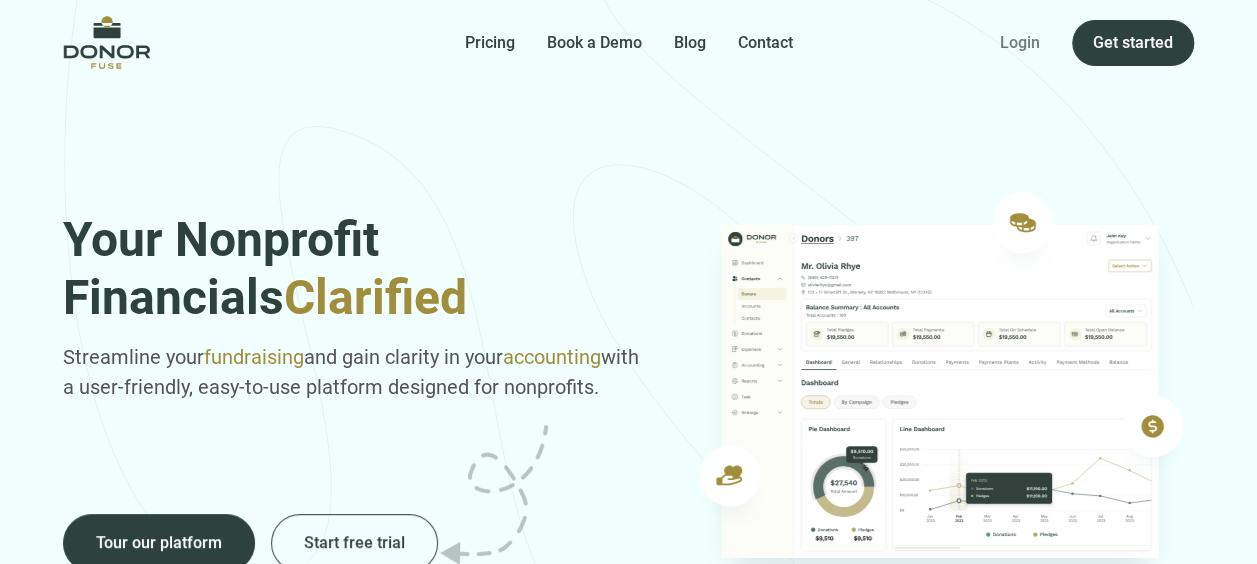 click on "Login" at bounding box center [1020, 43] 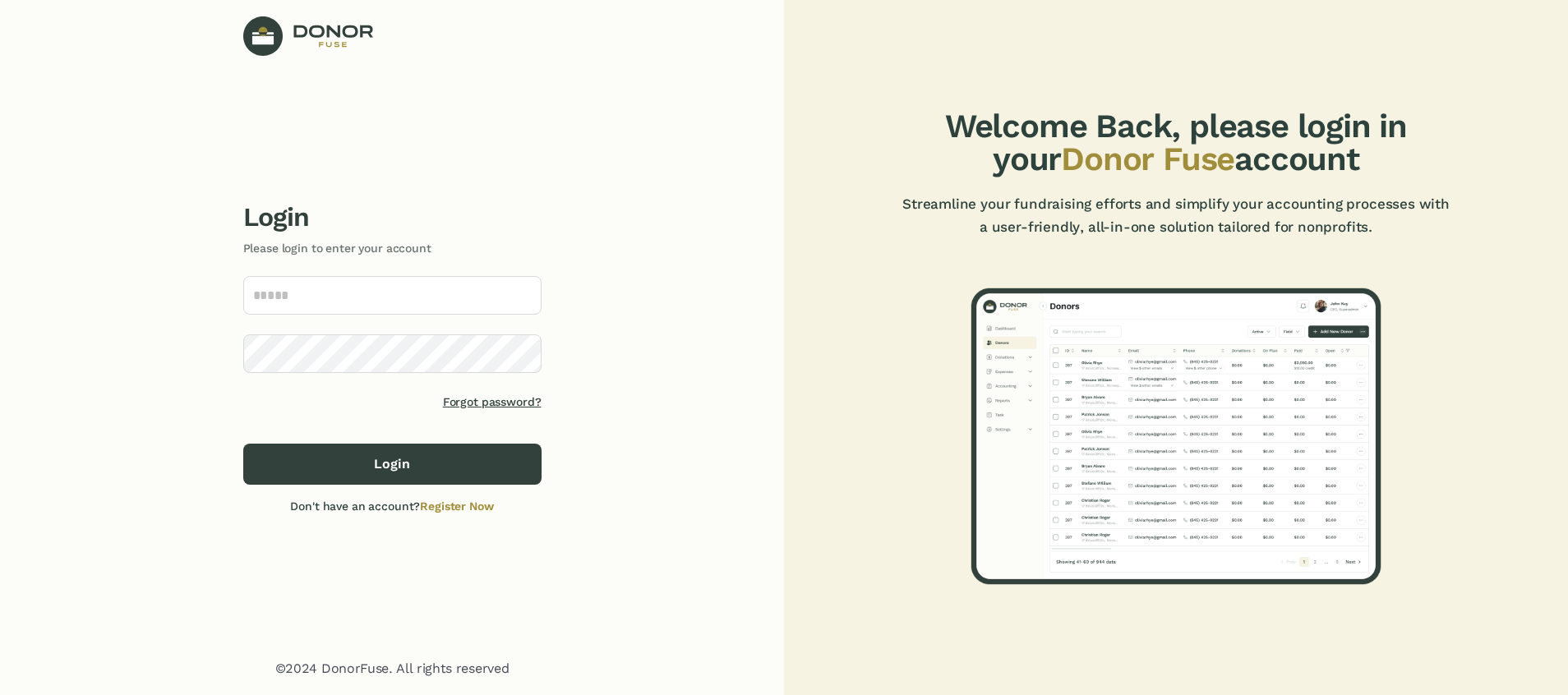 scroll, scrollTop: 0, scrollLeft: 0, axis: both 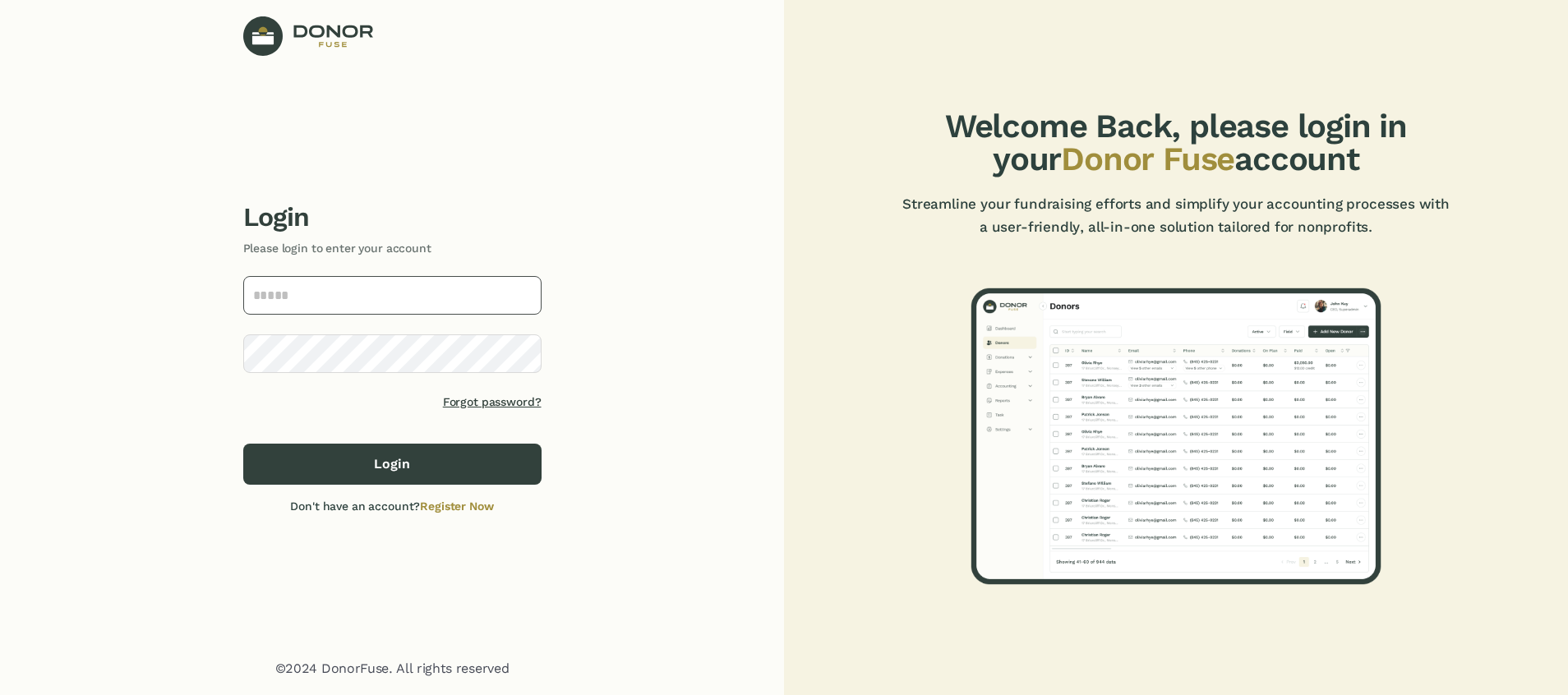 click 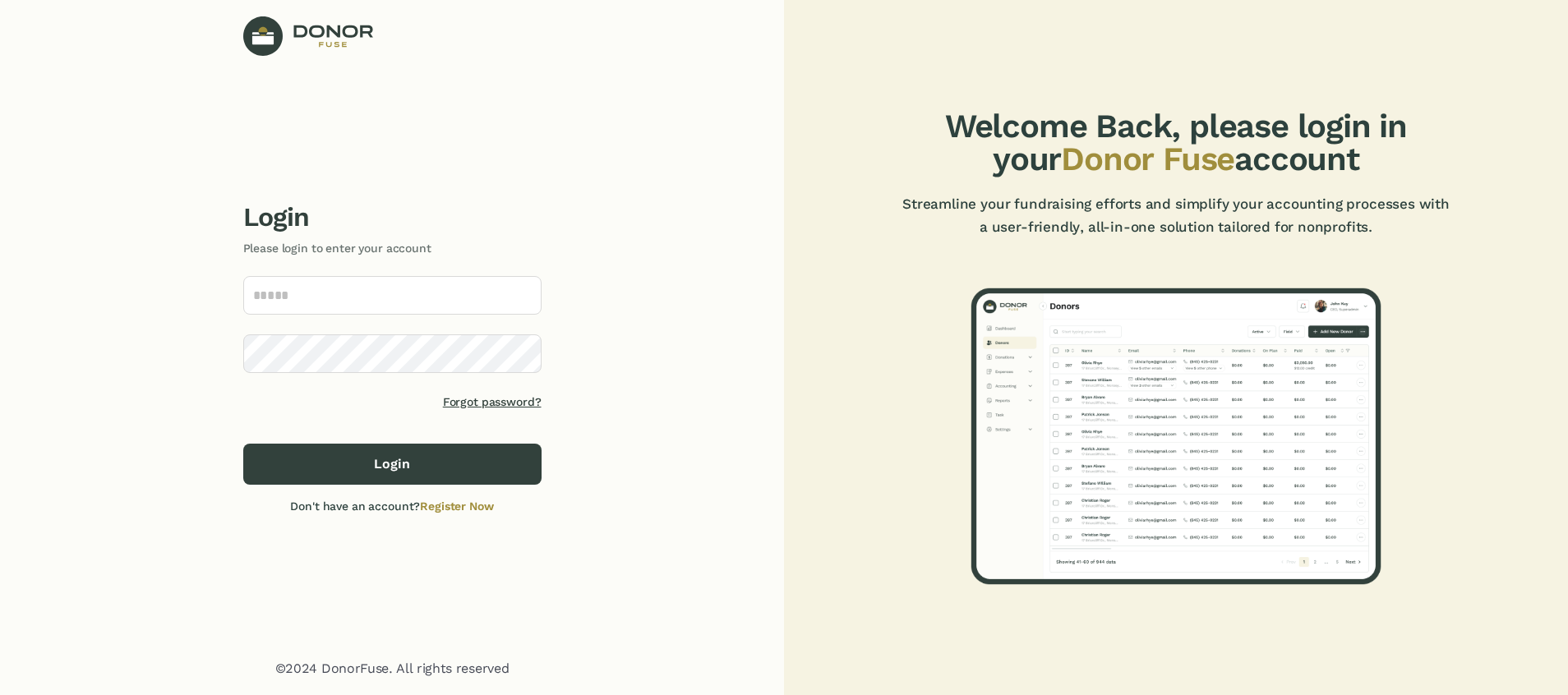 click at bounding box center (523, 295) 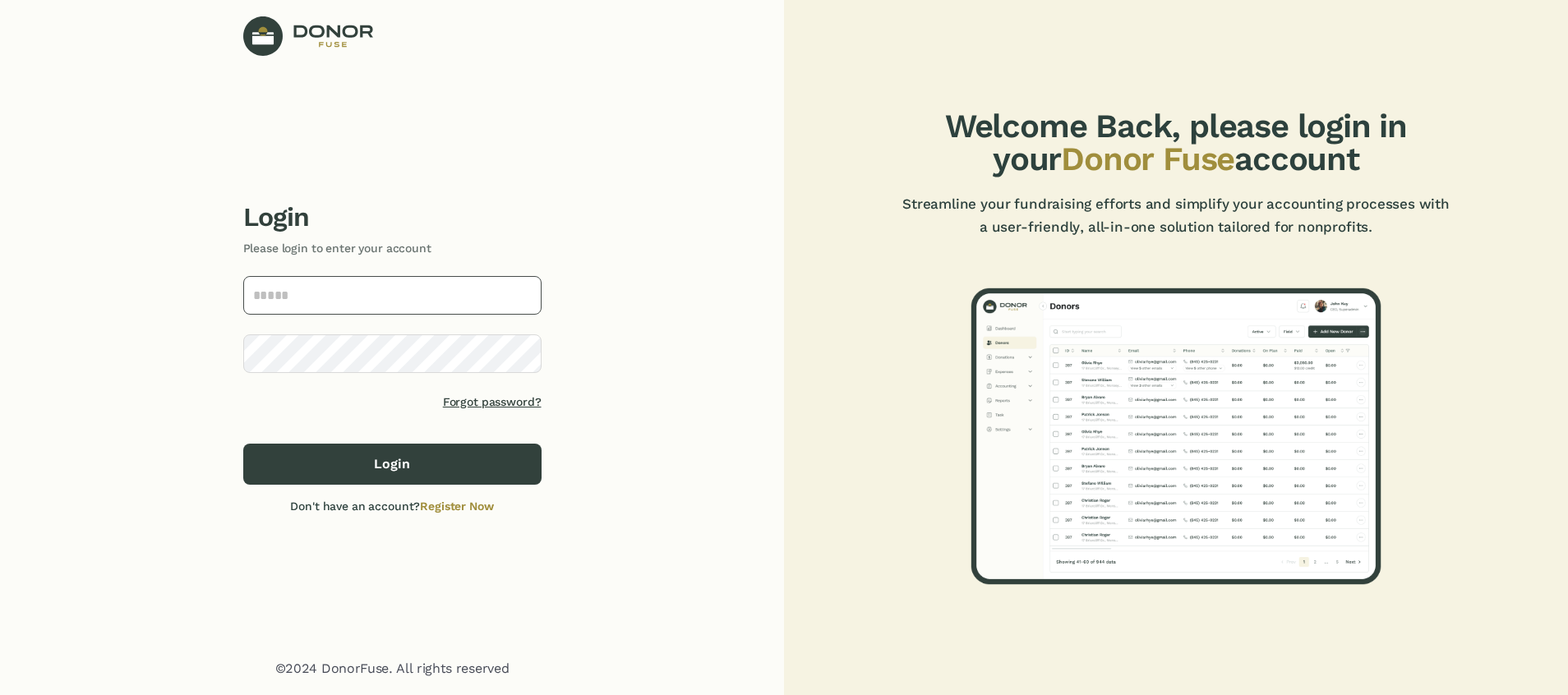 click 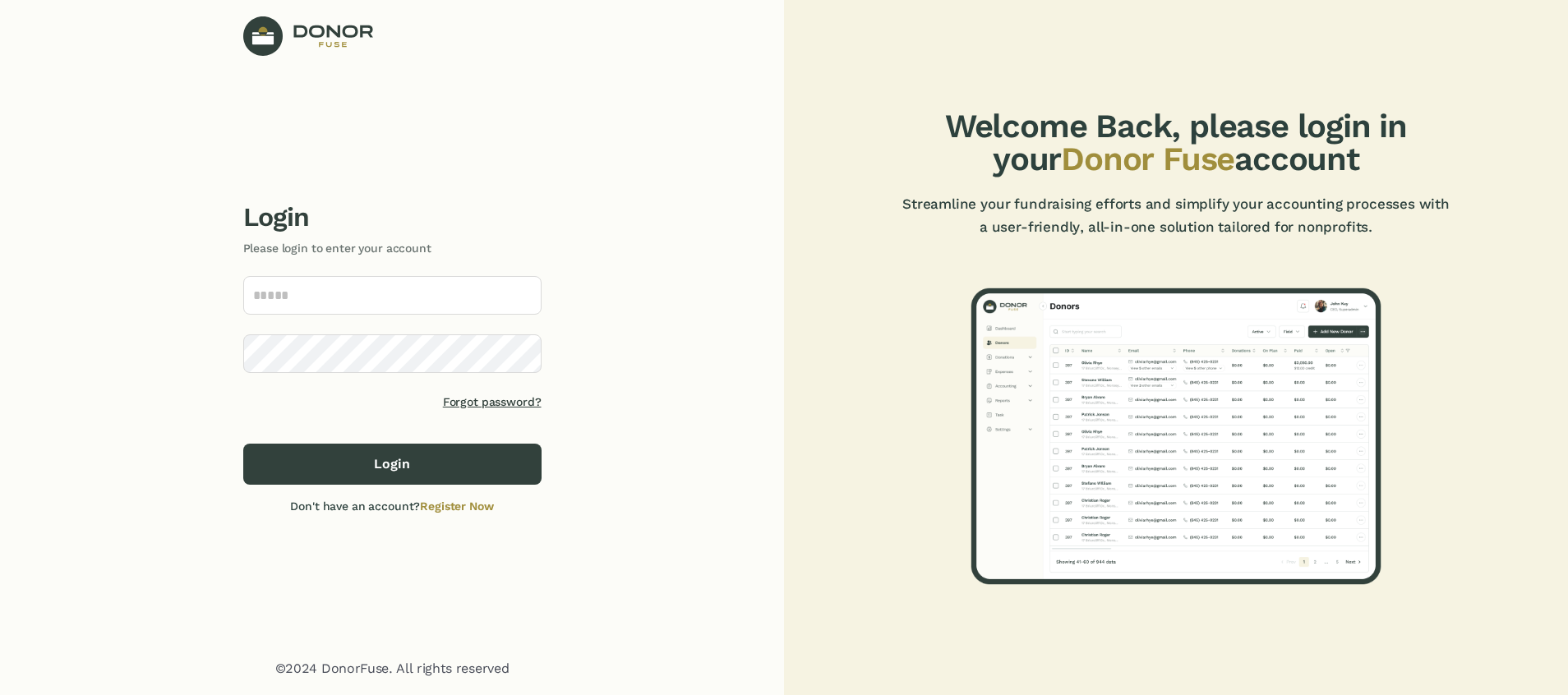 click at bounding box center [523, 295] 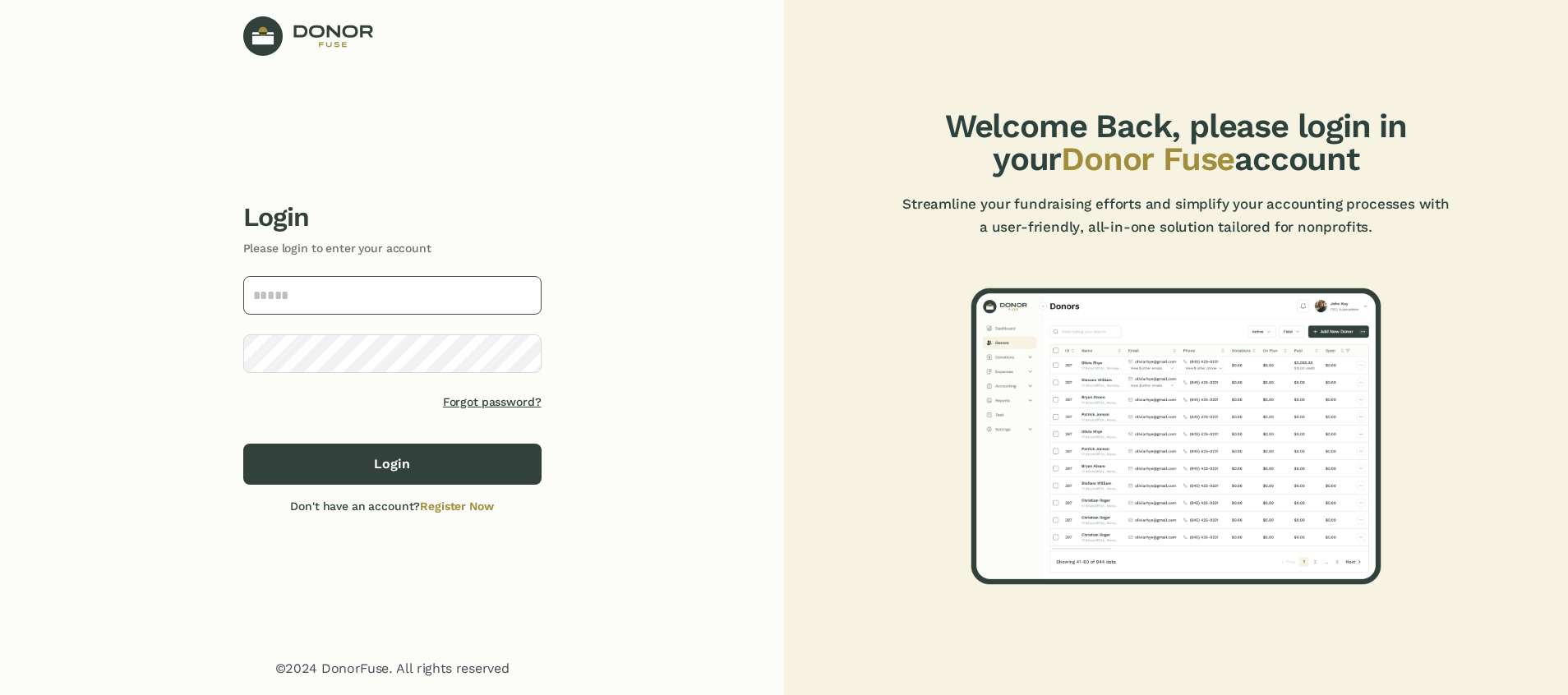 type on "**********" 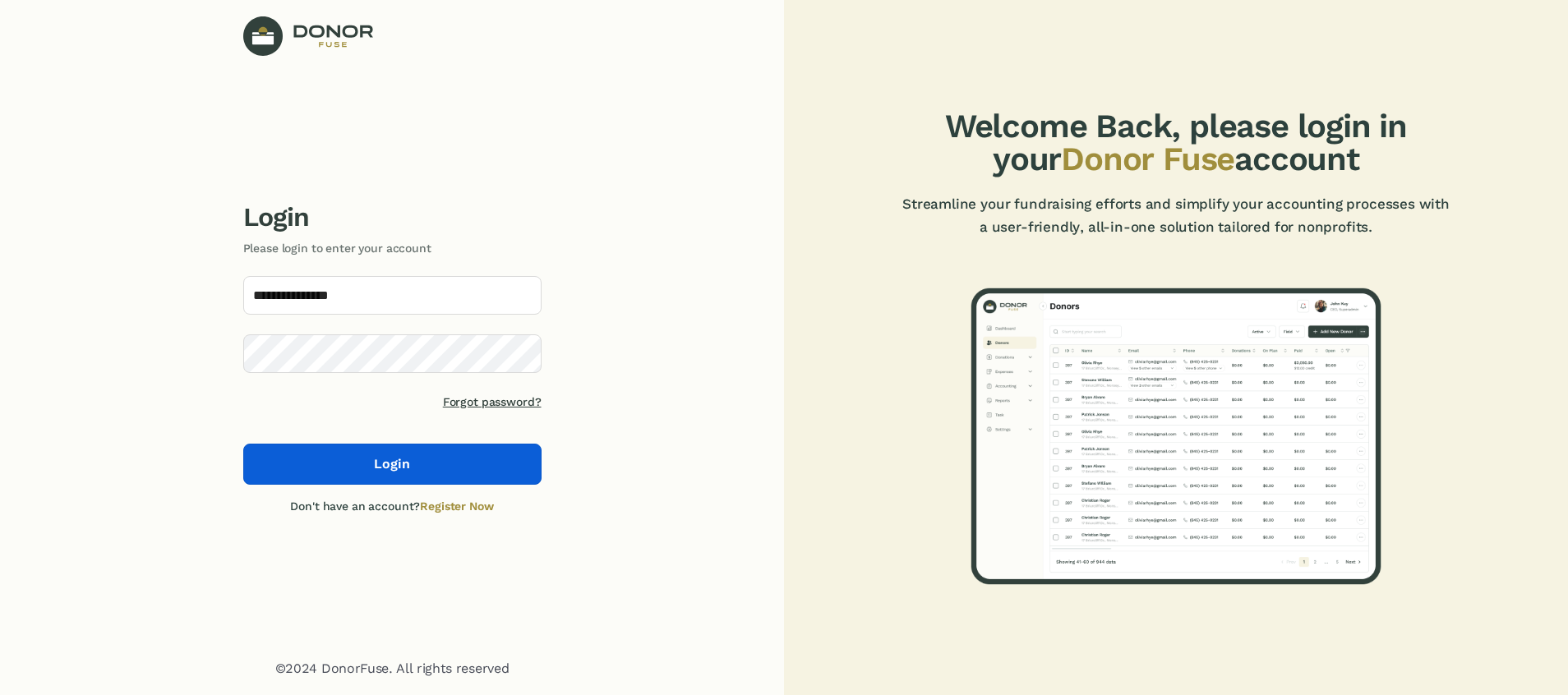 click on "Login" 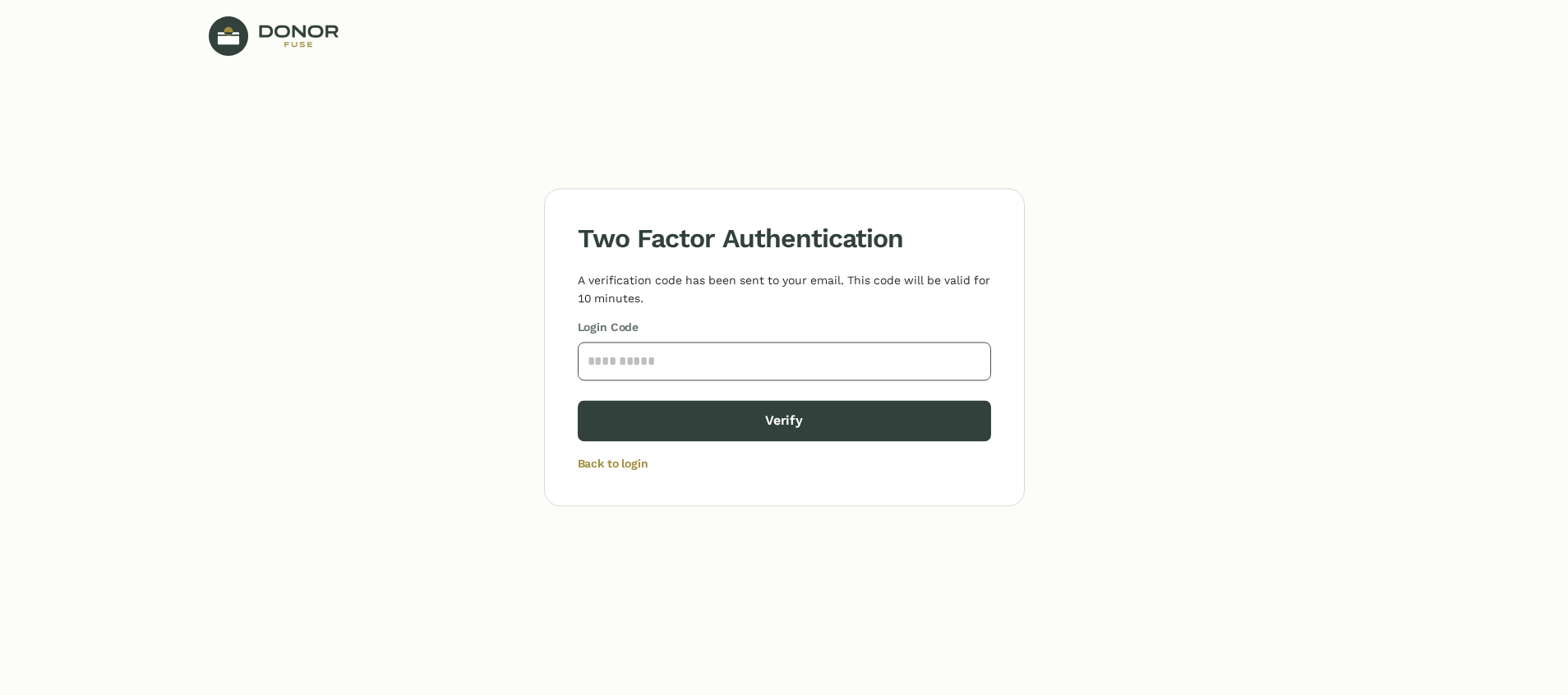 click 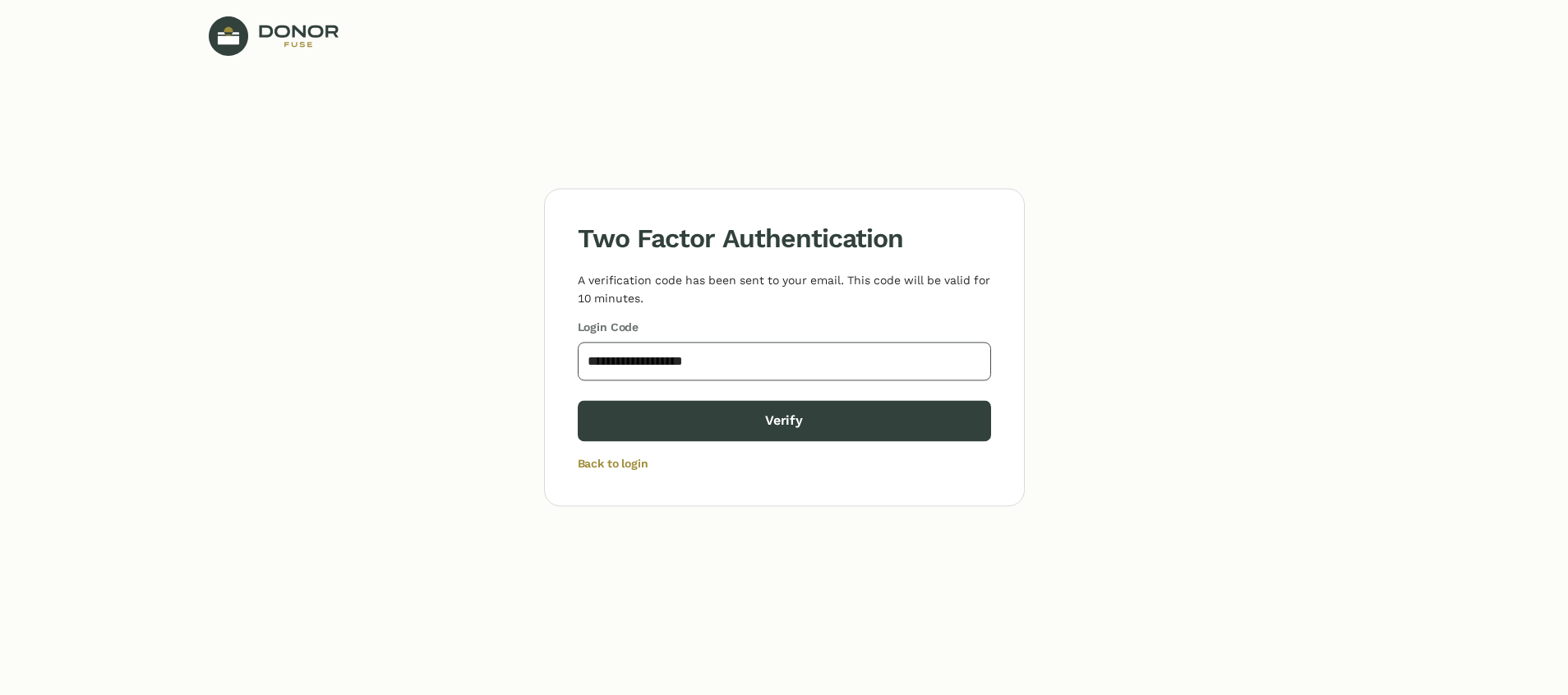 drag, startPoint x: 688, startPoint y: 352, endPoint x: 568, endPoint y: 360, distance: 120.26637 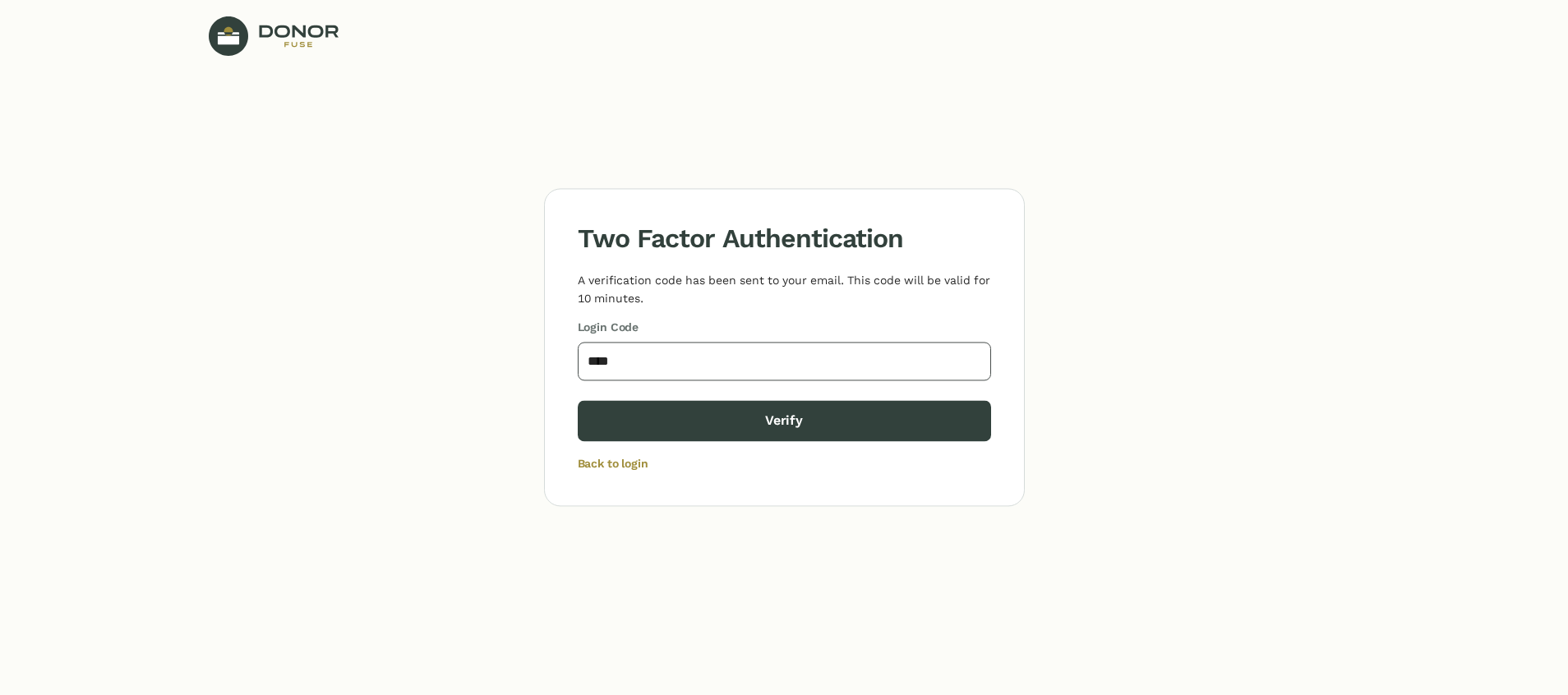 type on "****" 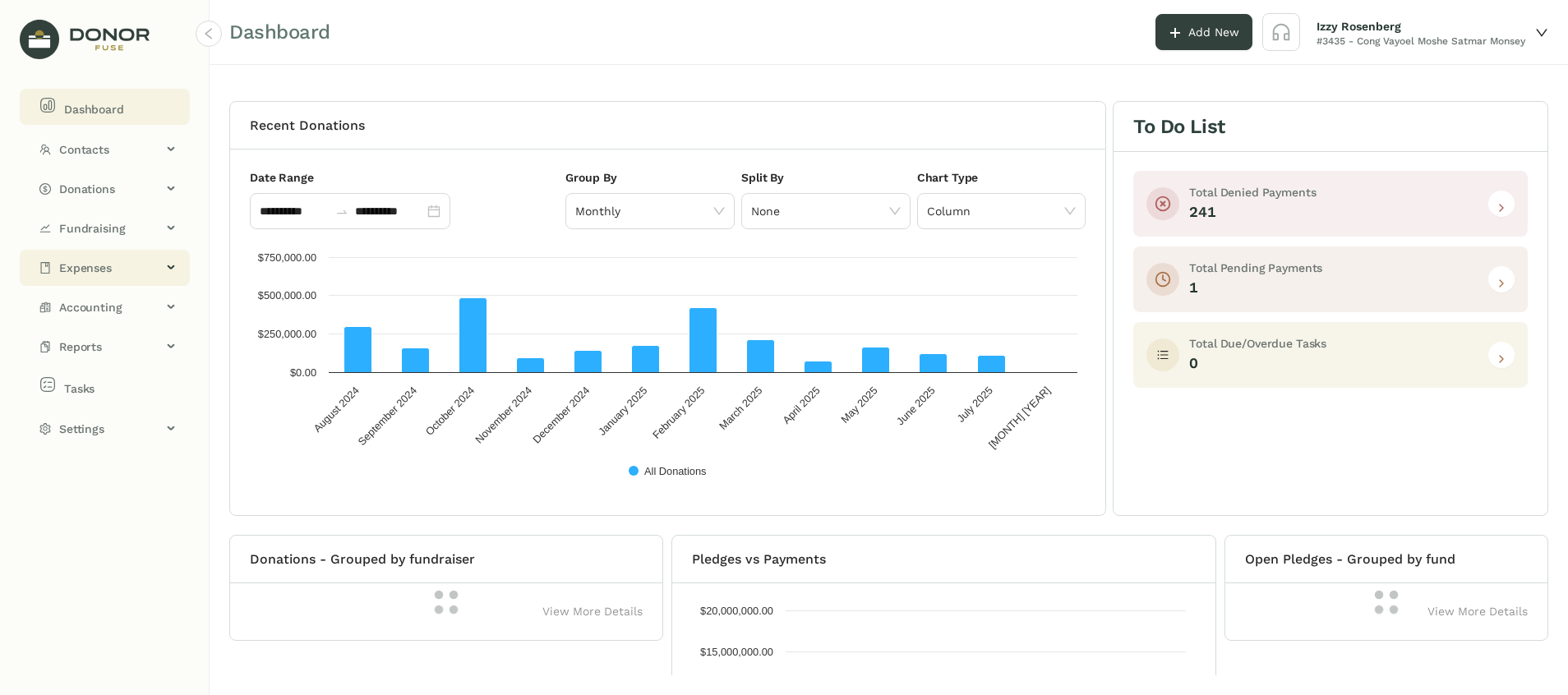 click on "Expenses" 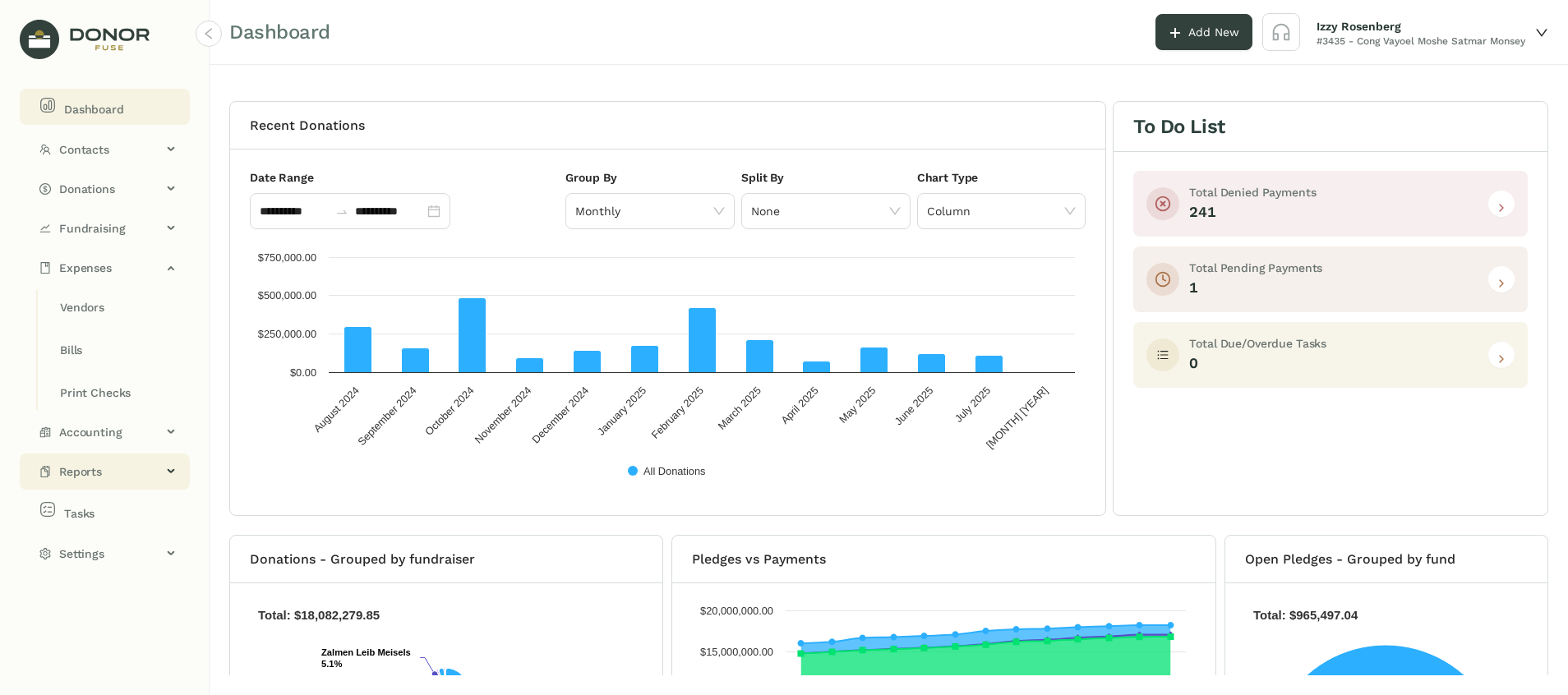 click on "Reports" 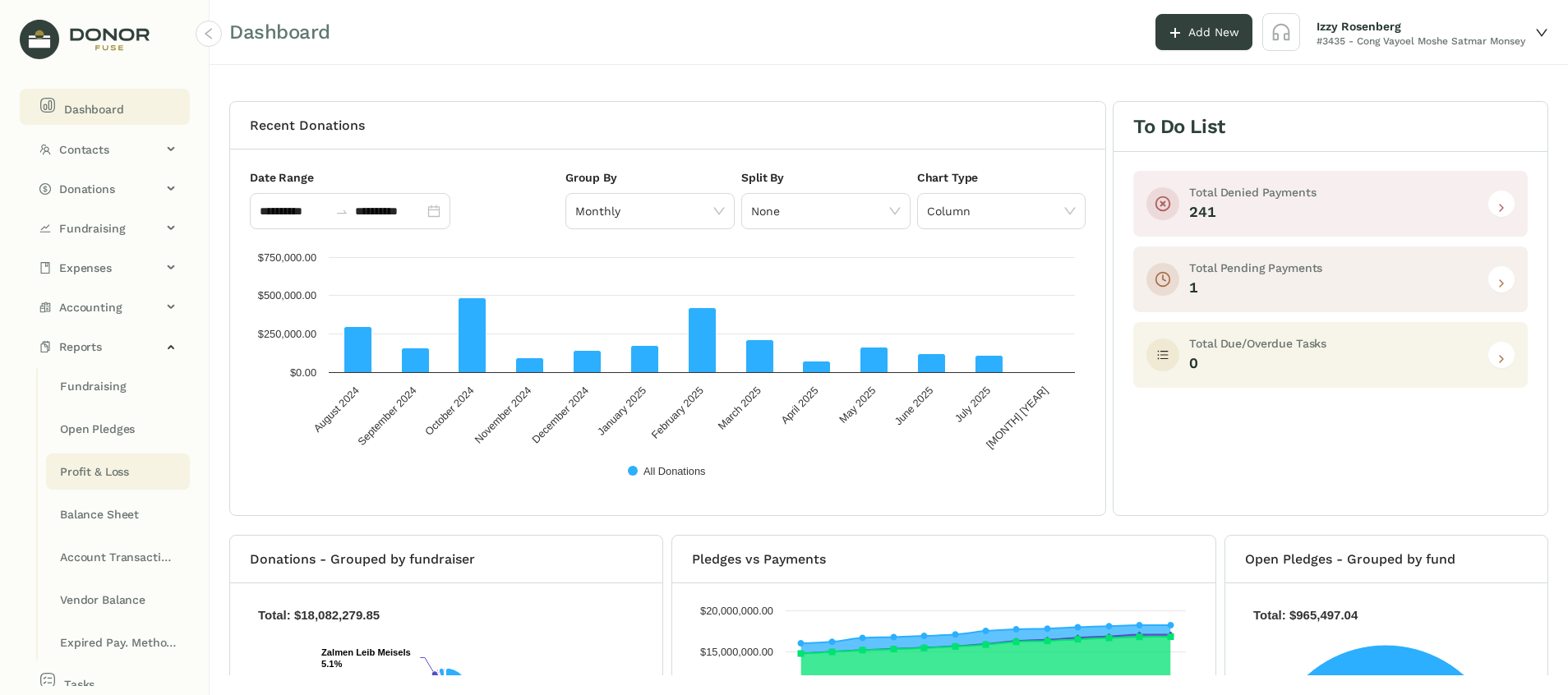 click on "Profit & Loss" 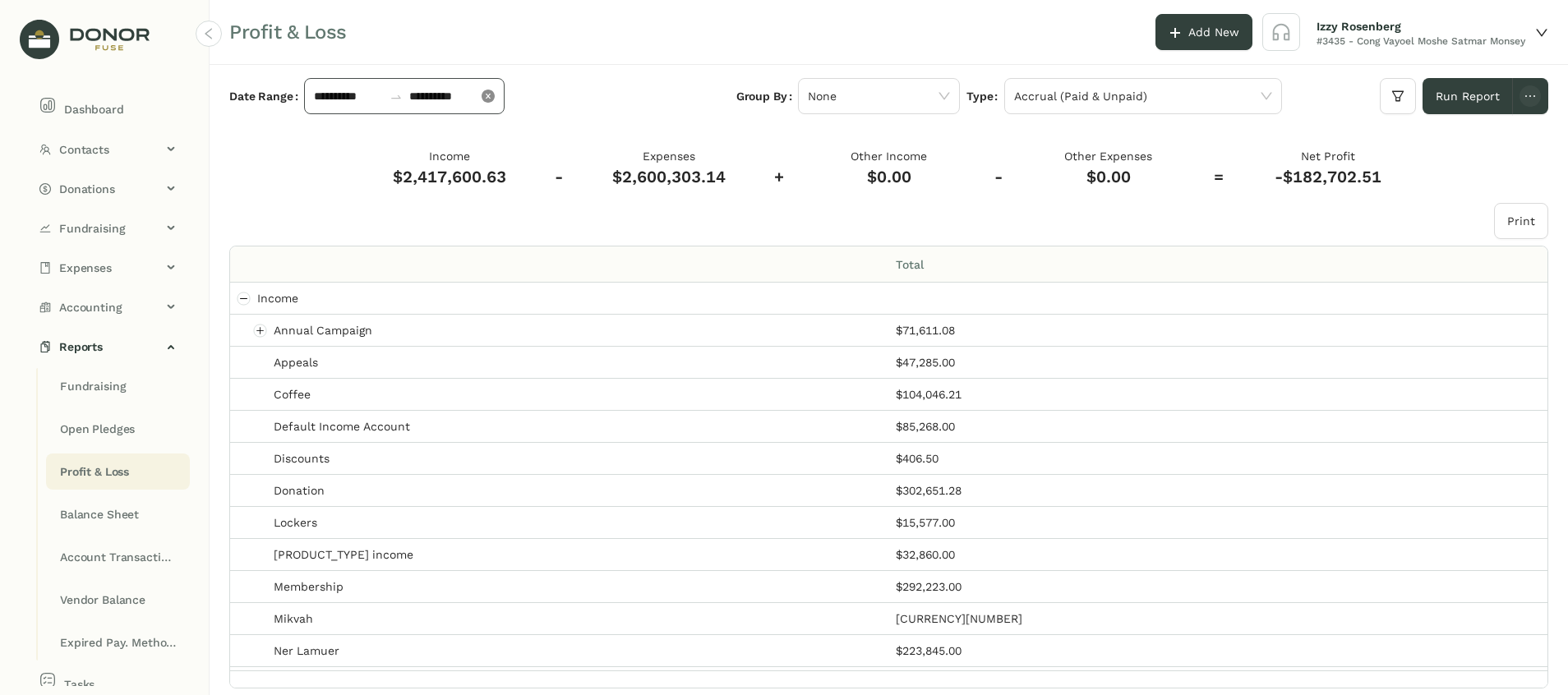 click 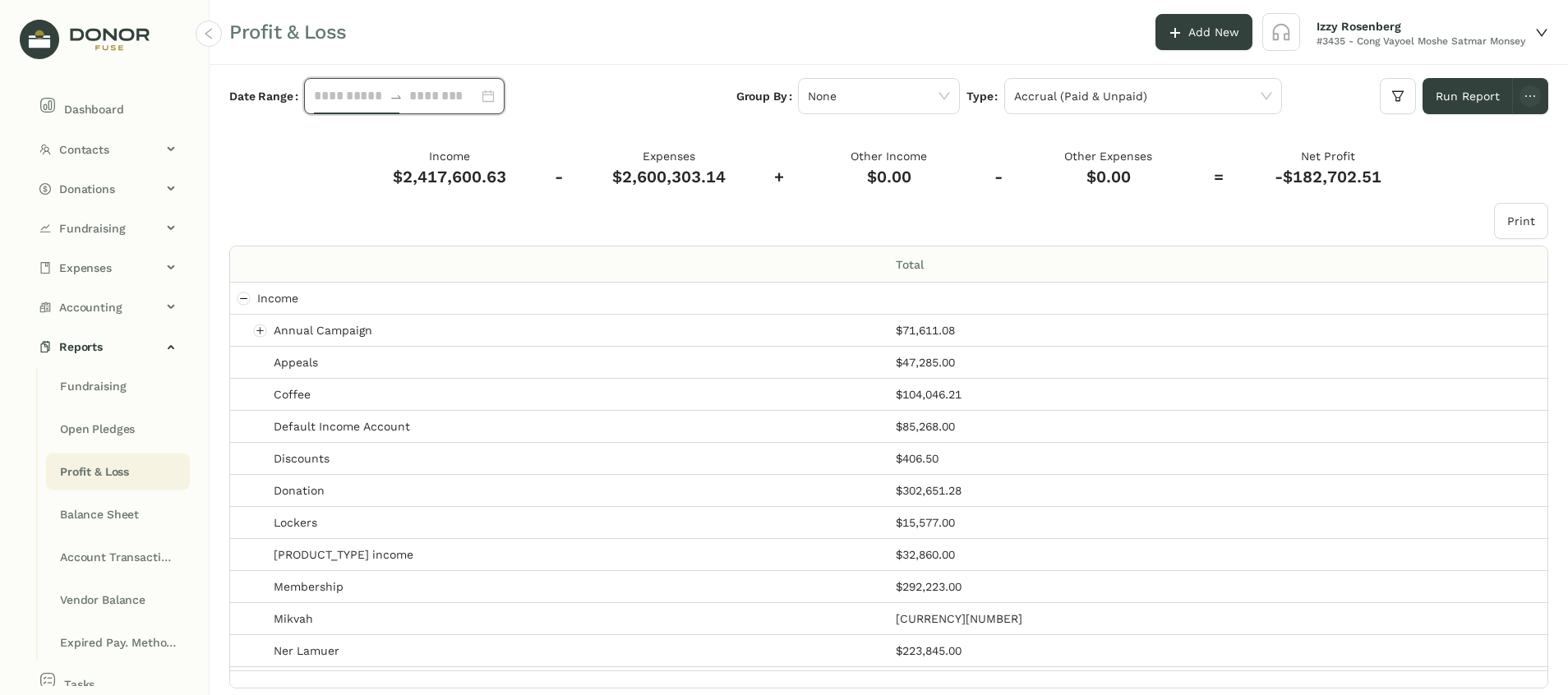 click 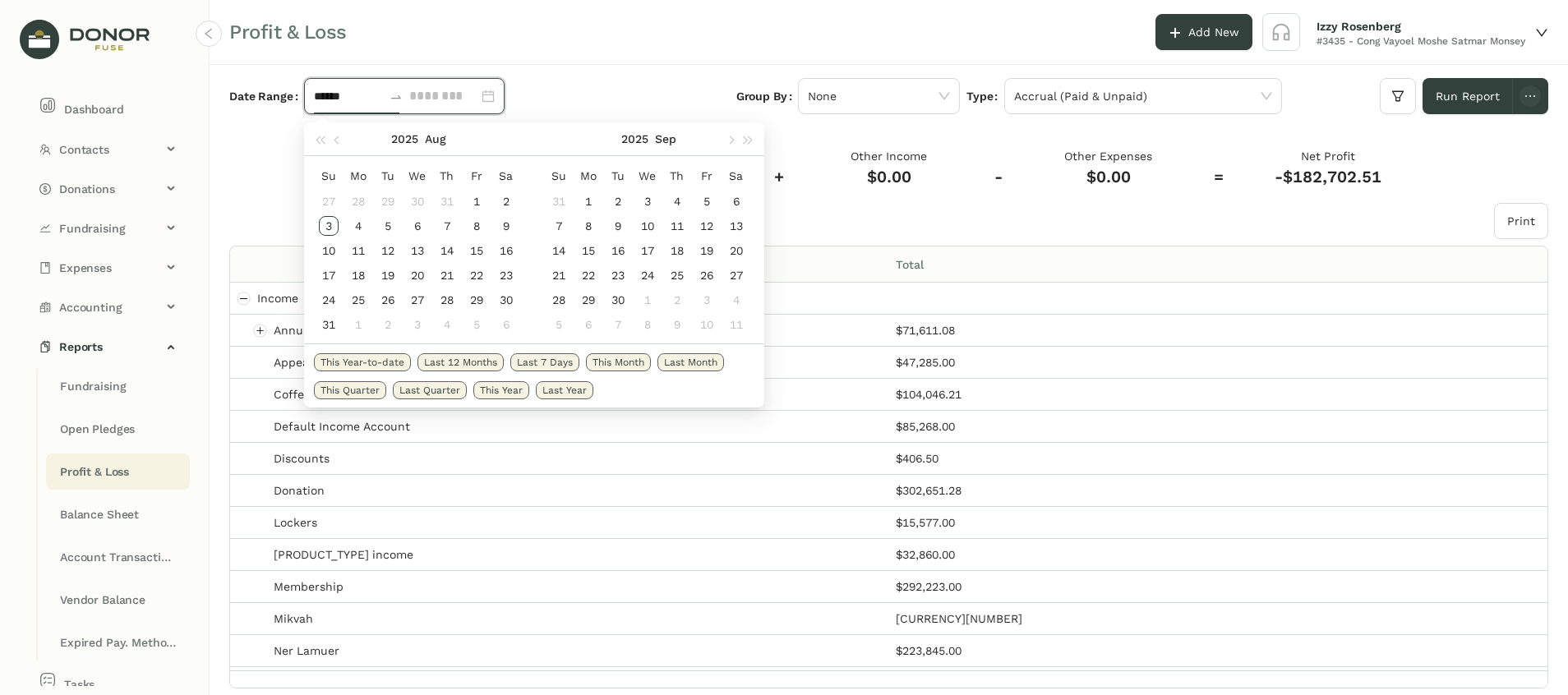 type on "******" 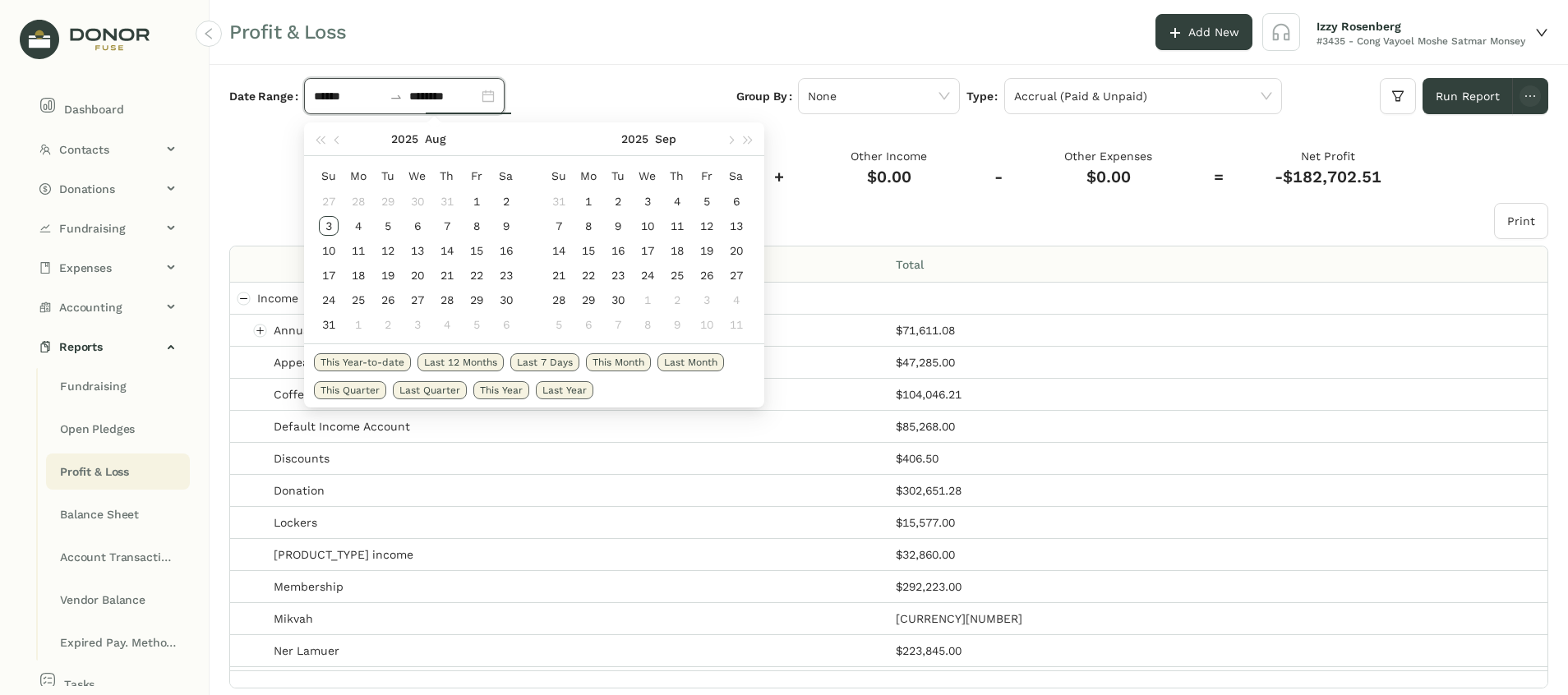 type on "********" 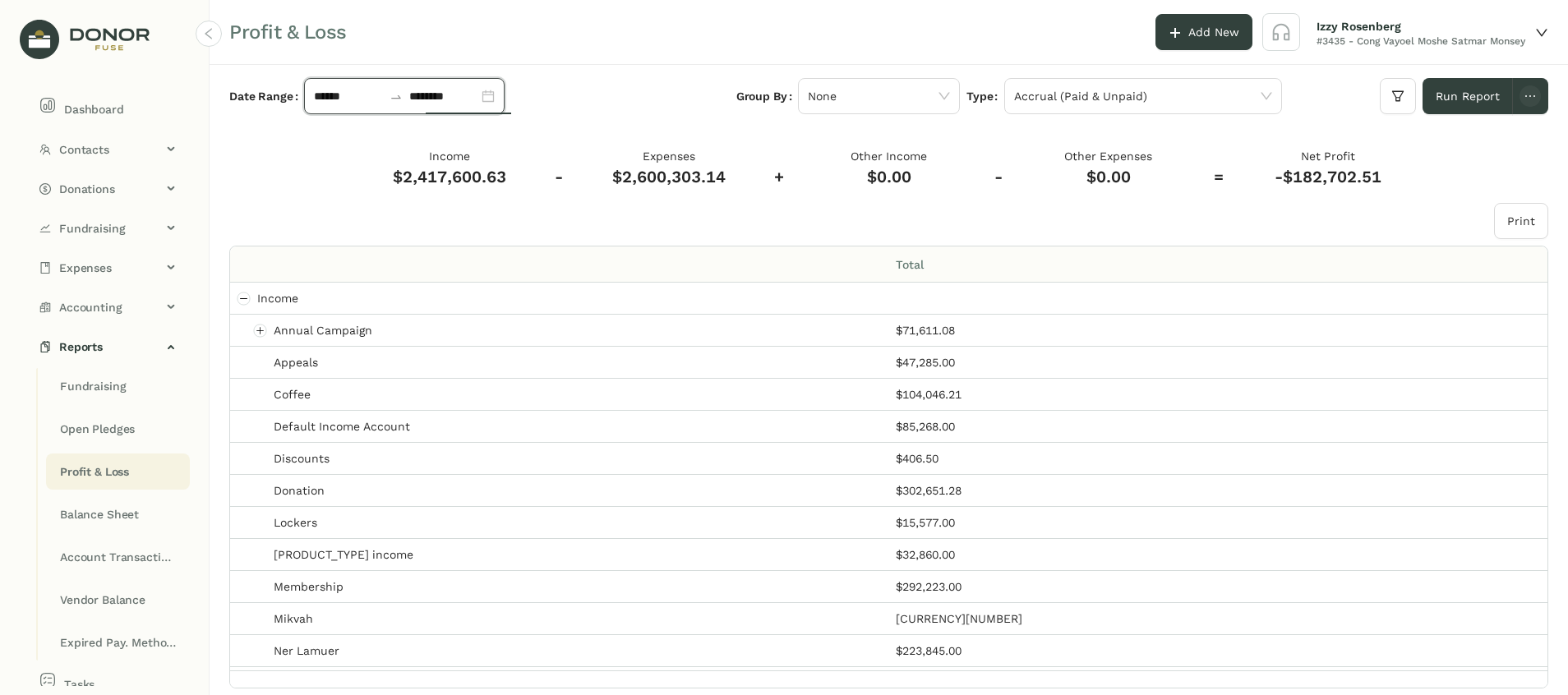 type 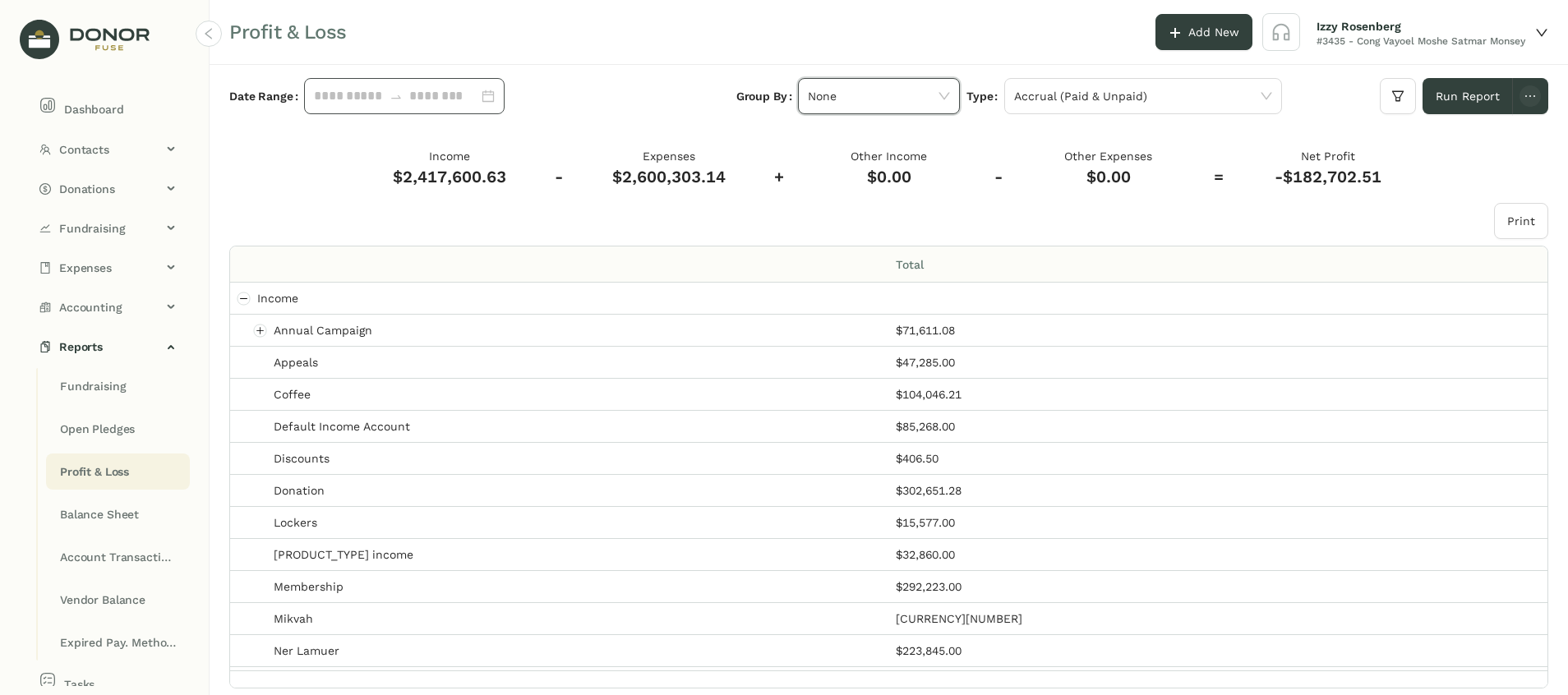 click 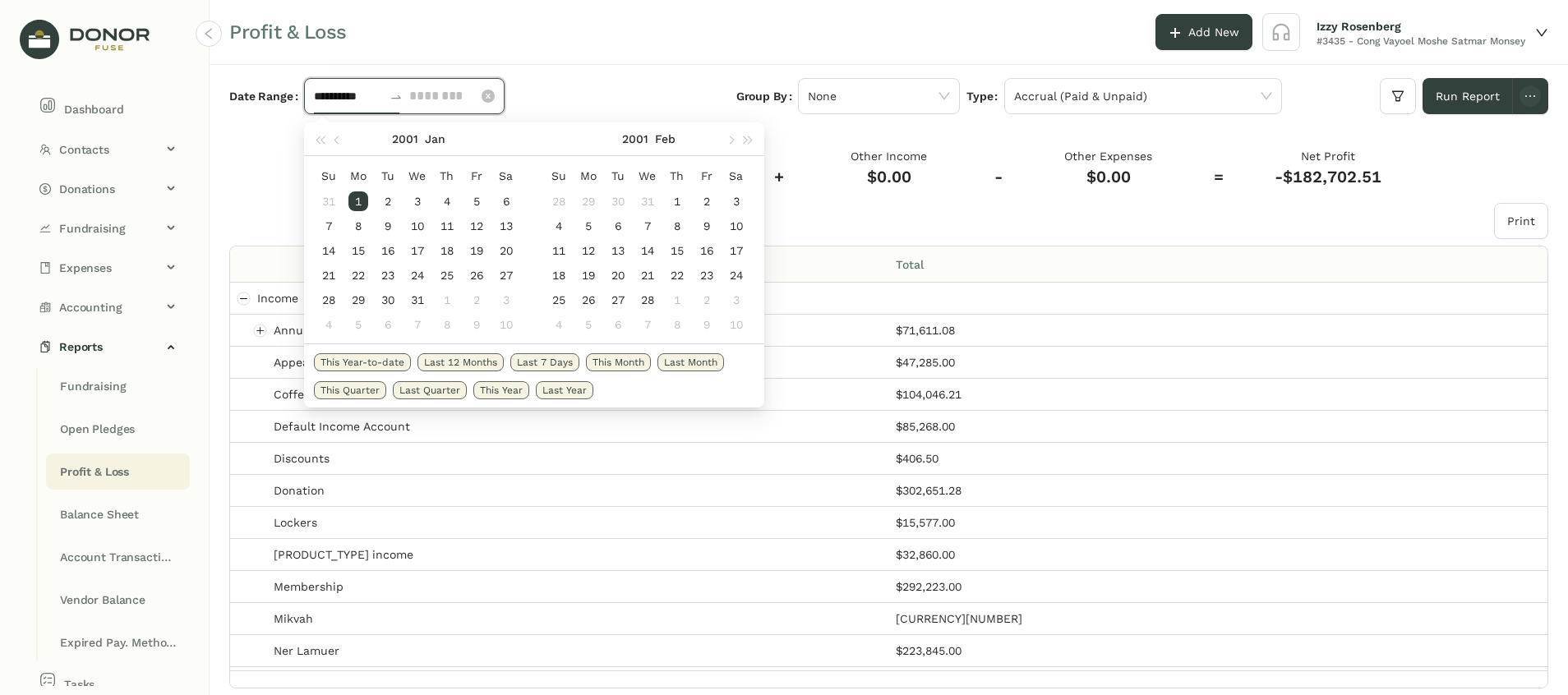 type on "**********" 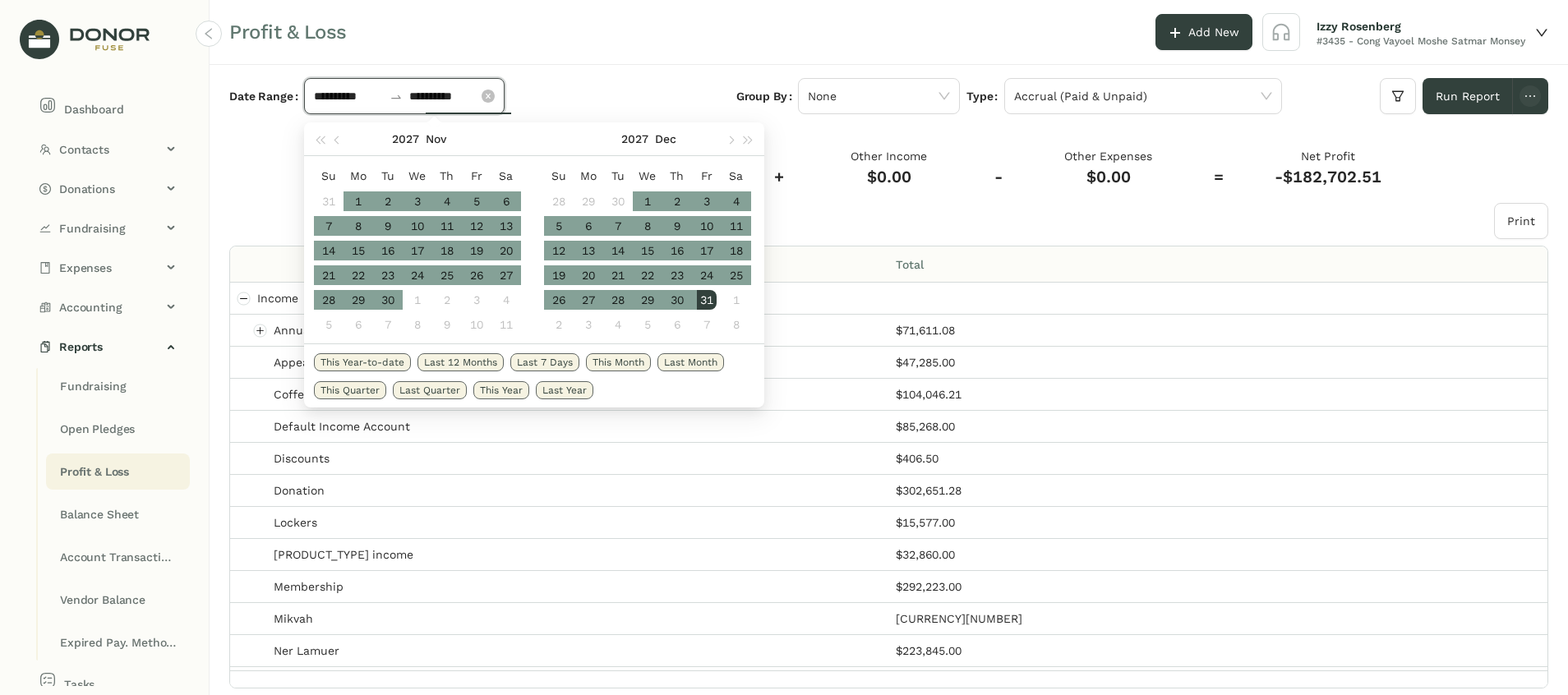 type on "**********" 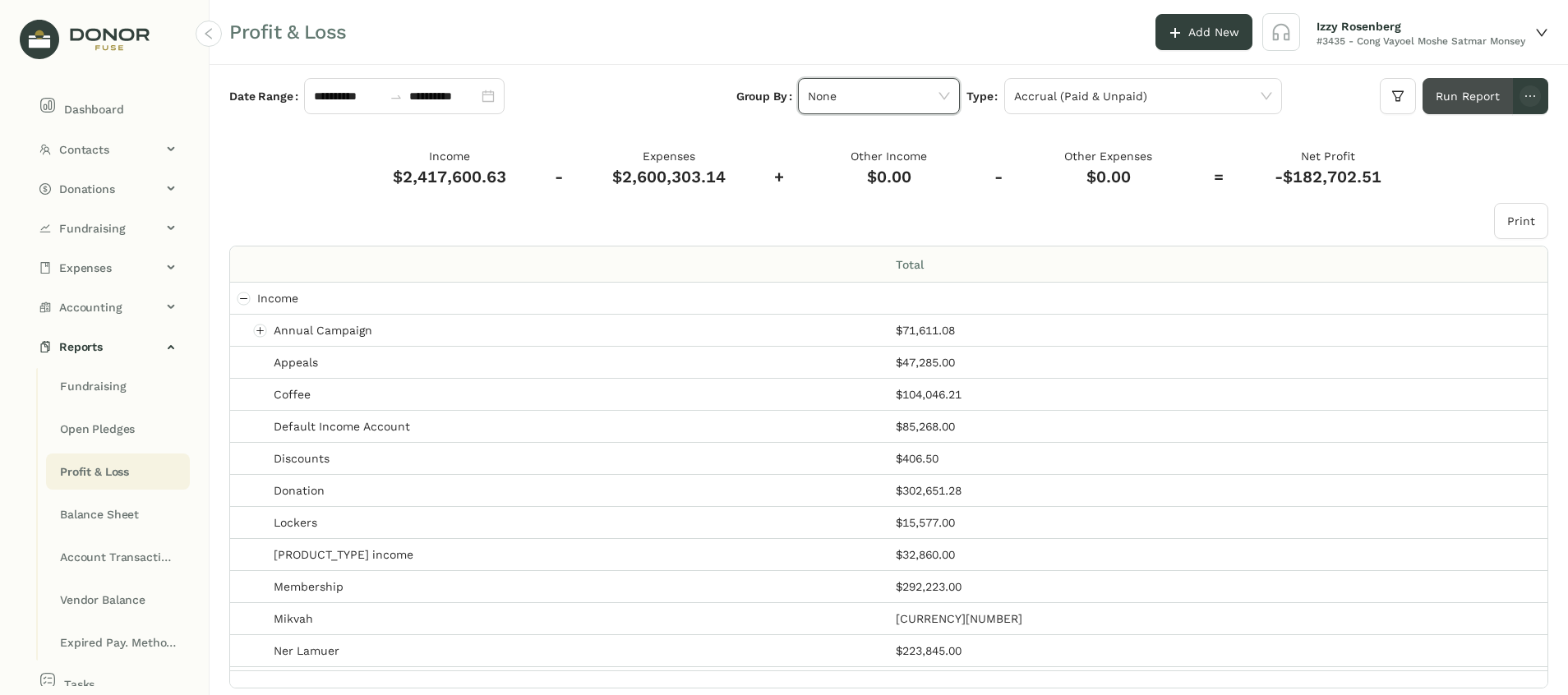 click on "Run Report" 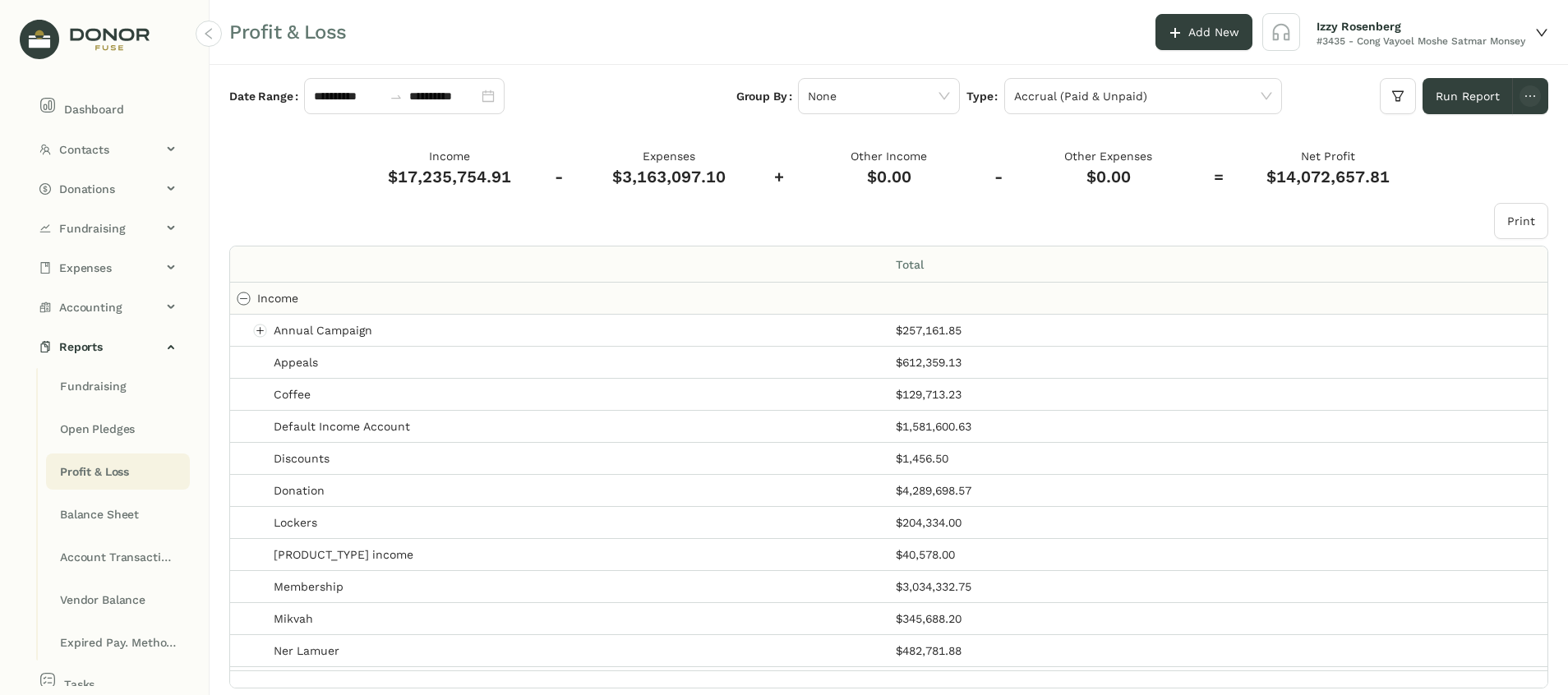 click at bounding box center [244, 298] 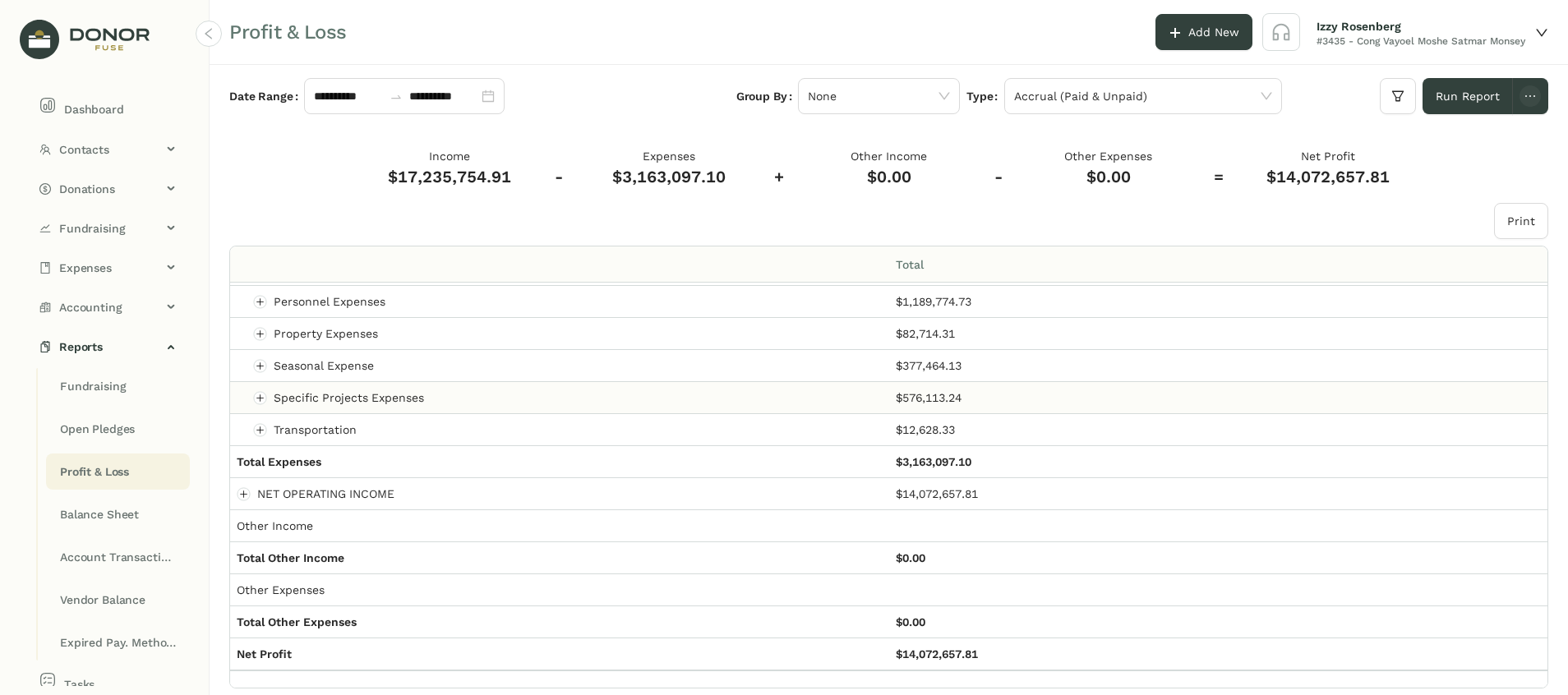 scroll, scrollTop: 66, scrollLeft: 0, axis: vertical 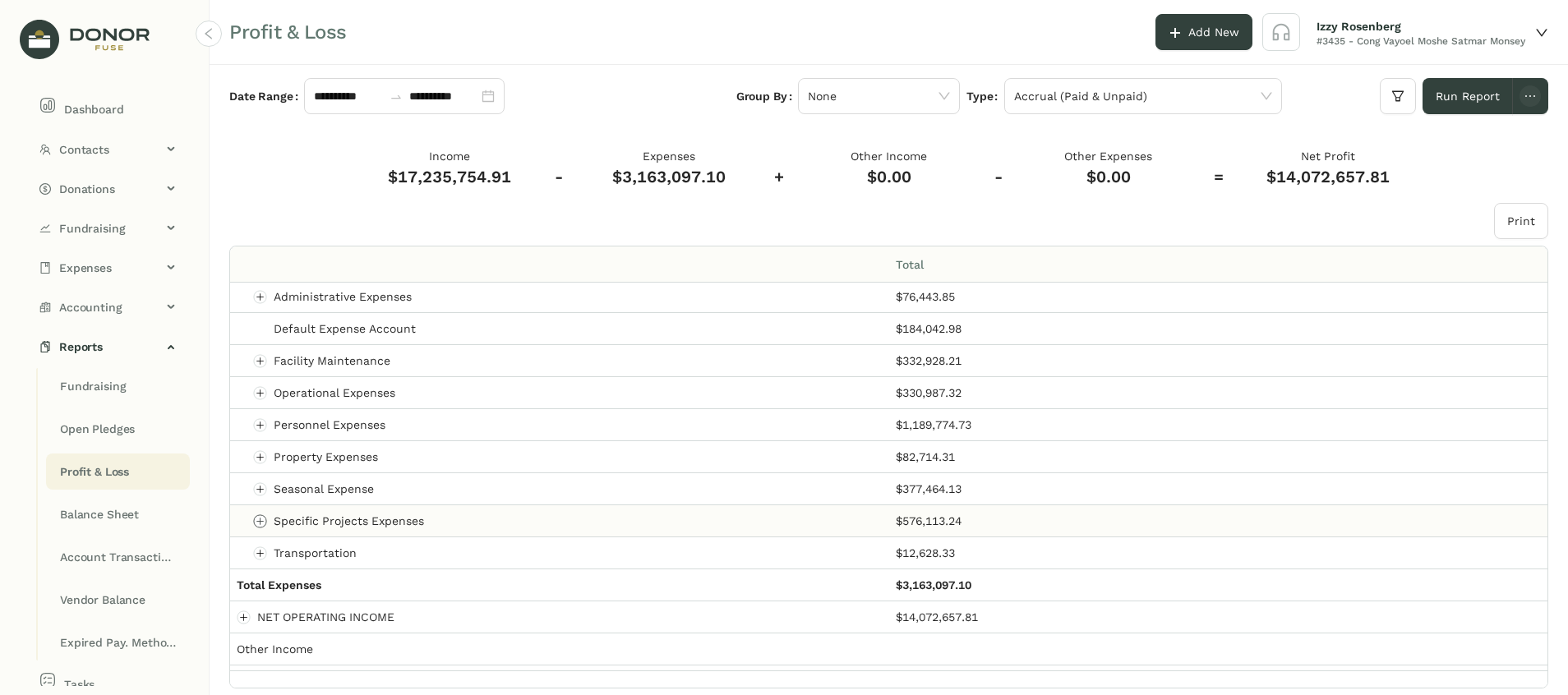 click at bounding box center [261, 521] 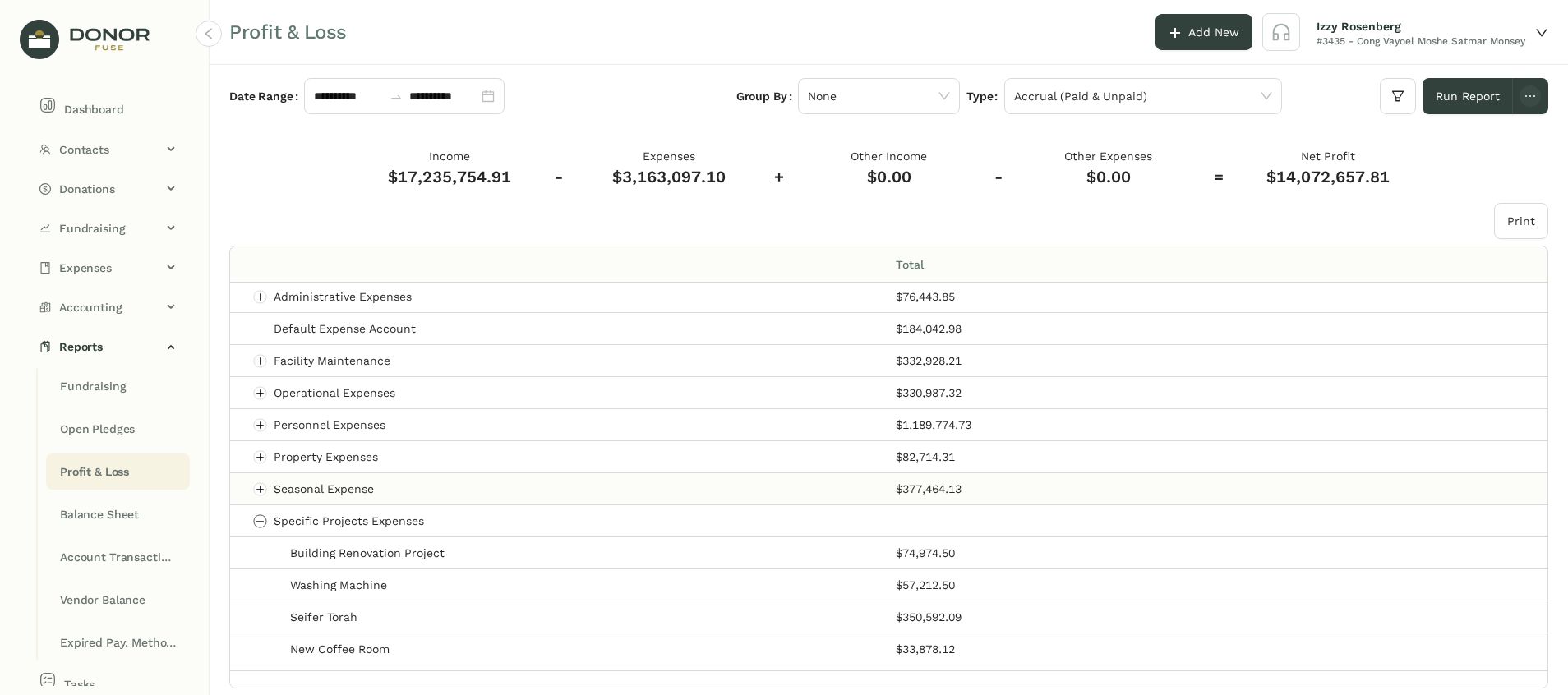 scroll, scrollTop: 189, scrollLeft: 0, axis: vertical 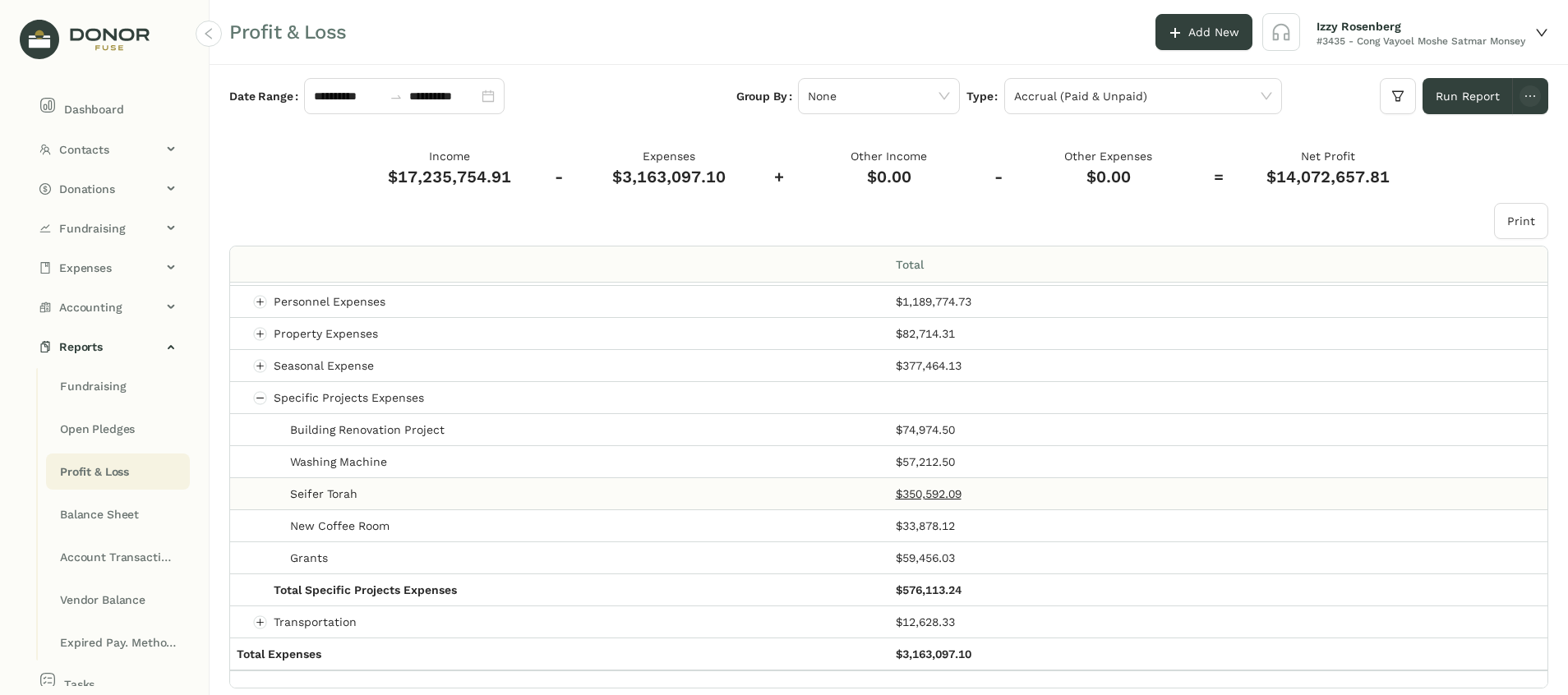 drag, startPoint x: 934, startPoint y: 495, endPoint x: 909, endPoint y: 494, distance: 25.019992 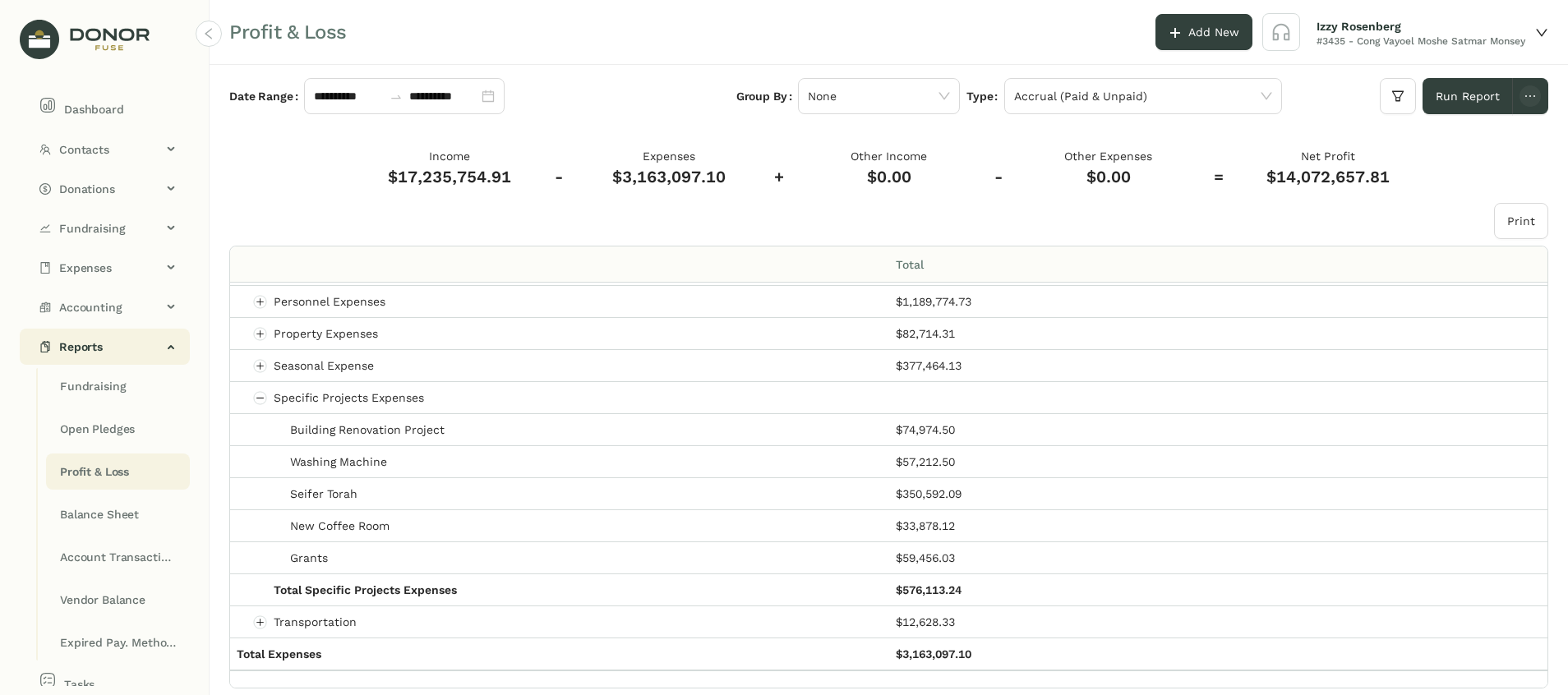 click on "Reports" 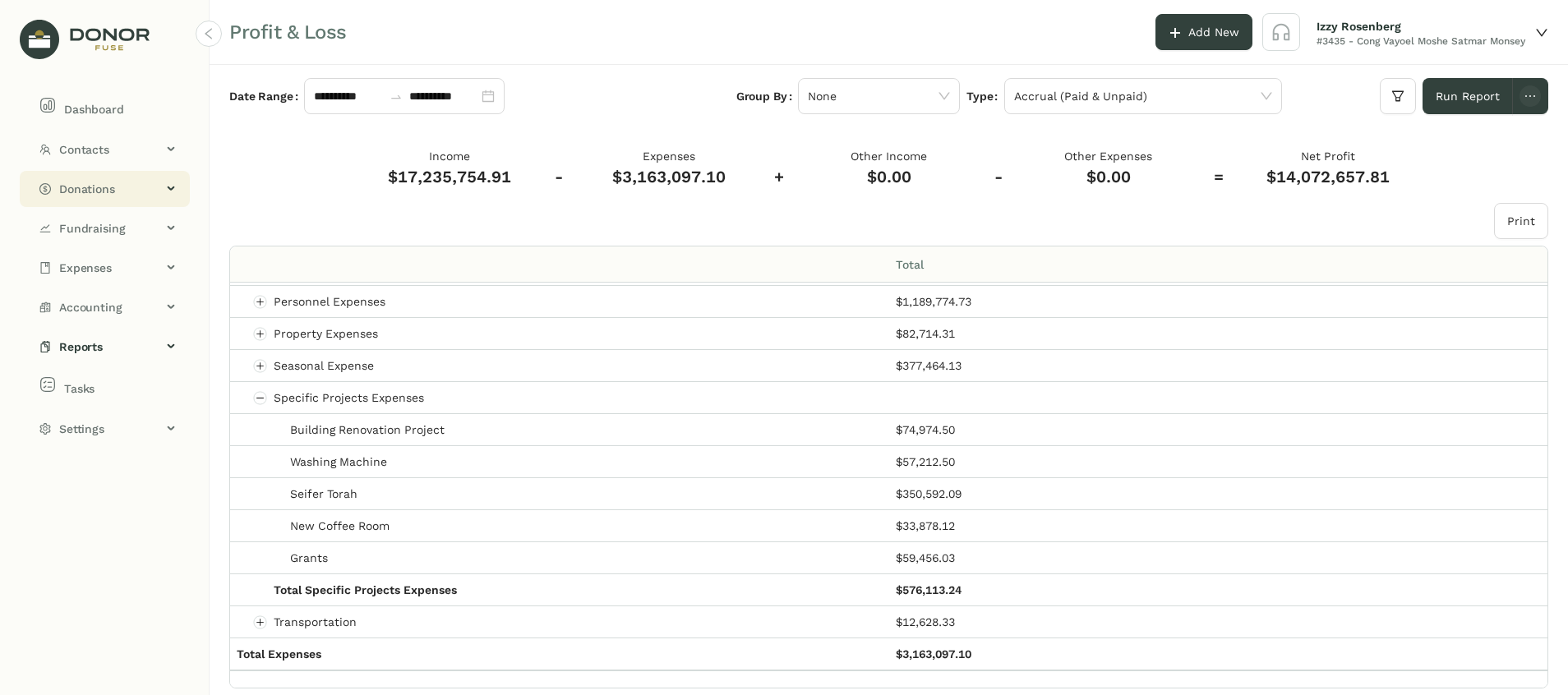 click on "Donations" 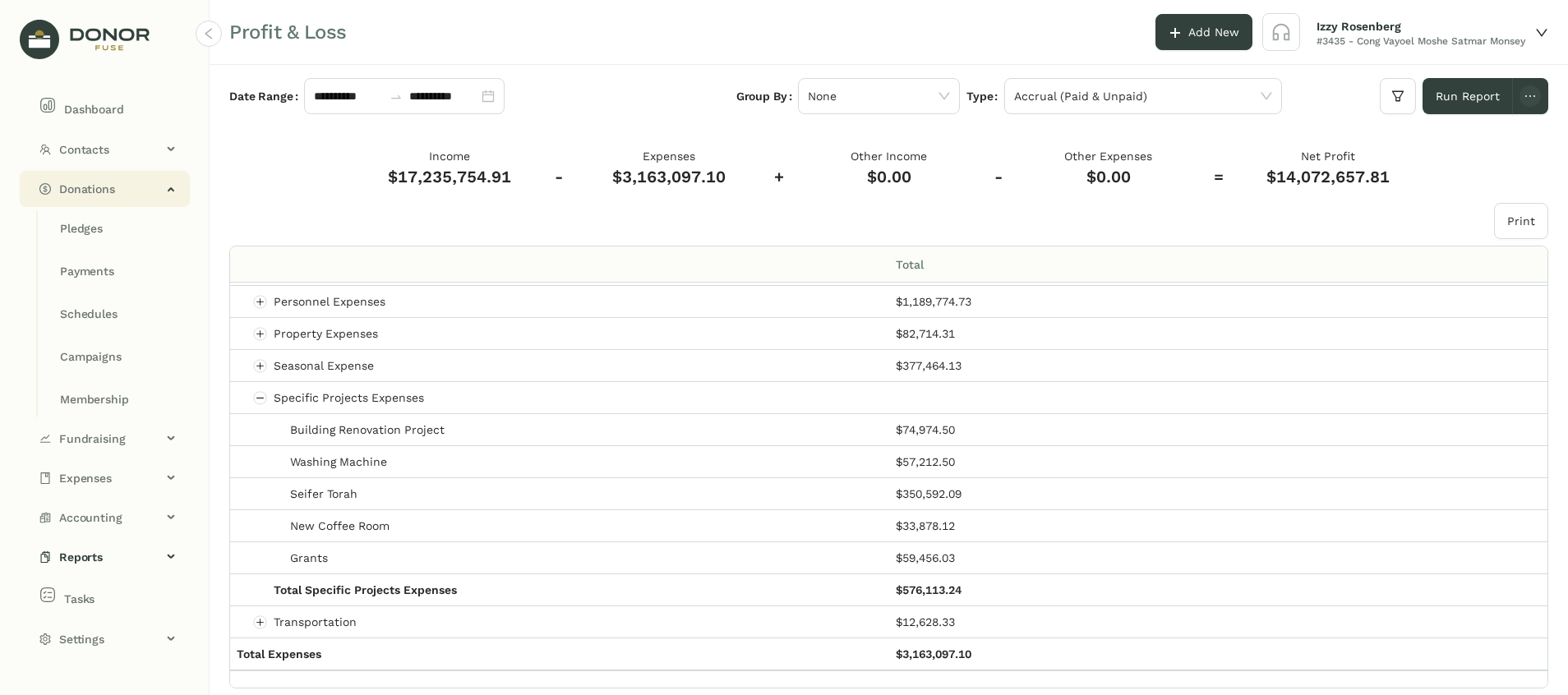 click on "Donations" 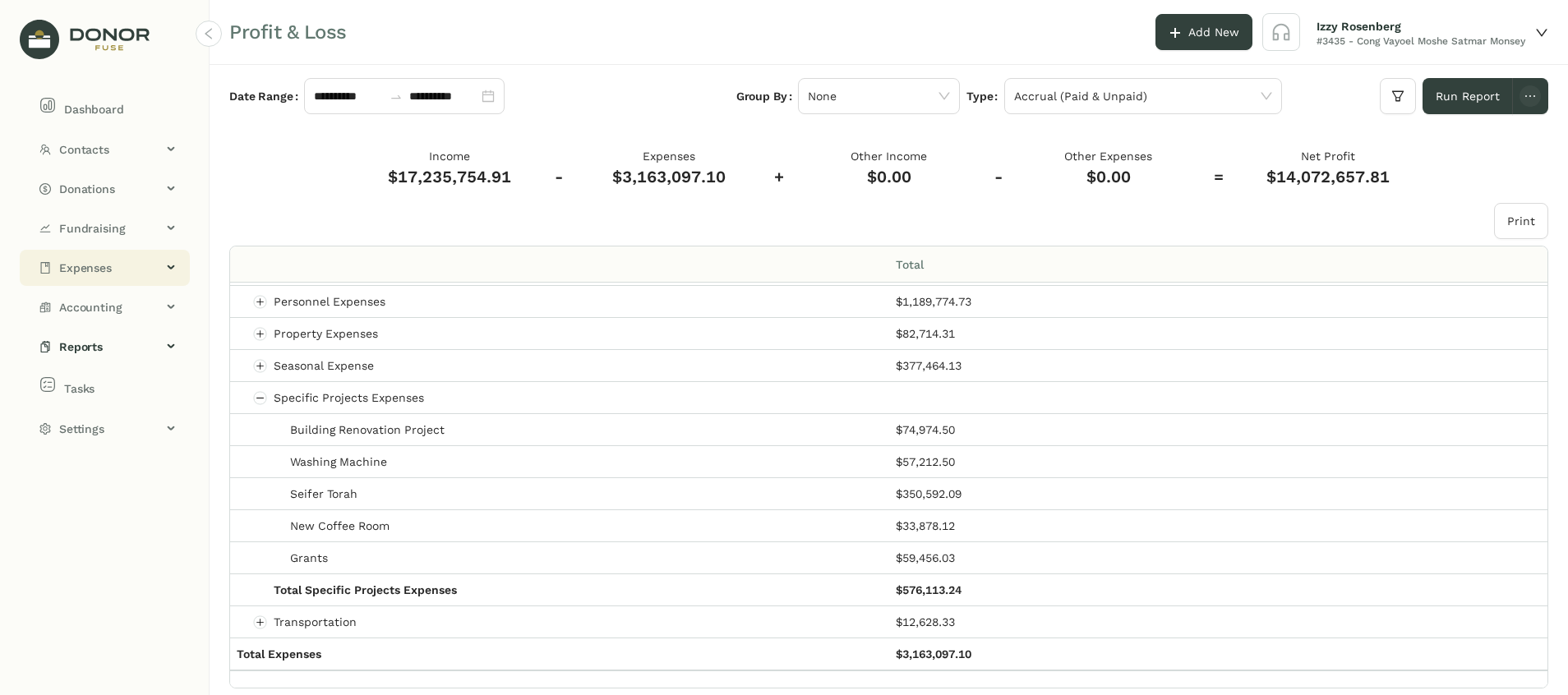 click on "Expenses" 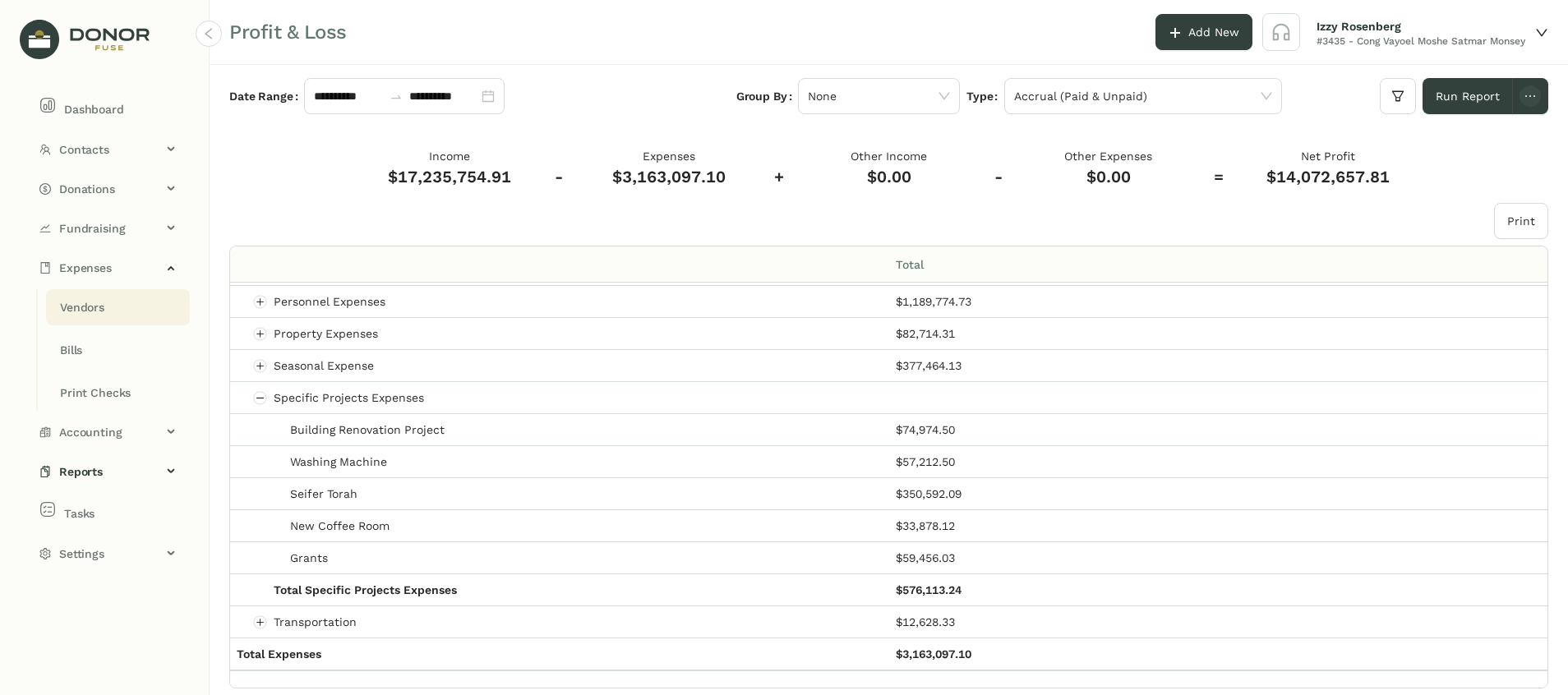 click on "Vendors" 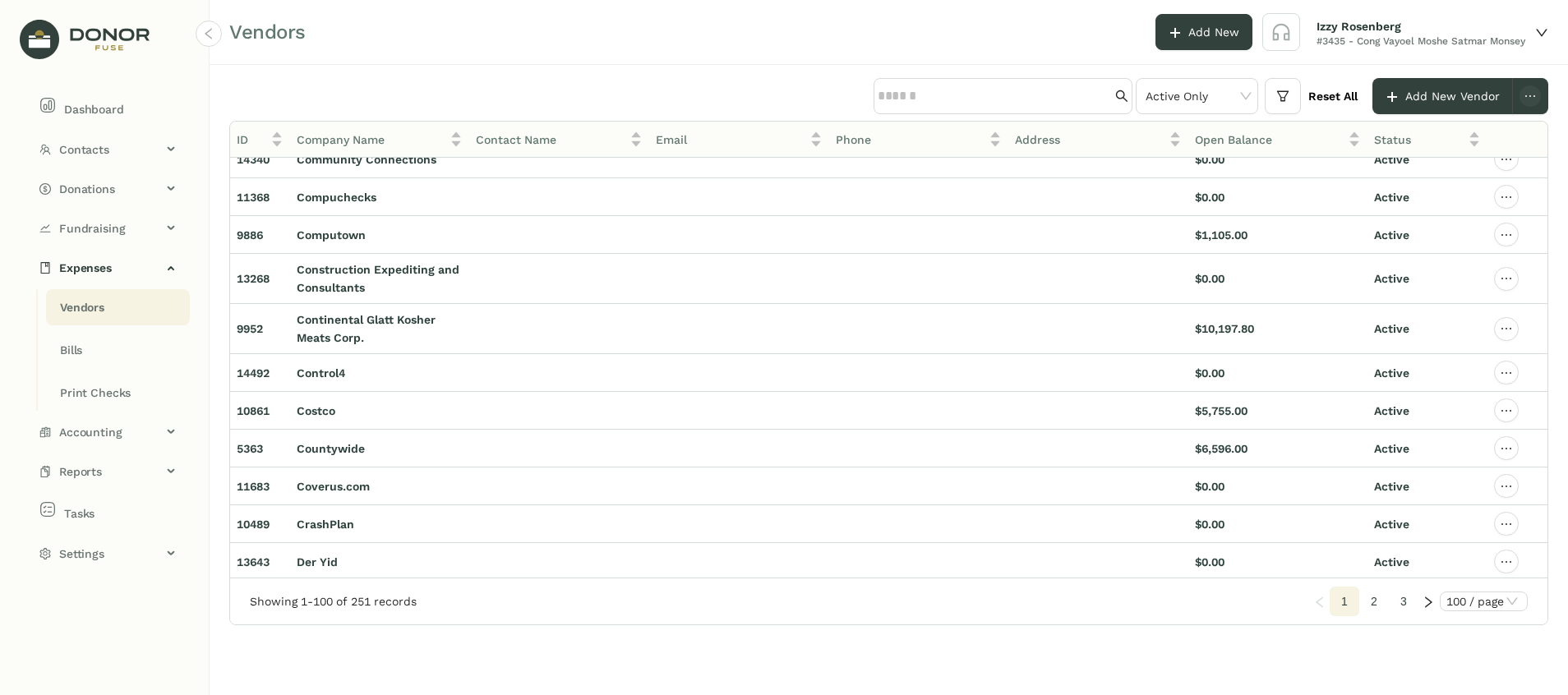 scroll, scrollTop: 1972, scrollLeft: 0, axis: vertical 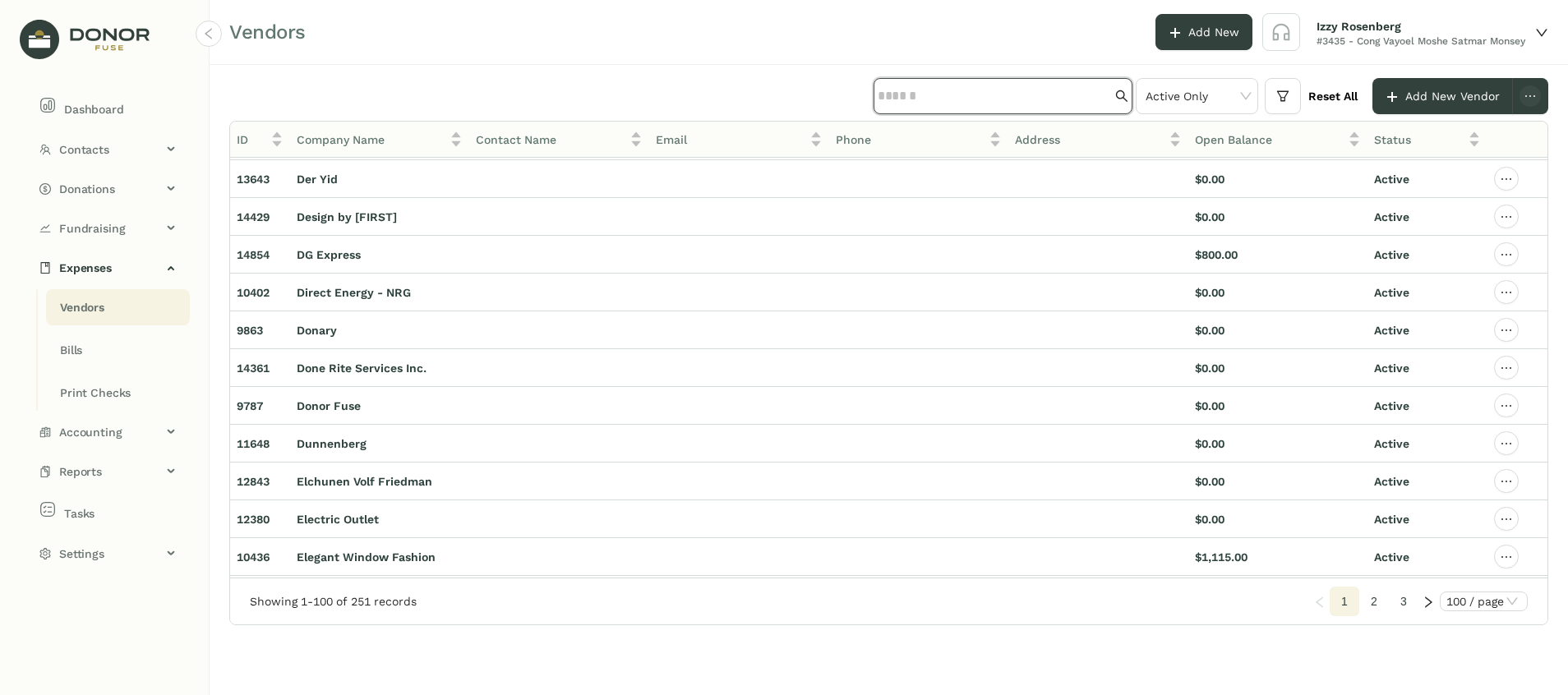 click 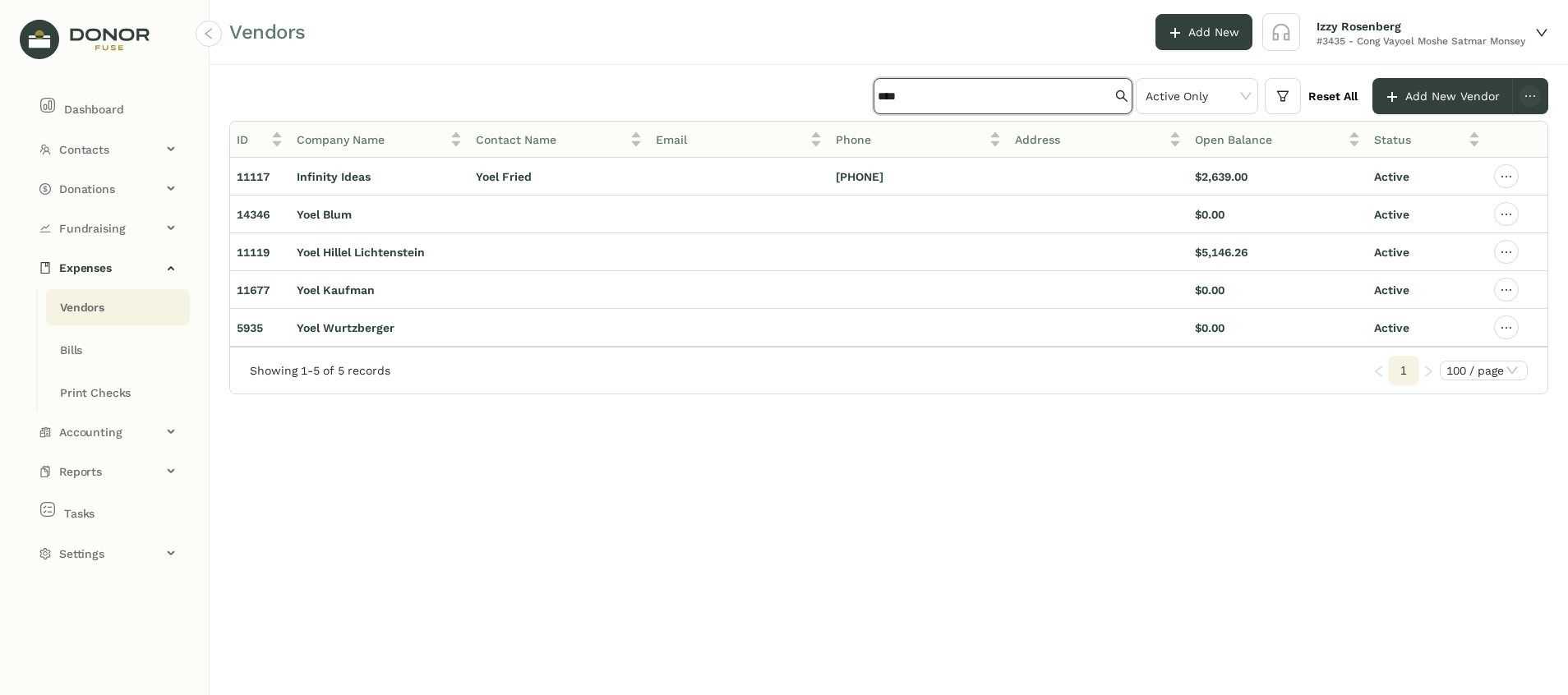scroll, scrollTop: 0, scrollLeft: 0, axis: both 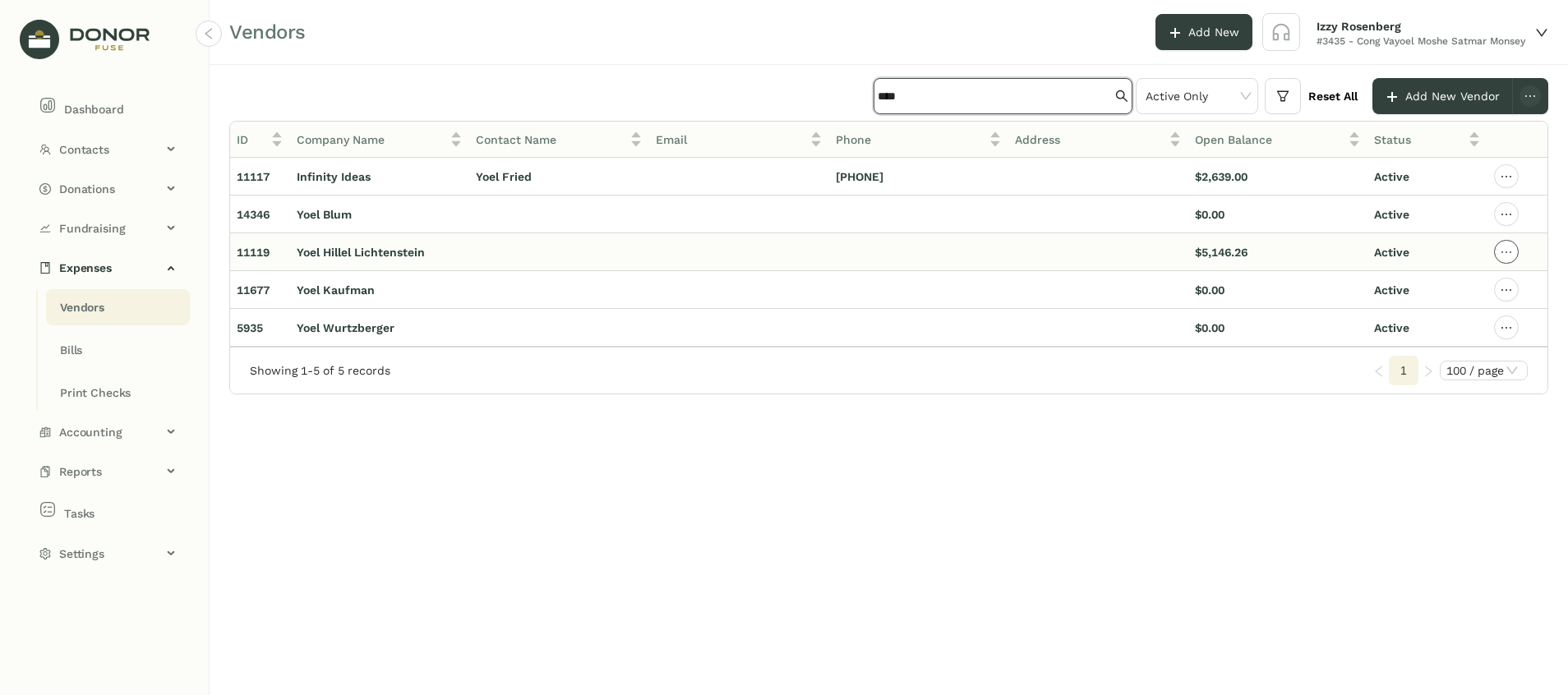 type on "****" 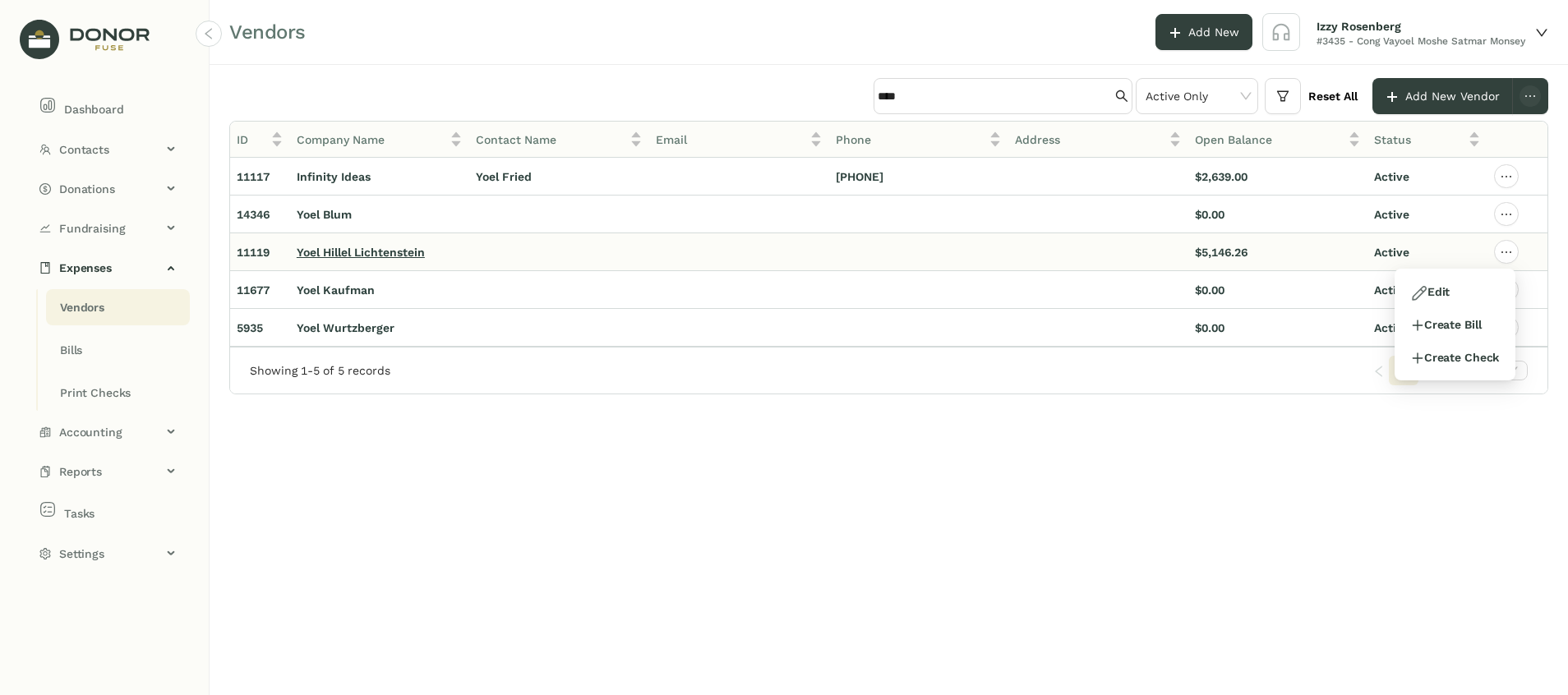 click on "Yoel Hillel Lichtenstein" 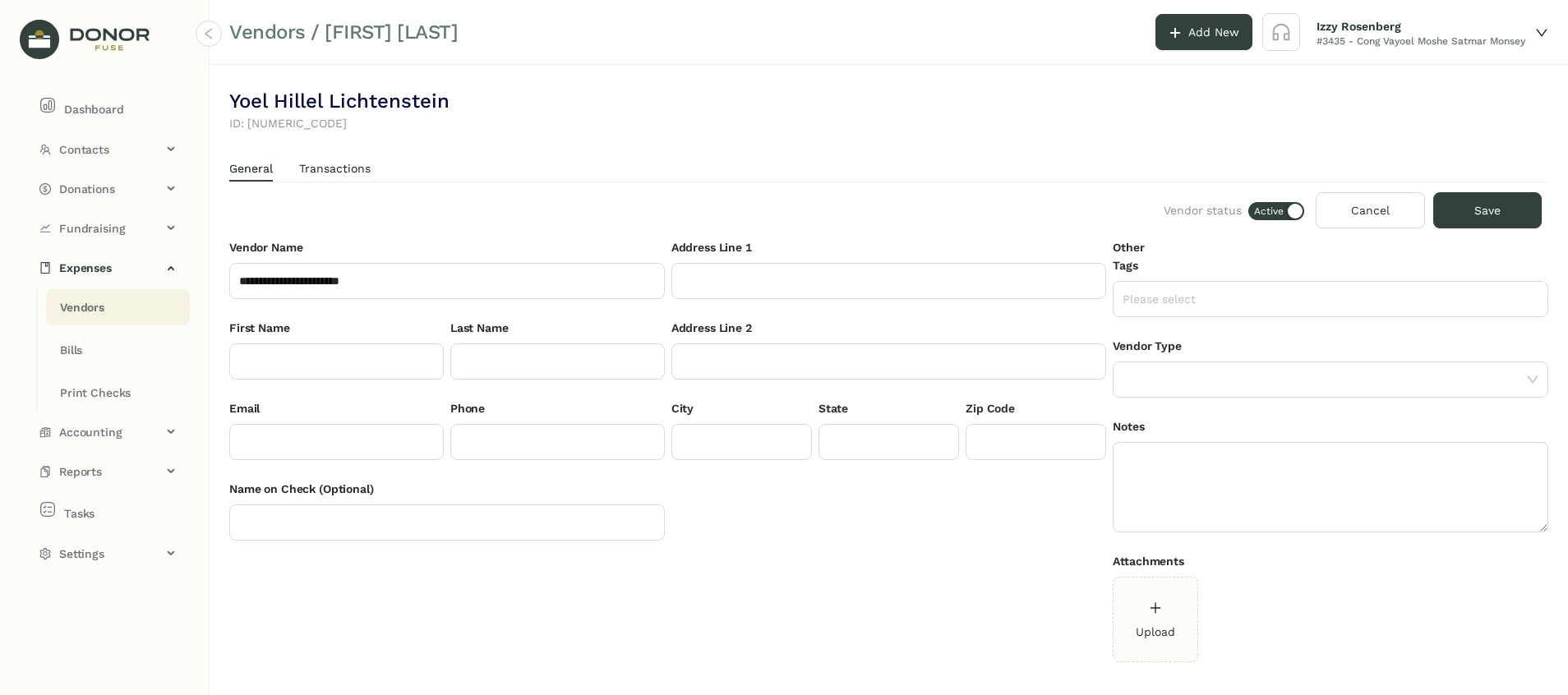 click on "Transactions" 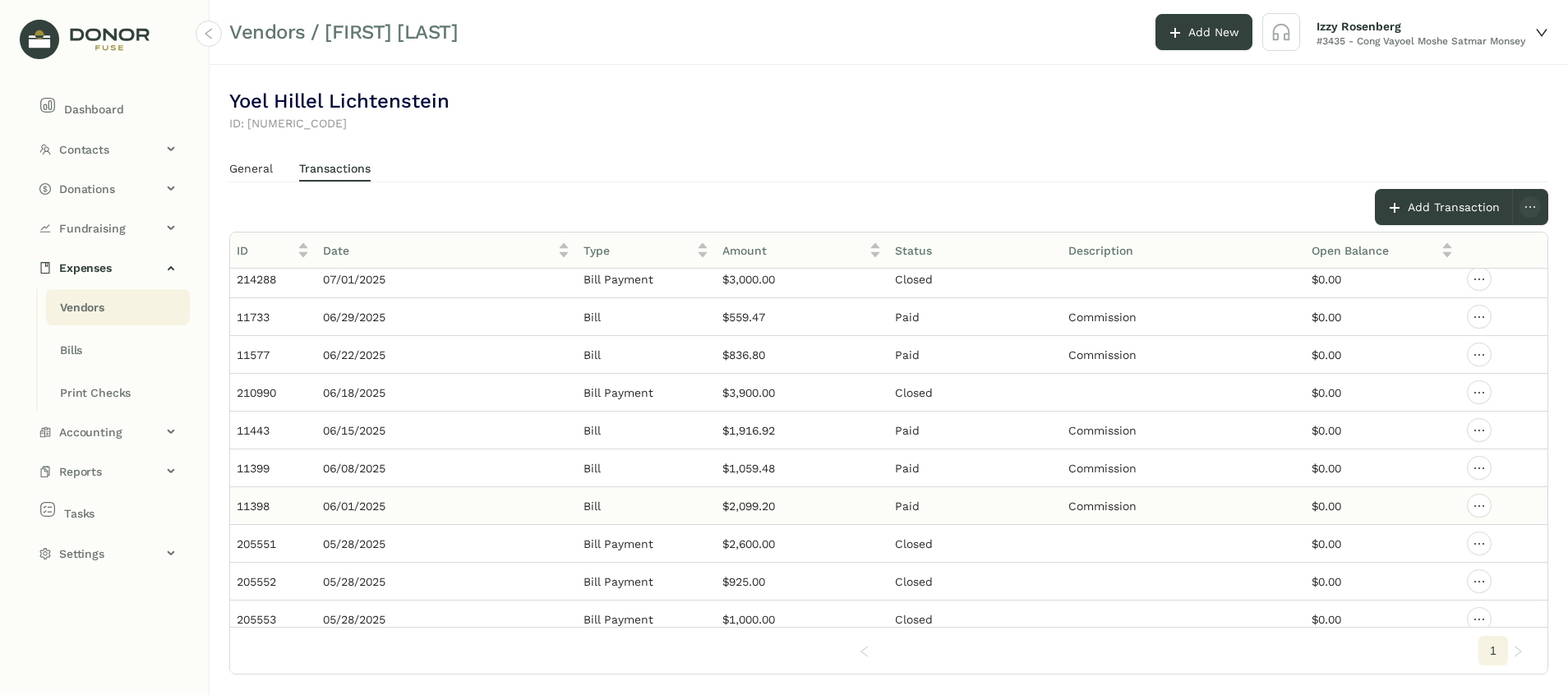 scroll, scrollTop: 616, scrollLeft: 0, axis: vertical 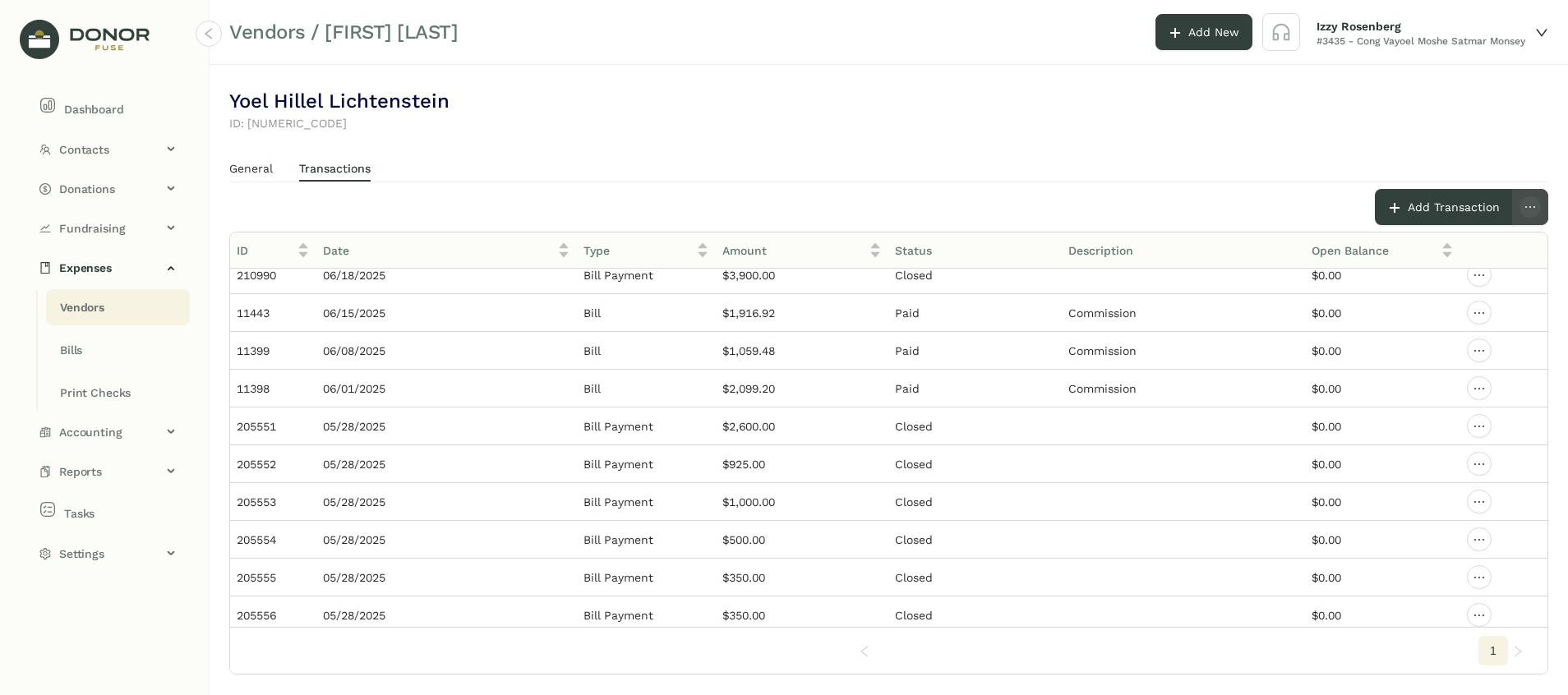 click 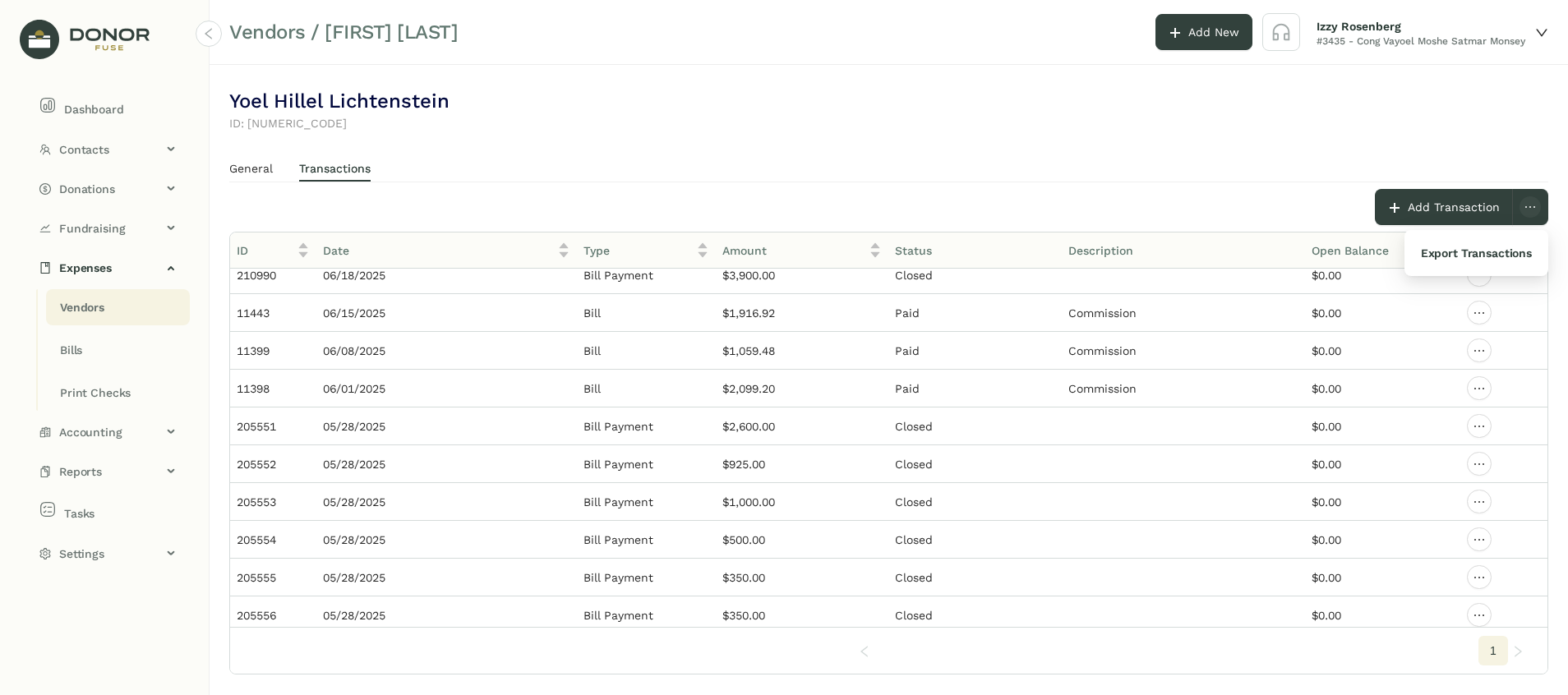 click 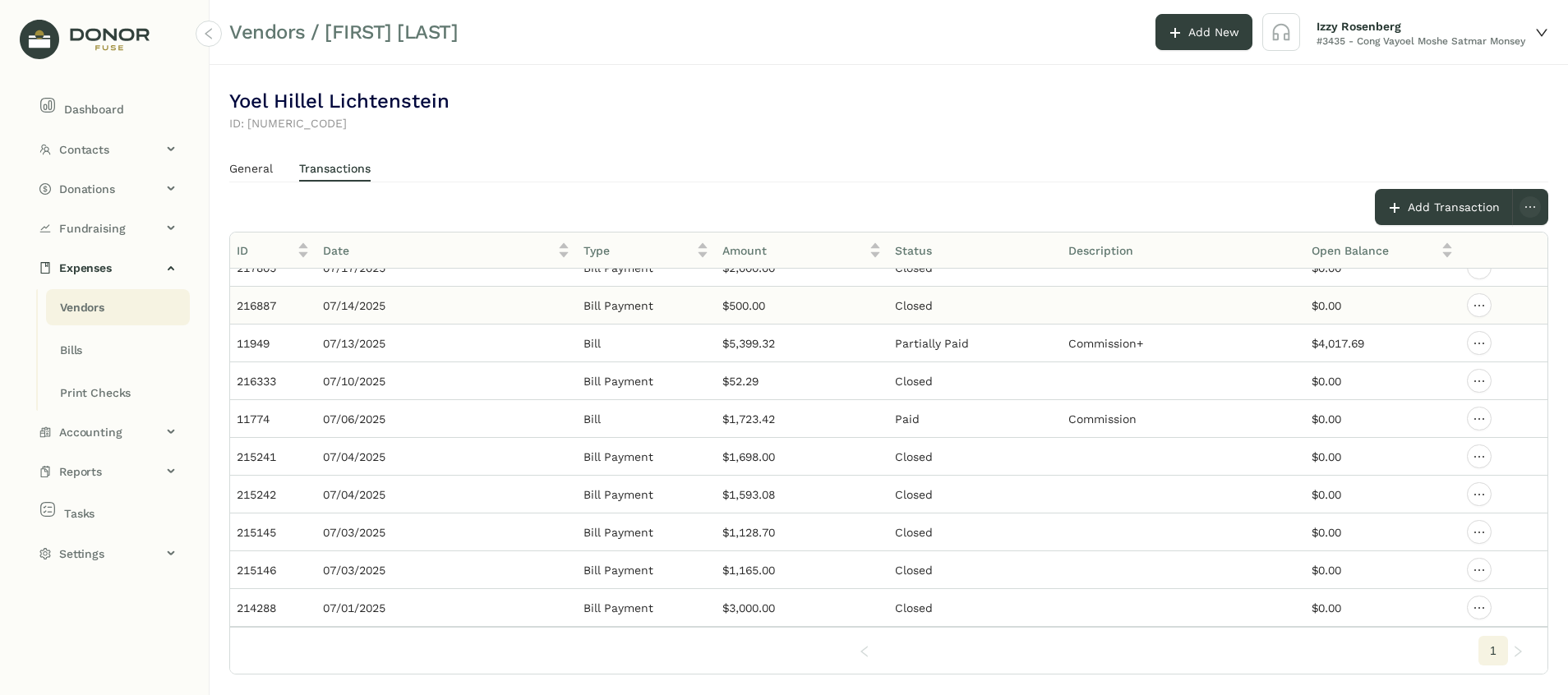 scroll, scrollTop: 123, scrollLeft: 0, axis: vertical 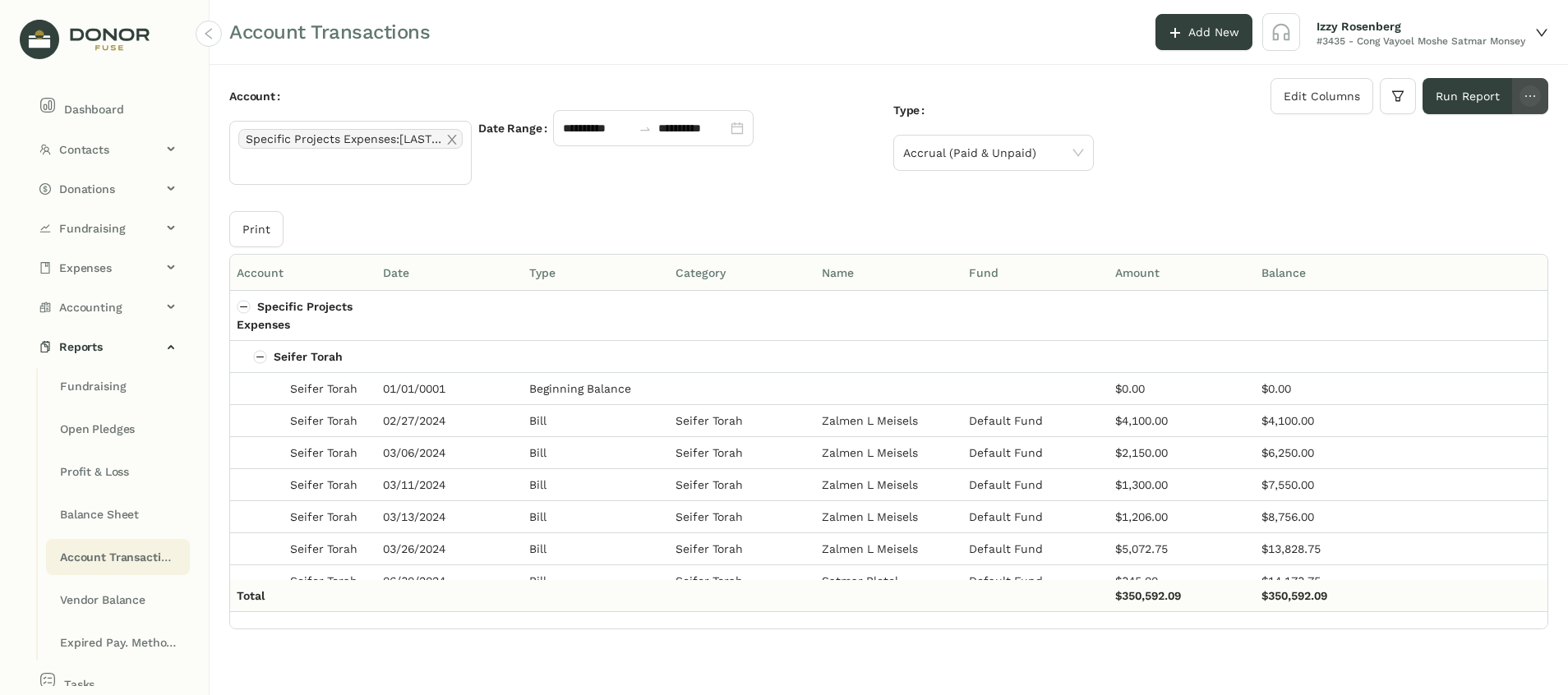click 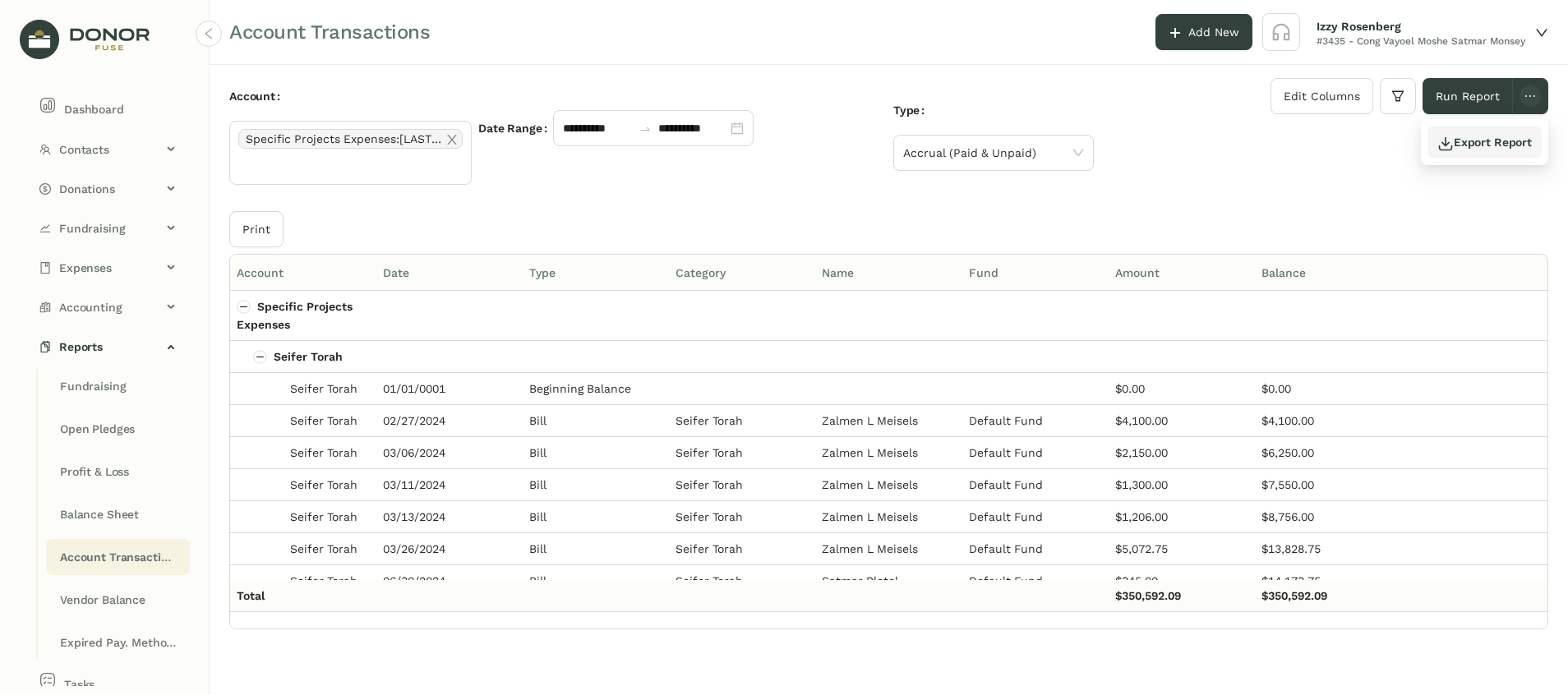 click on "Export Report" at bounding box center [1484, 142] 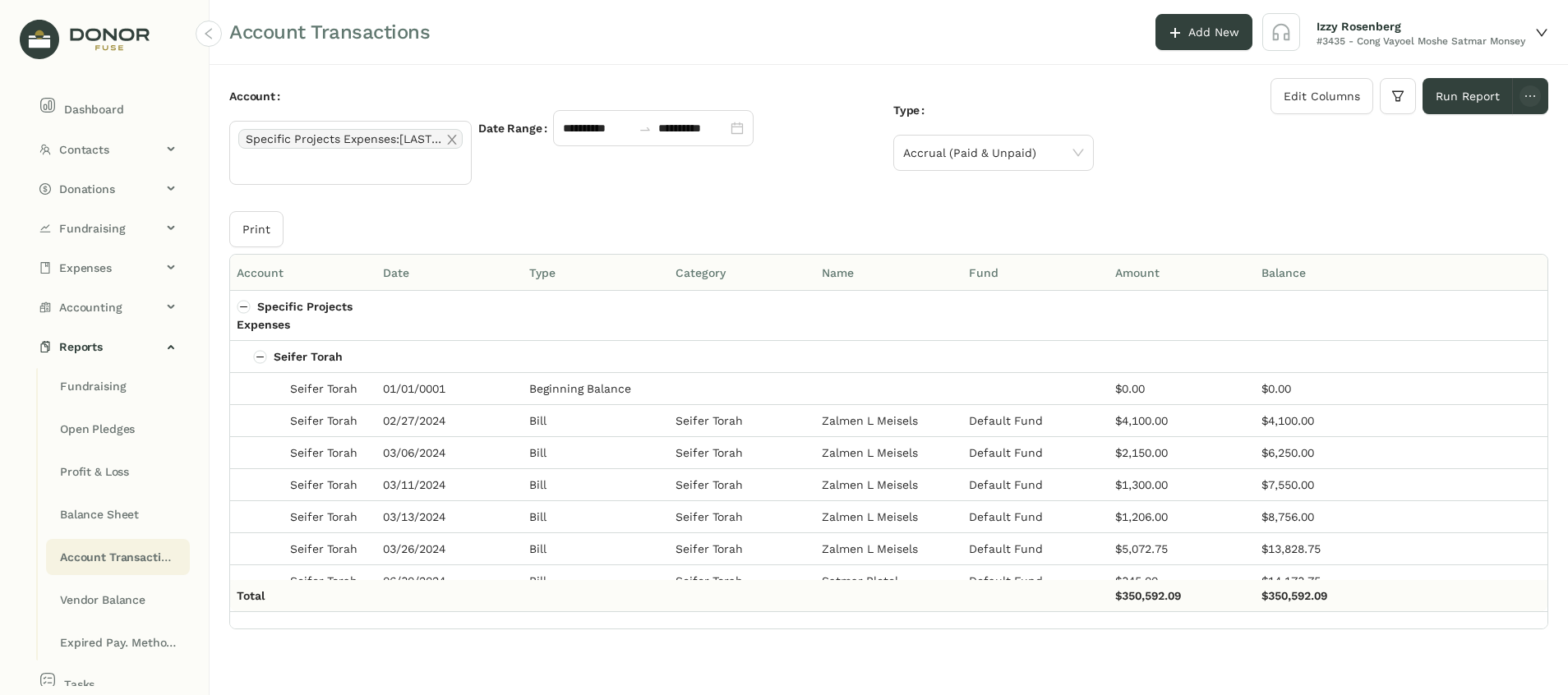 drag, startPoint x: 318, startPoint y: 638, endPoint x: 302, endPoint y: 621, distance: 23 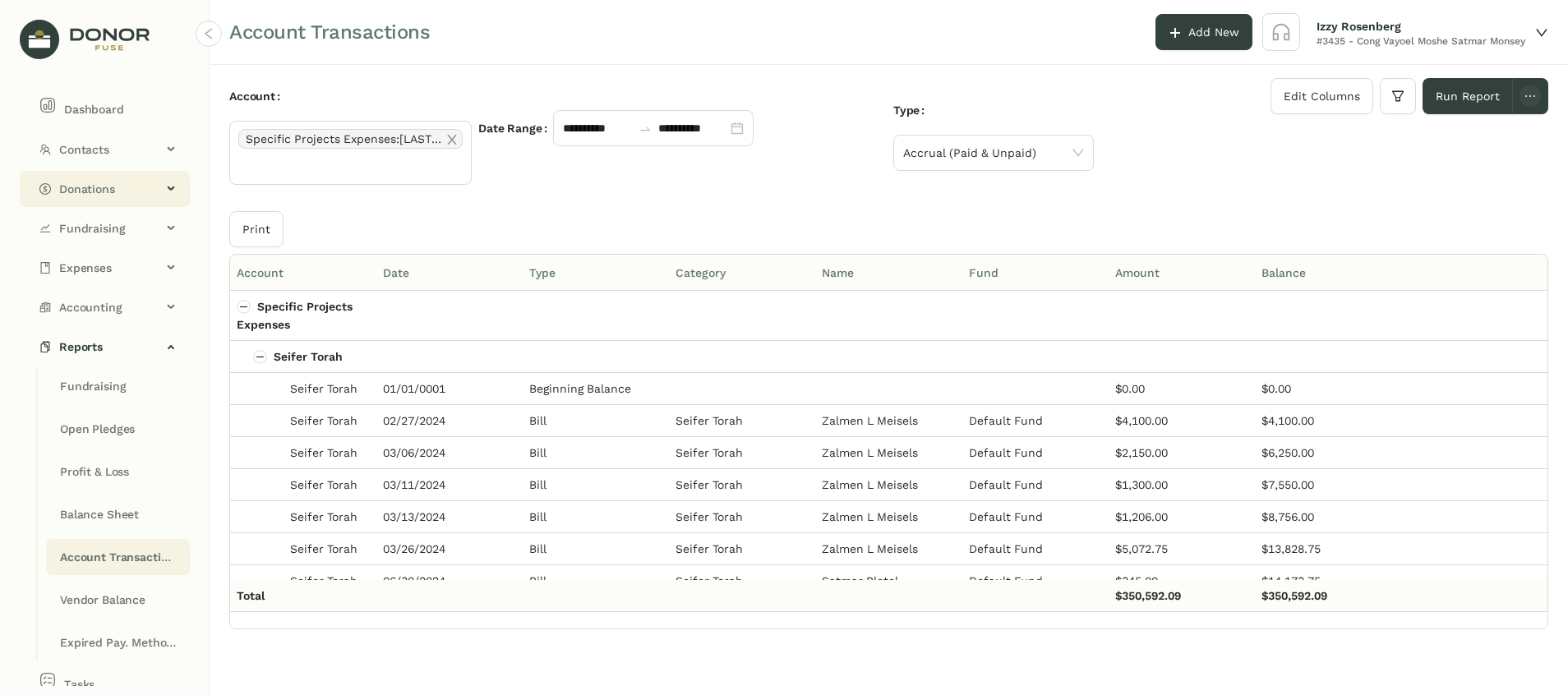 drag, startPoint x: 171, startPoint y: 346, endPoint x: 168, endPoint y: 197, distance: 149.0302 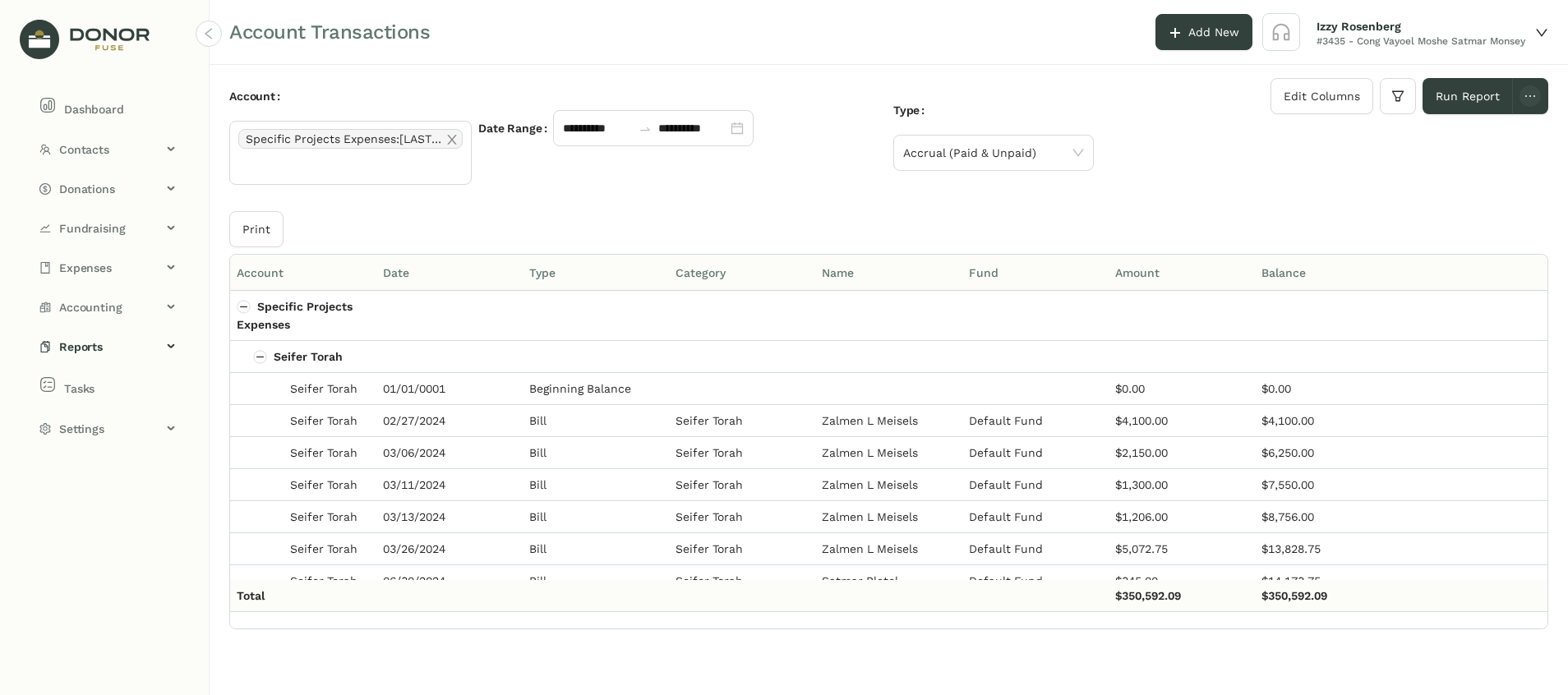 scroll, scrollTop: 0, scrollLeft: 0, axis: both 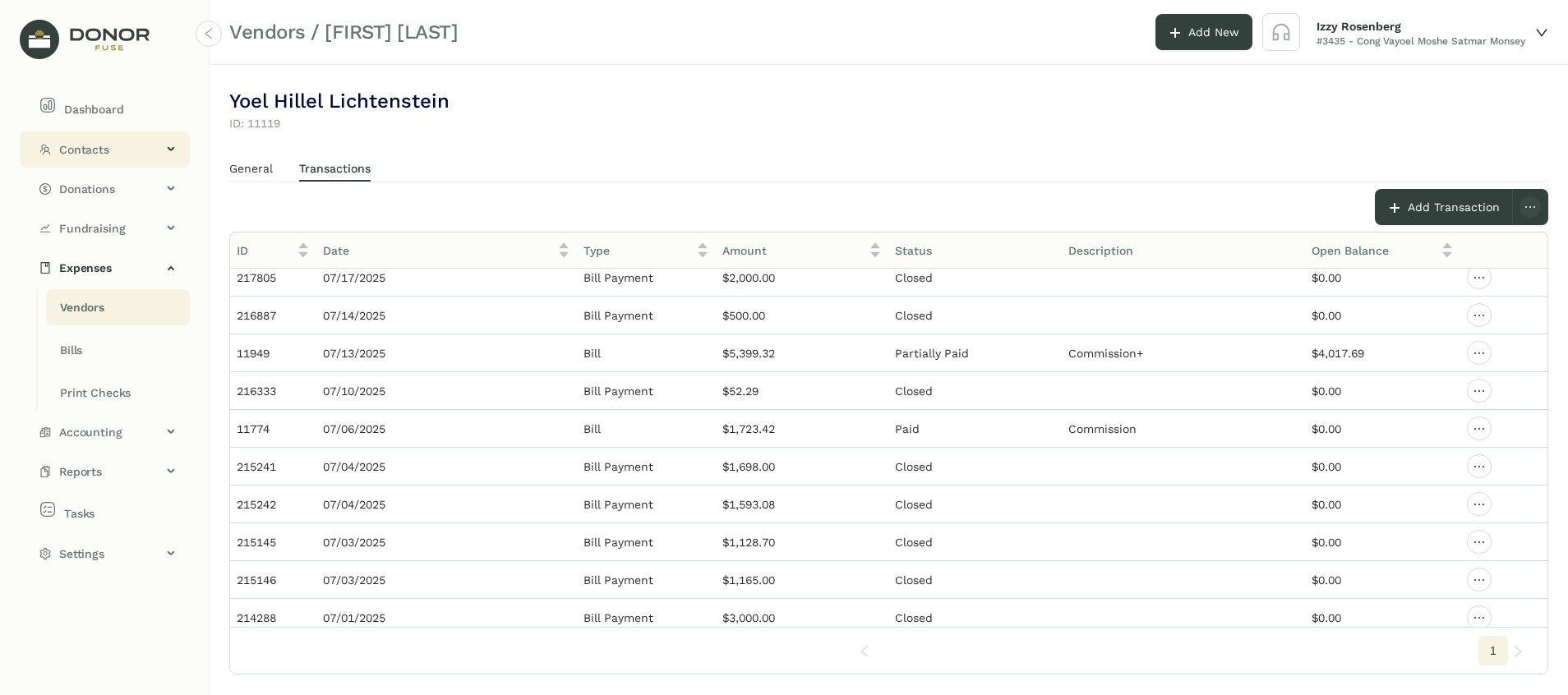 click on "Contacts" 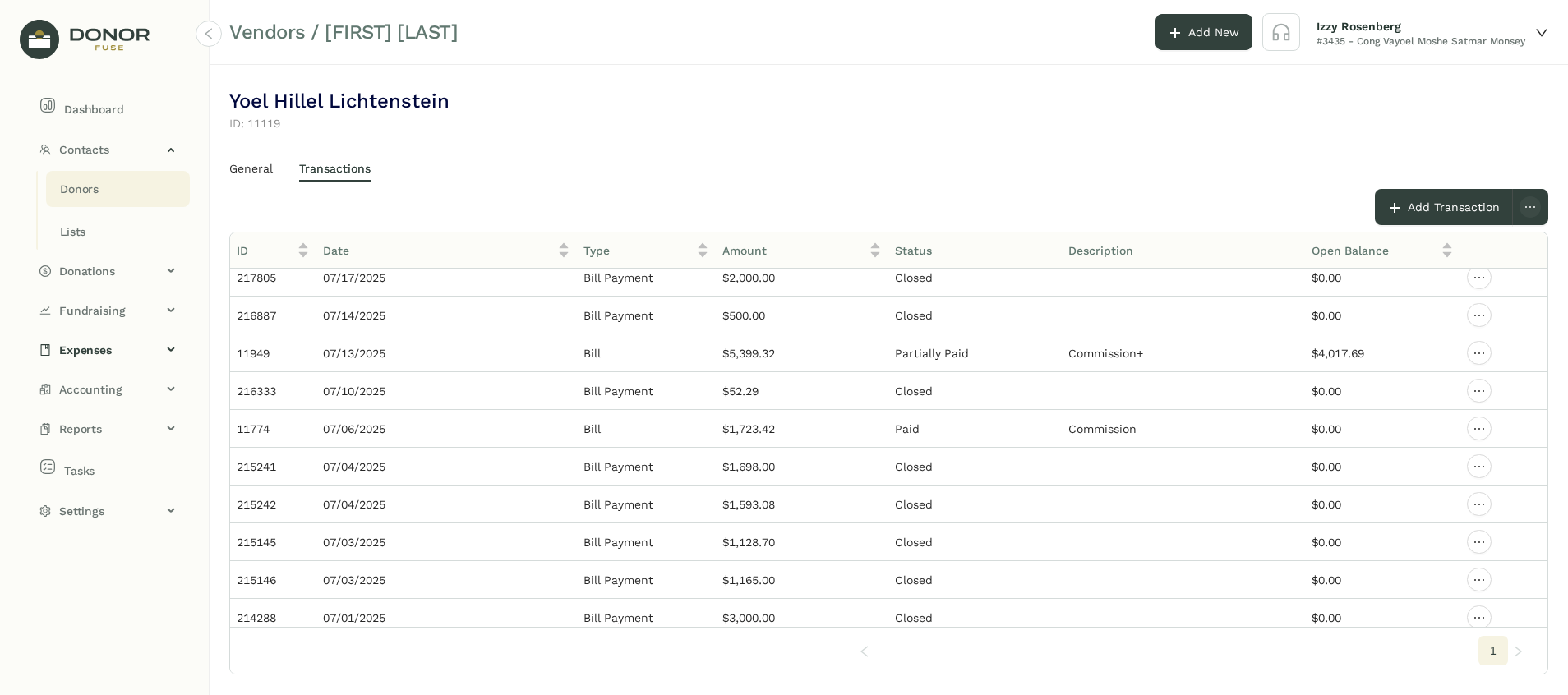 click on "Donors" 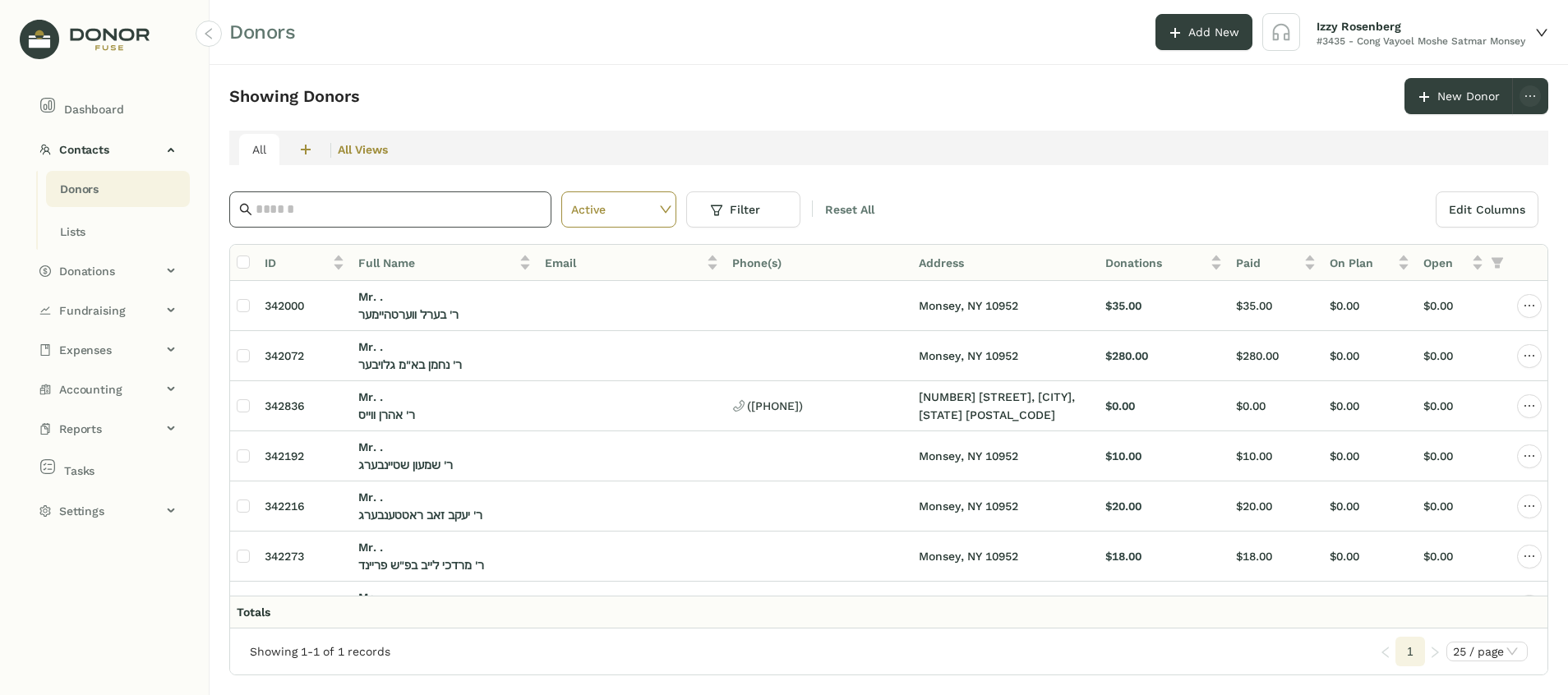 click 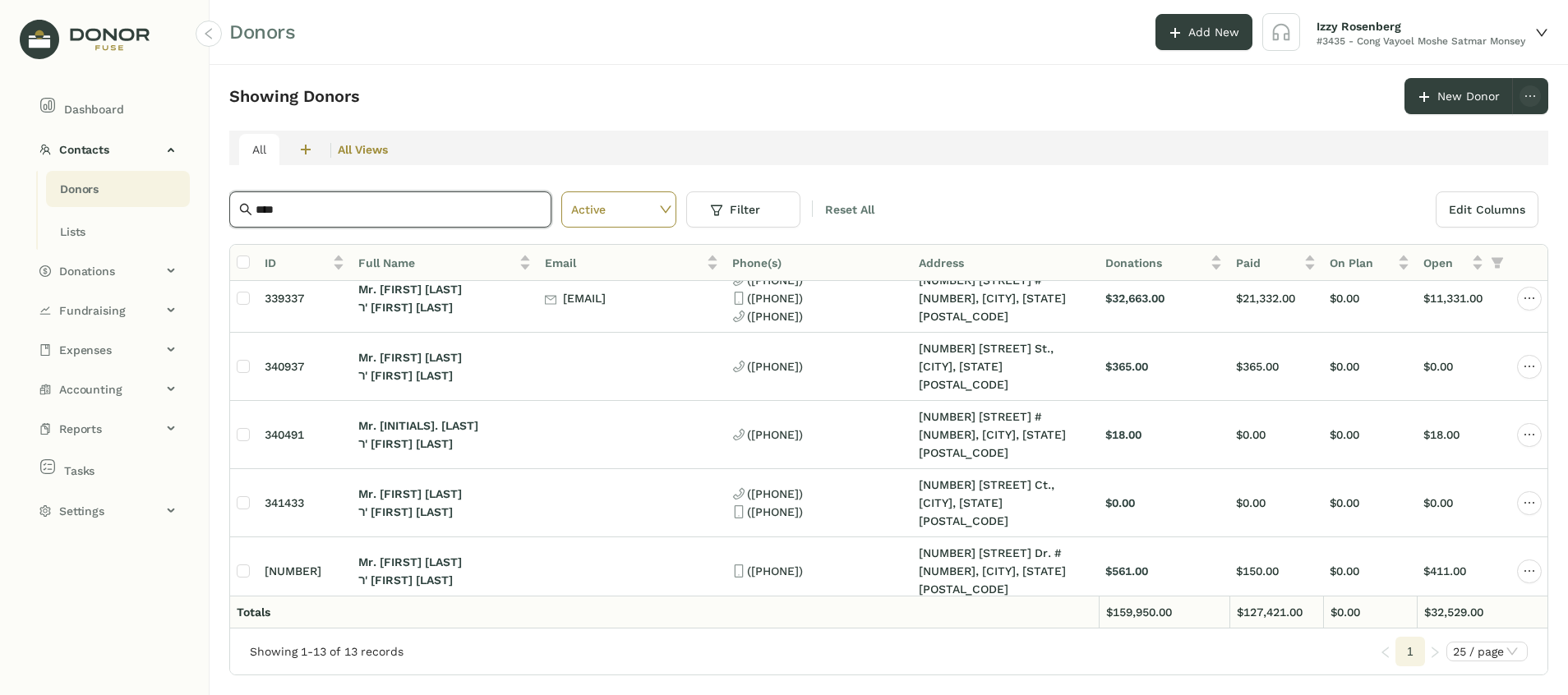 scroll, scrollTop: 123, scrollLeft: 0, axis: vertical 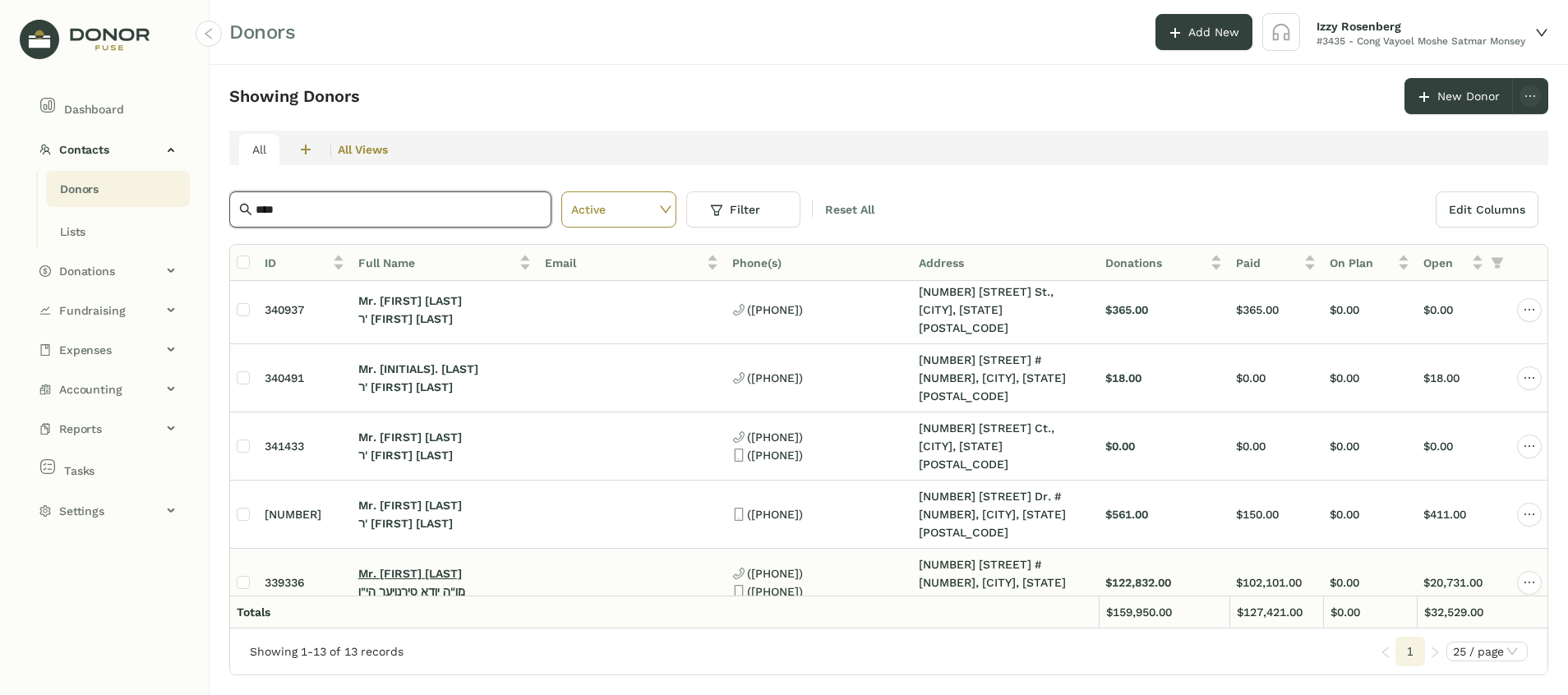 type on "****" 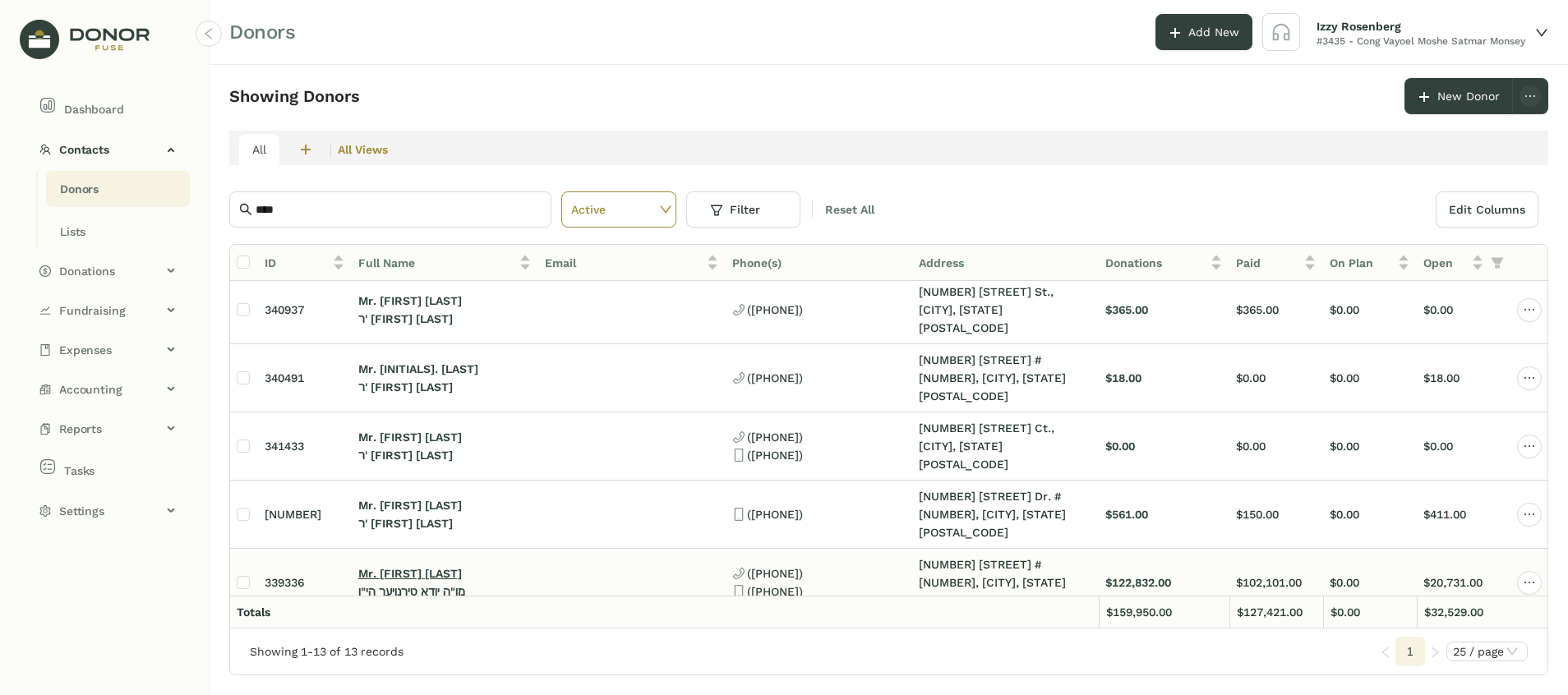 click on "Mr. Yida Tyrnauer" 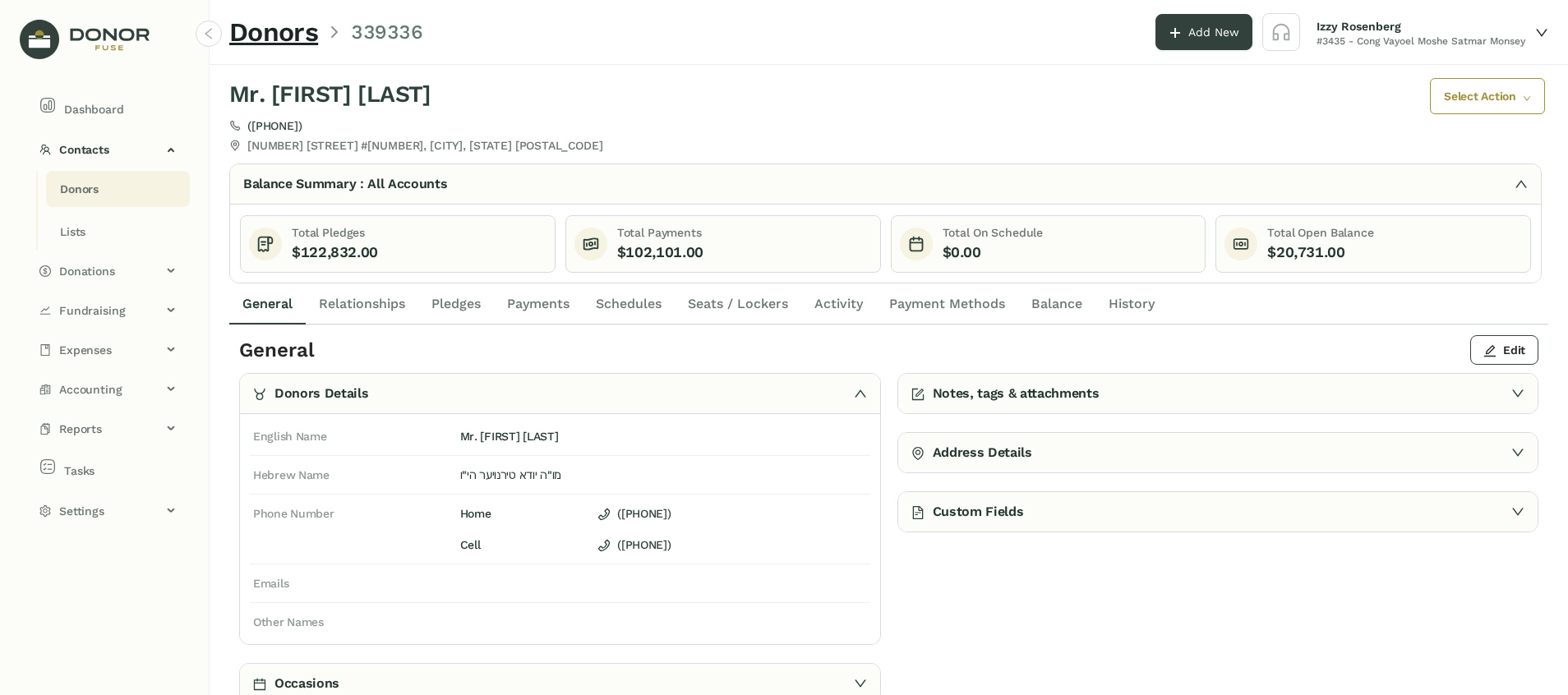 click on "$20,731.00" 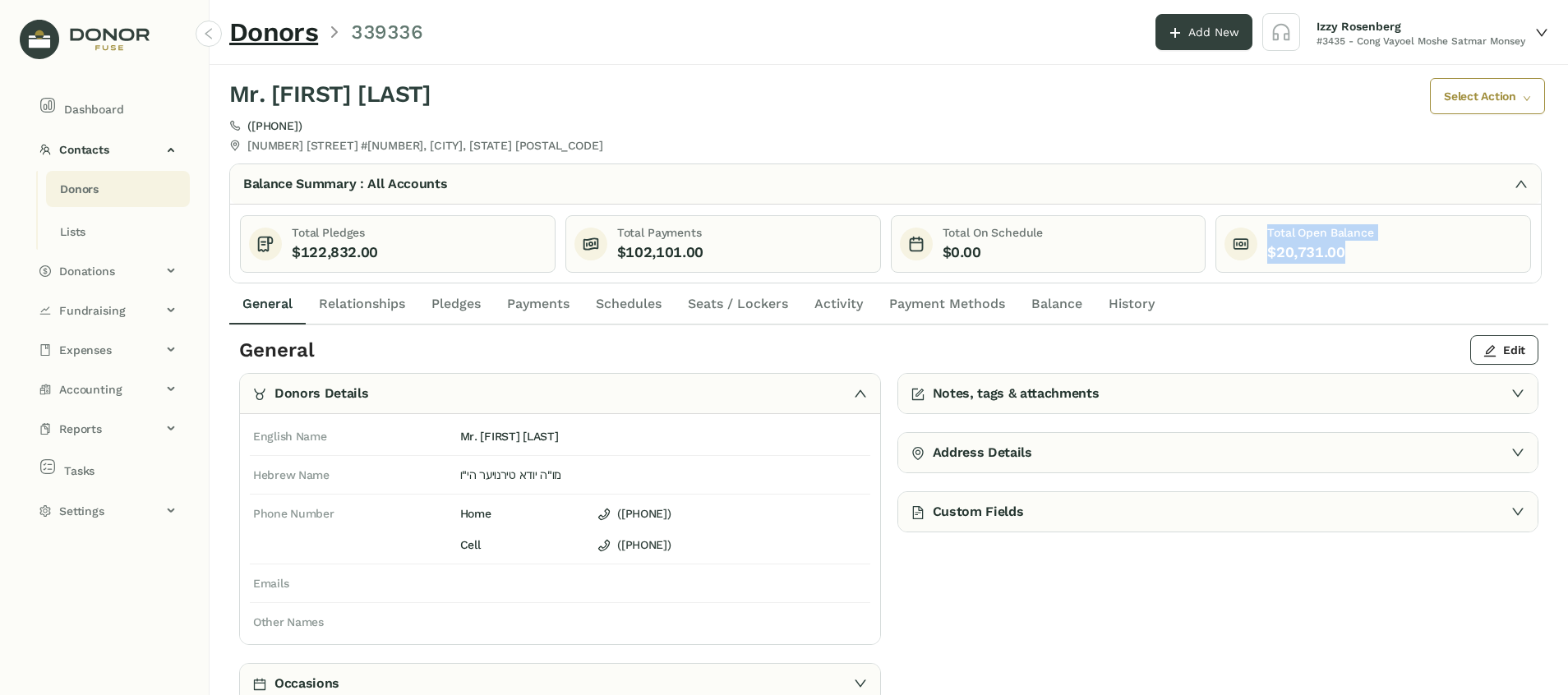 drag, startPoint x: 1354, startPoint y: 253, endPoint x: 1251, endPoint y: 234, distance: 104.73777 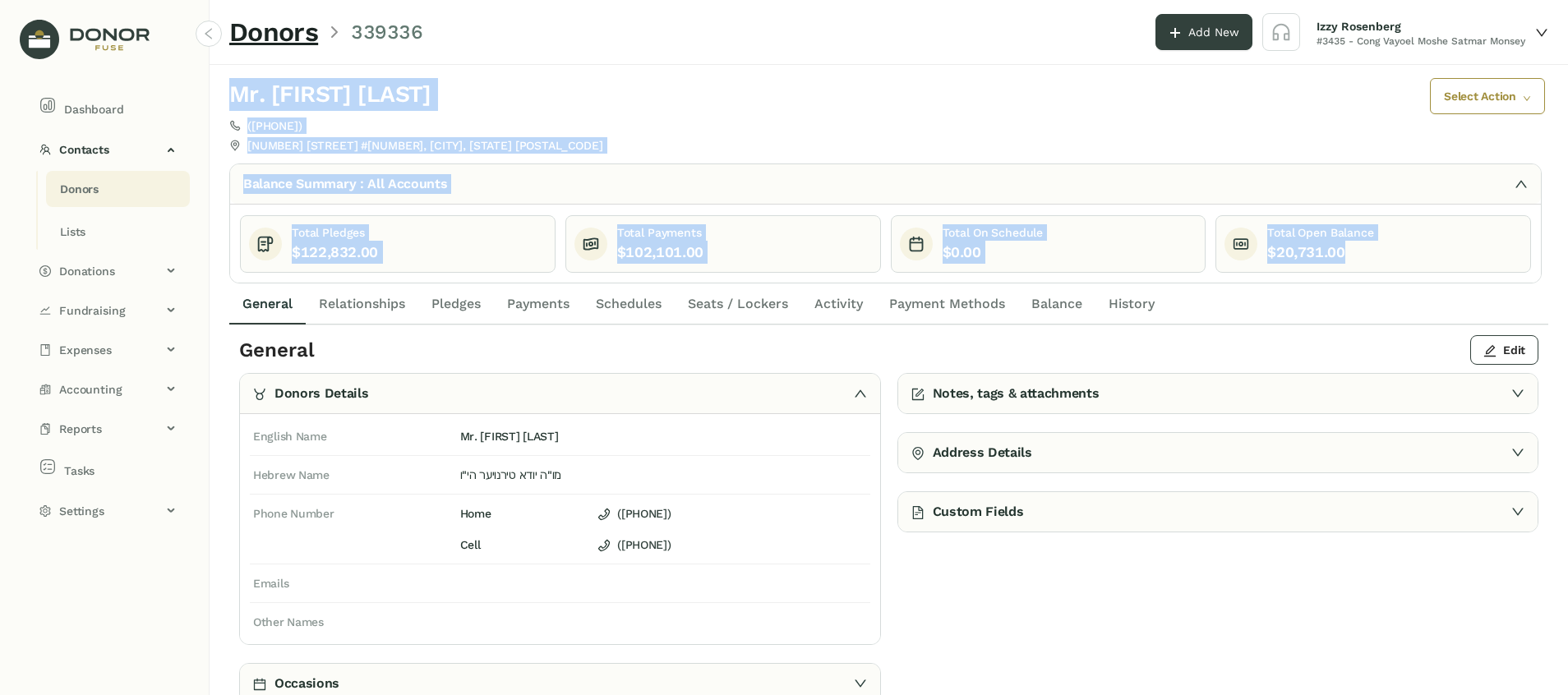 drag, startPoint x: 1407, startPoint y: 255, endPoint x: 218, endPoint y: 78, distance: 1202.1023 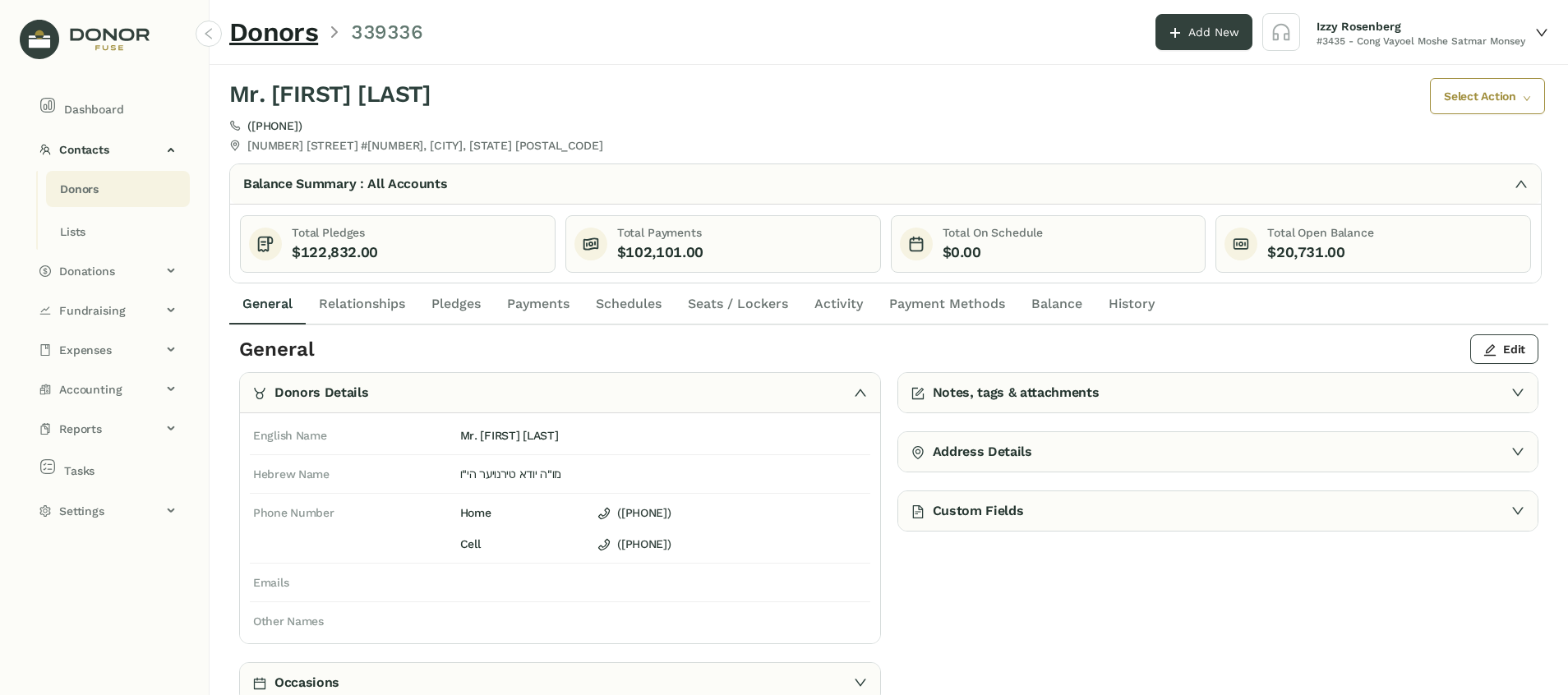 scroll, scrollTop: 0, scrollLeft: 0, axis: both 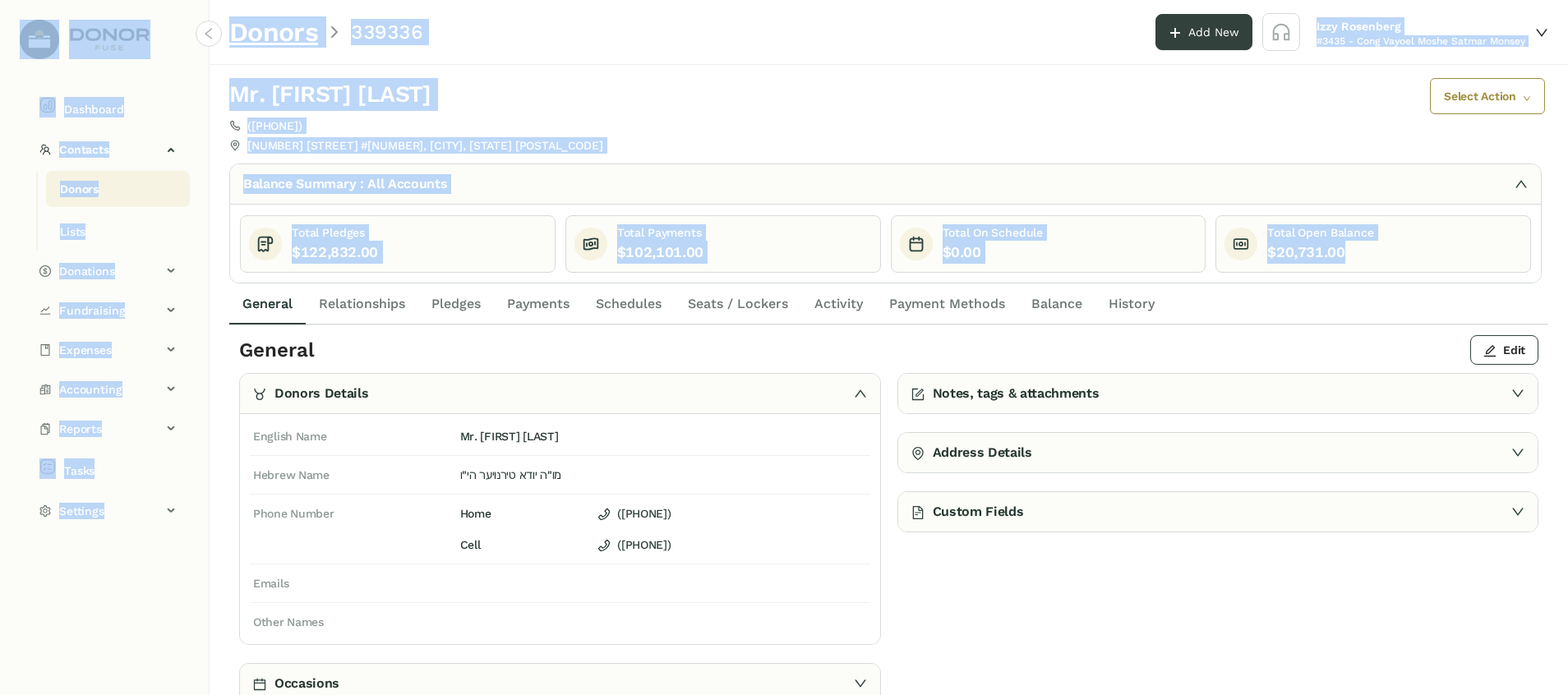 drag, startPoint x: 1392, startPoint y: 250, endPoint x: 210, endPoint y: 24, distance: 1203.4118 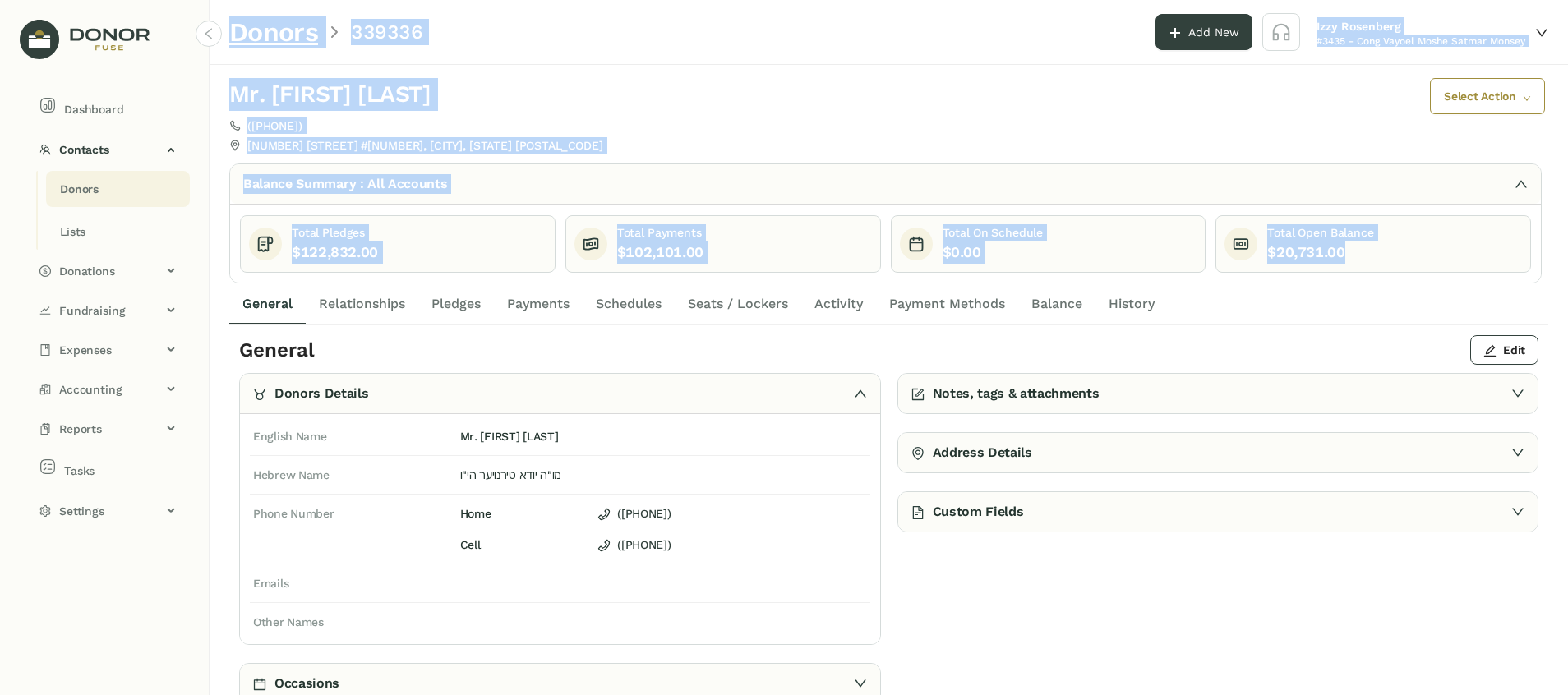 drag, startPoint x: 1409, startPoint y: 259, endPoint x: 234, endPoint y: 29, distance: 1197.299 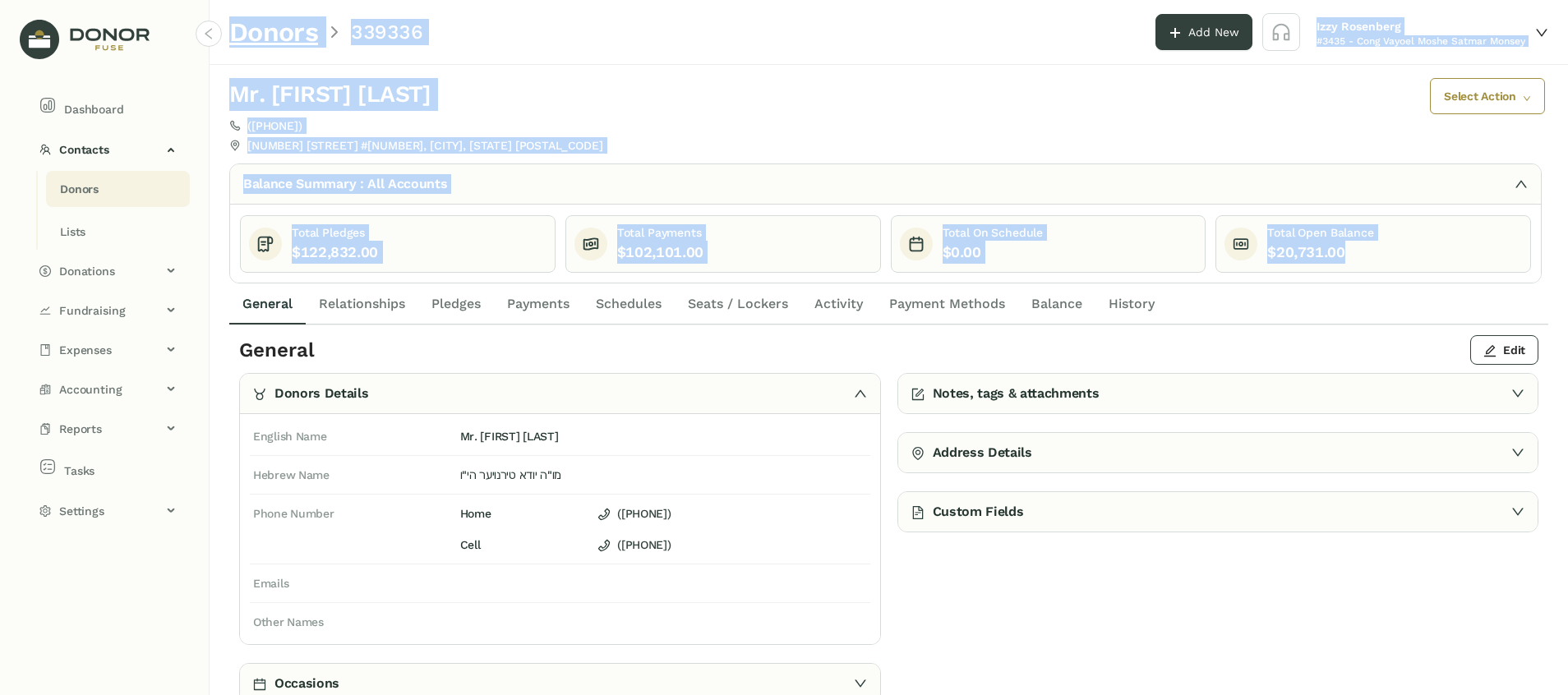 click on "Mr. Yida Tyrnauer" 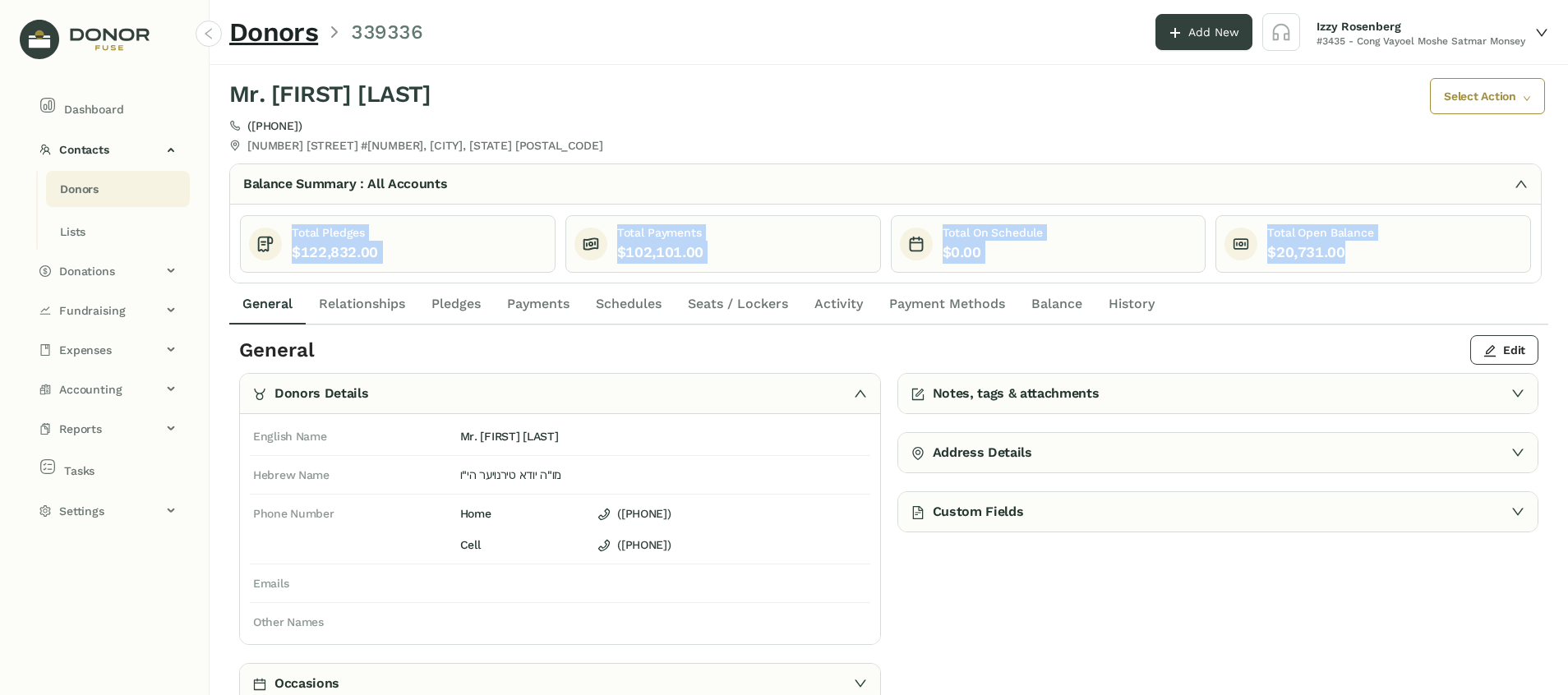 drag, startPoint x: 1354, startPoint y: 253, endPoint x: 285, endPoint y: 235, distance: 1069.152 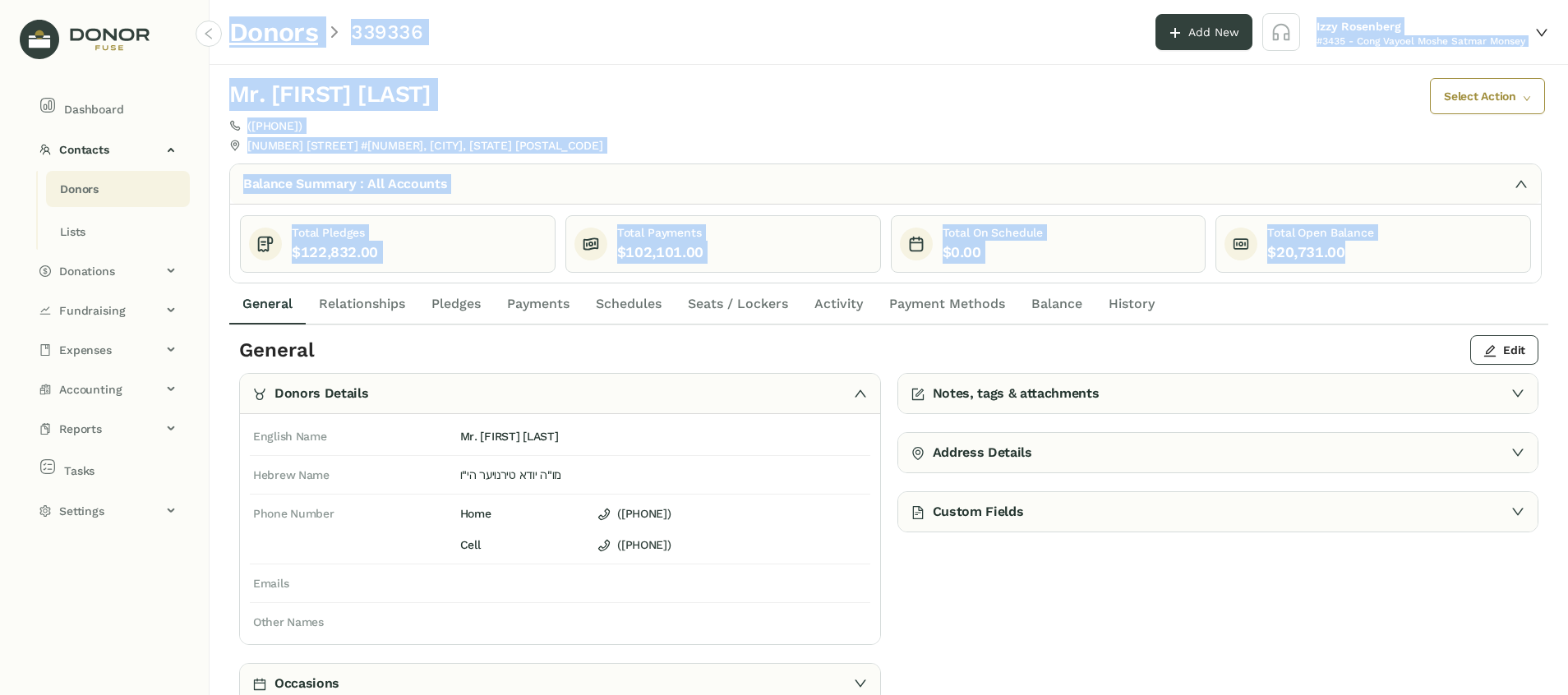 drag, startPoint x: 1320, startPoint y: 256, endPoint x: 228, endPoint y: 44, distance: 1112.3884 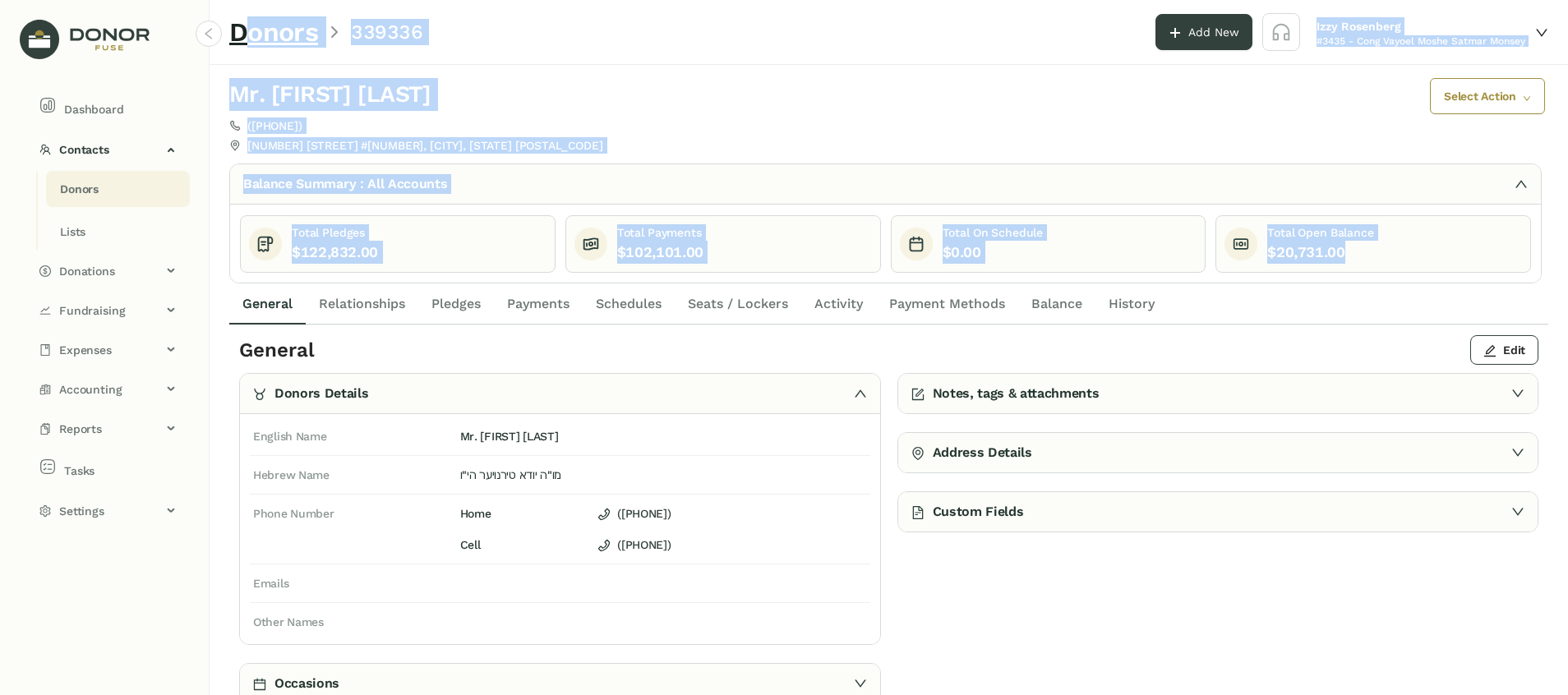 drag, startPoint x: 241, startPoint y: 22, endPoint x: 599, endPoint y: 56, distance: 359.6109 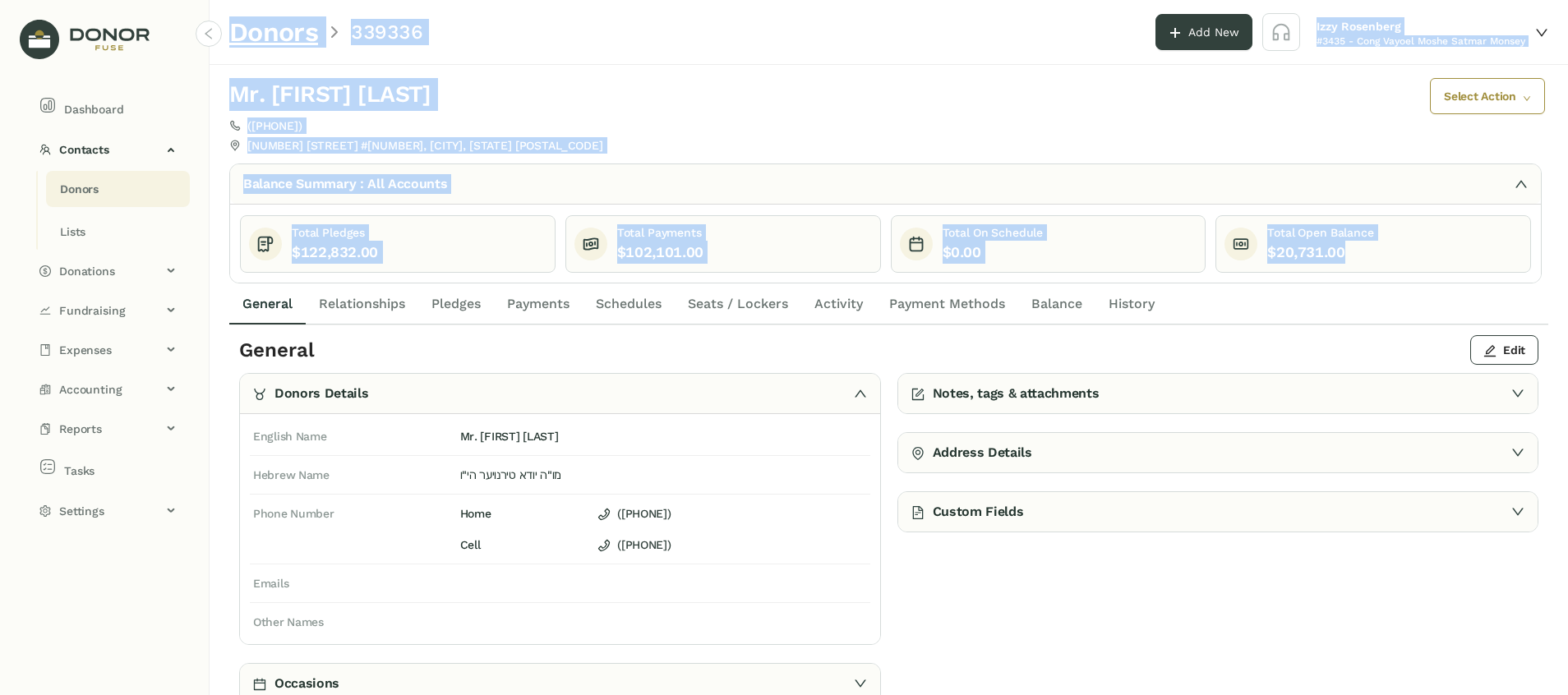 drag, startPoint x: 1351, startPoint y: 254, endPoint x: 229, endPoint y: 24, distance: 1145.331 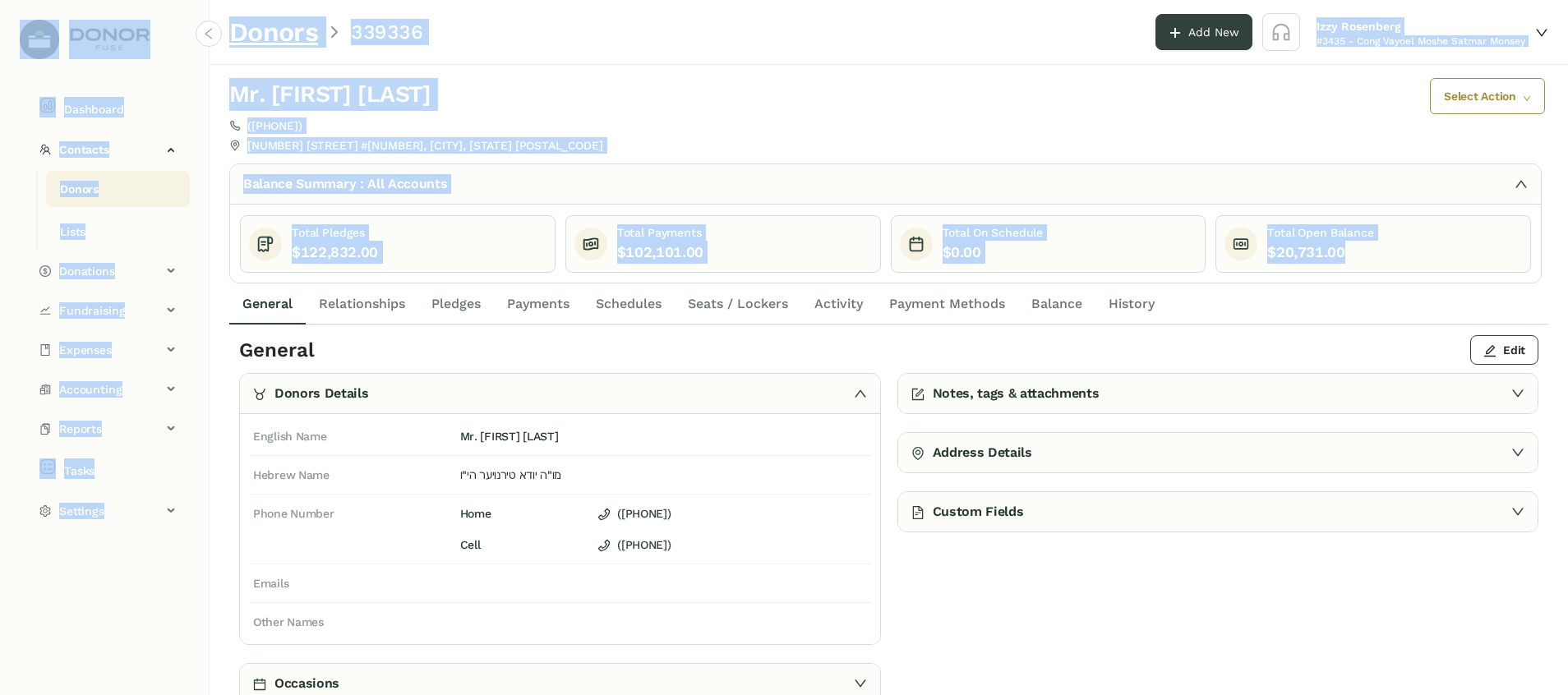 drag, startPoint x: 1218, startPoint y: 245, endPoint x: 21, endPoint y: 30, distance: 1216.1554 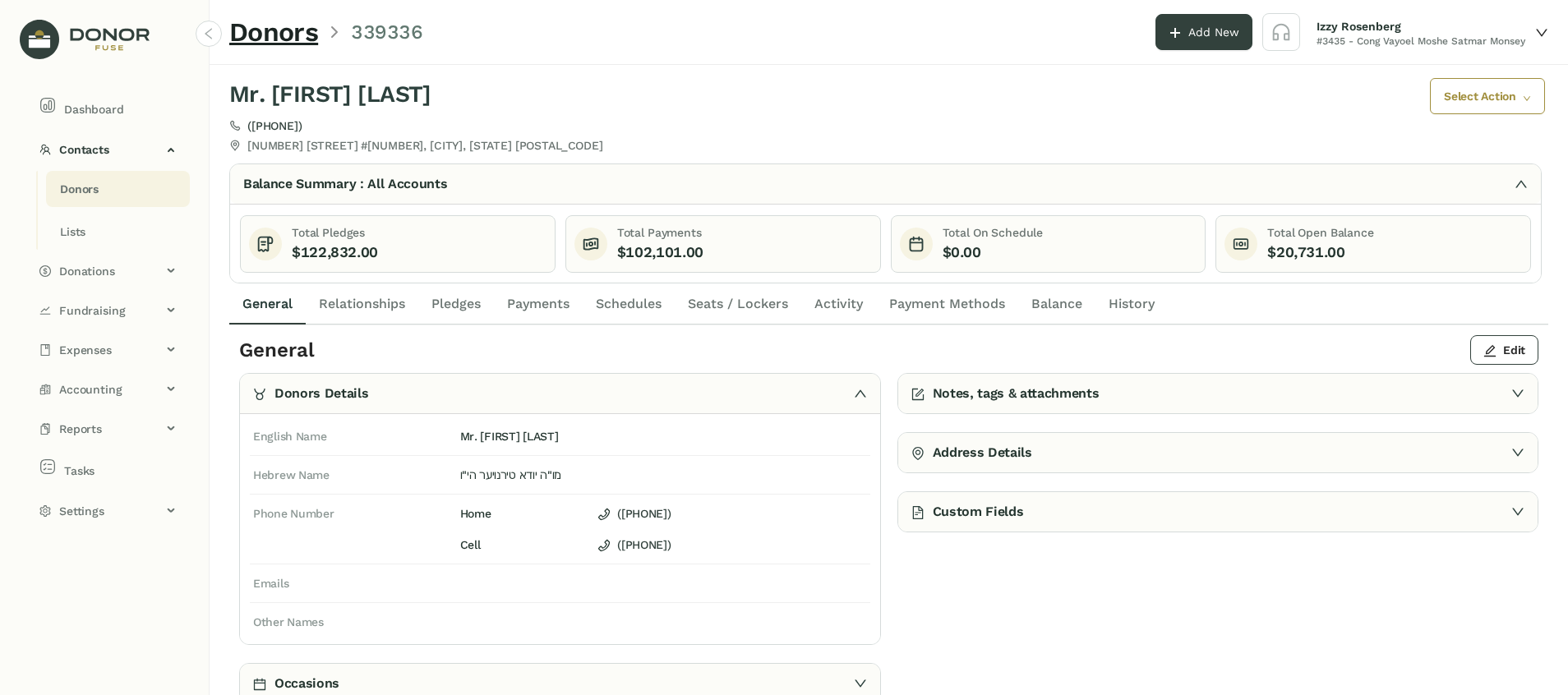 click on "(845) 426-2023" 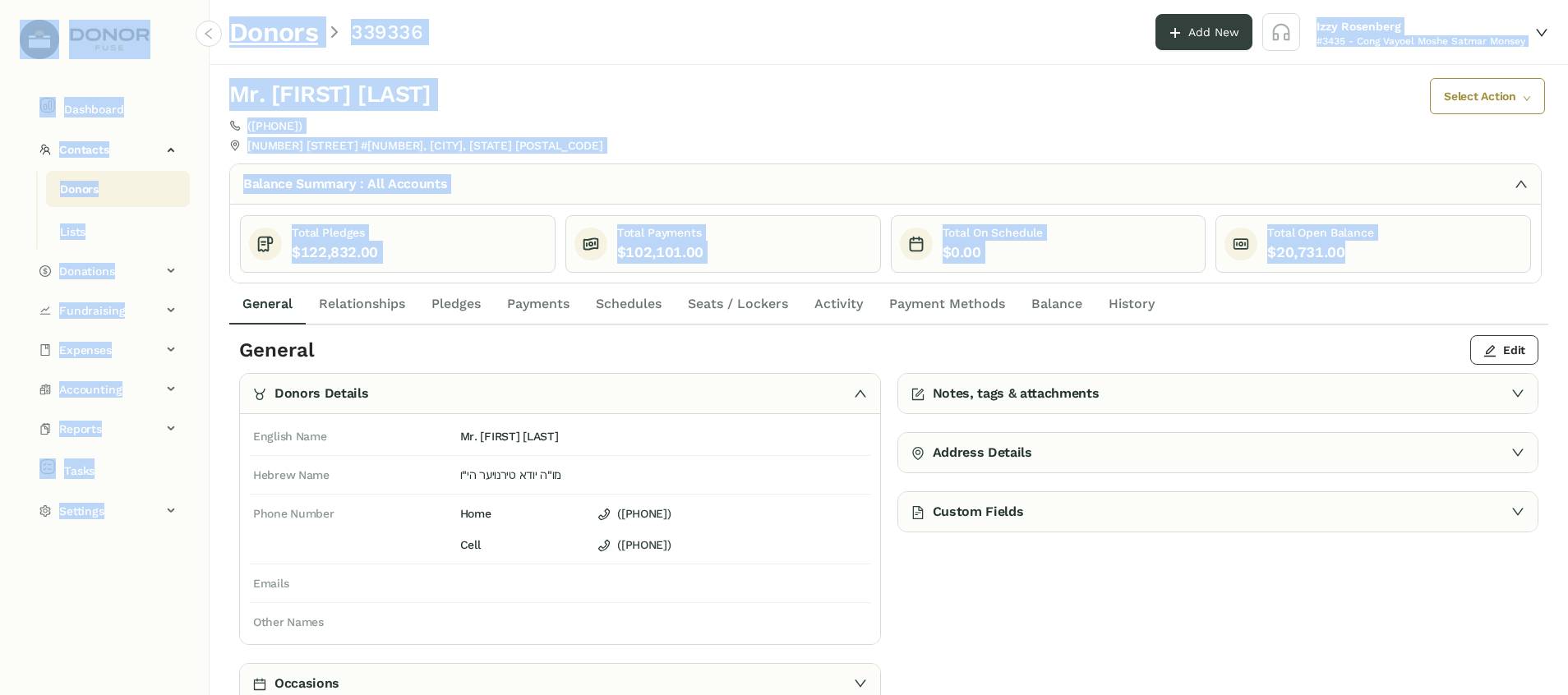 drag, startPoint x: 1386, startPoint y: 260, endPoint x: -2, endPoint y: 10, distance: 1410.3347 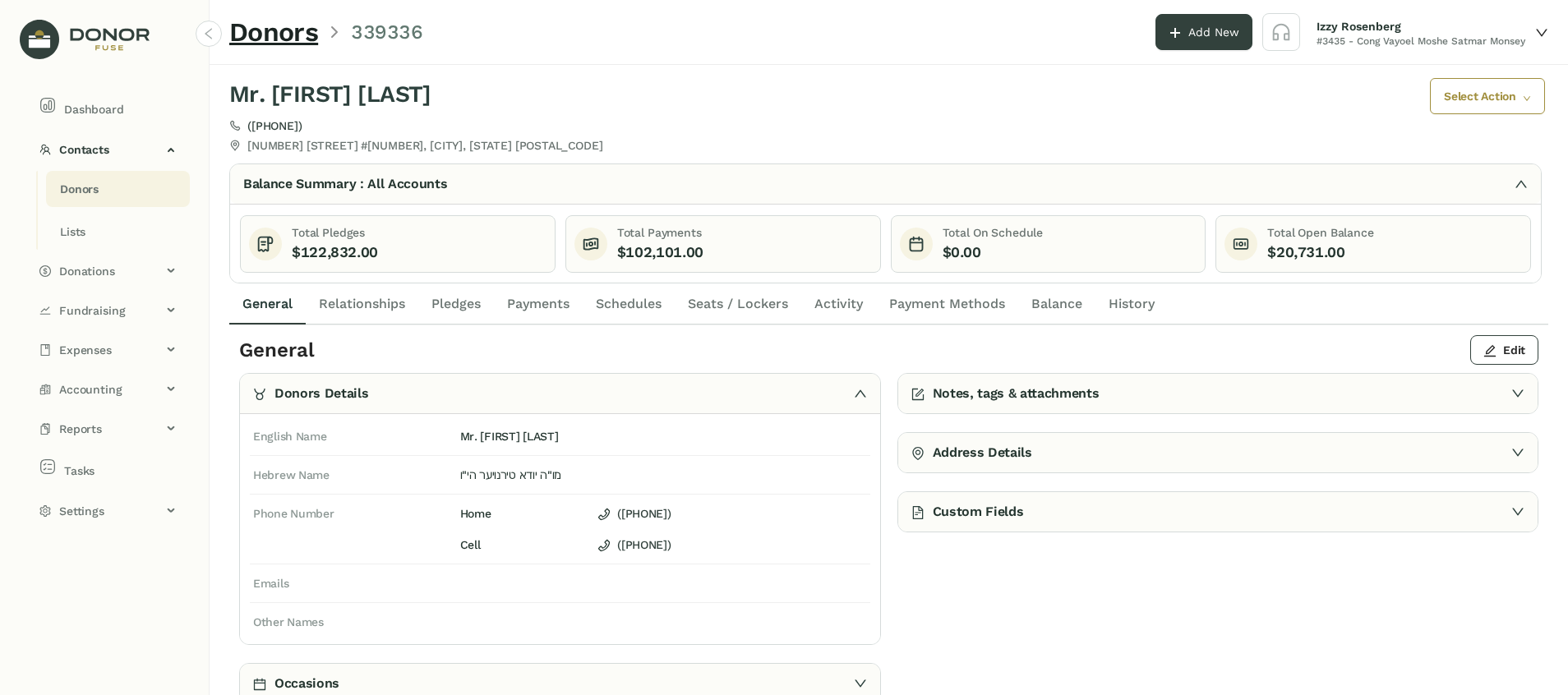 scroll, scrollTop: 7, scrollLeft: 0, axis: vertical 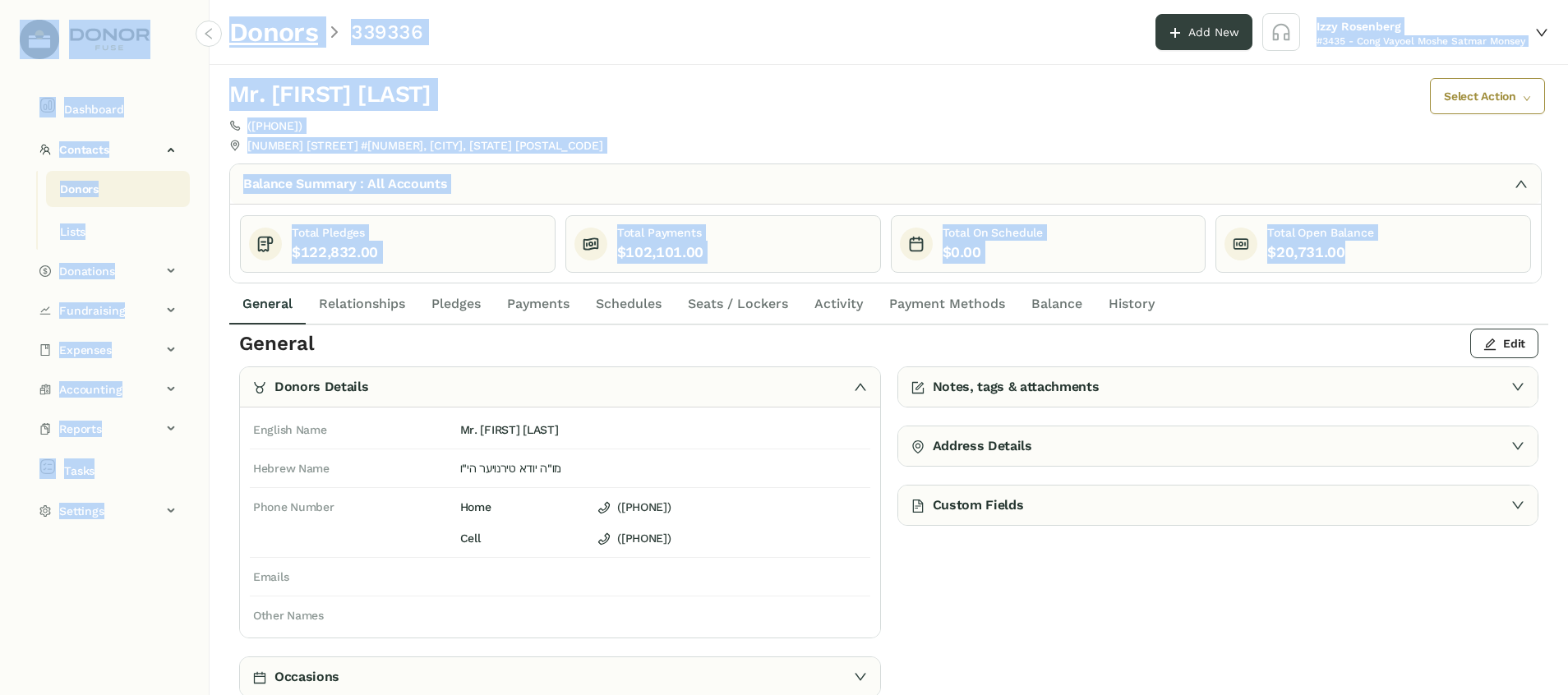 drag, startPoint x: 1395, startPoint y: 248, endPoint x: 192, endPoint y: 7, distance: 1226.9026 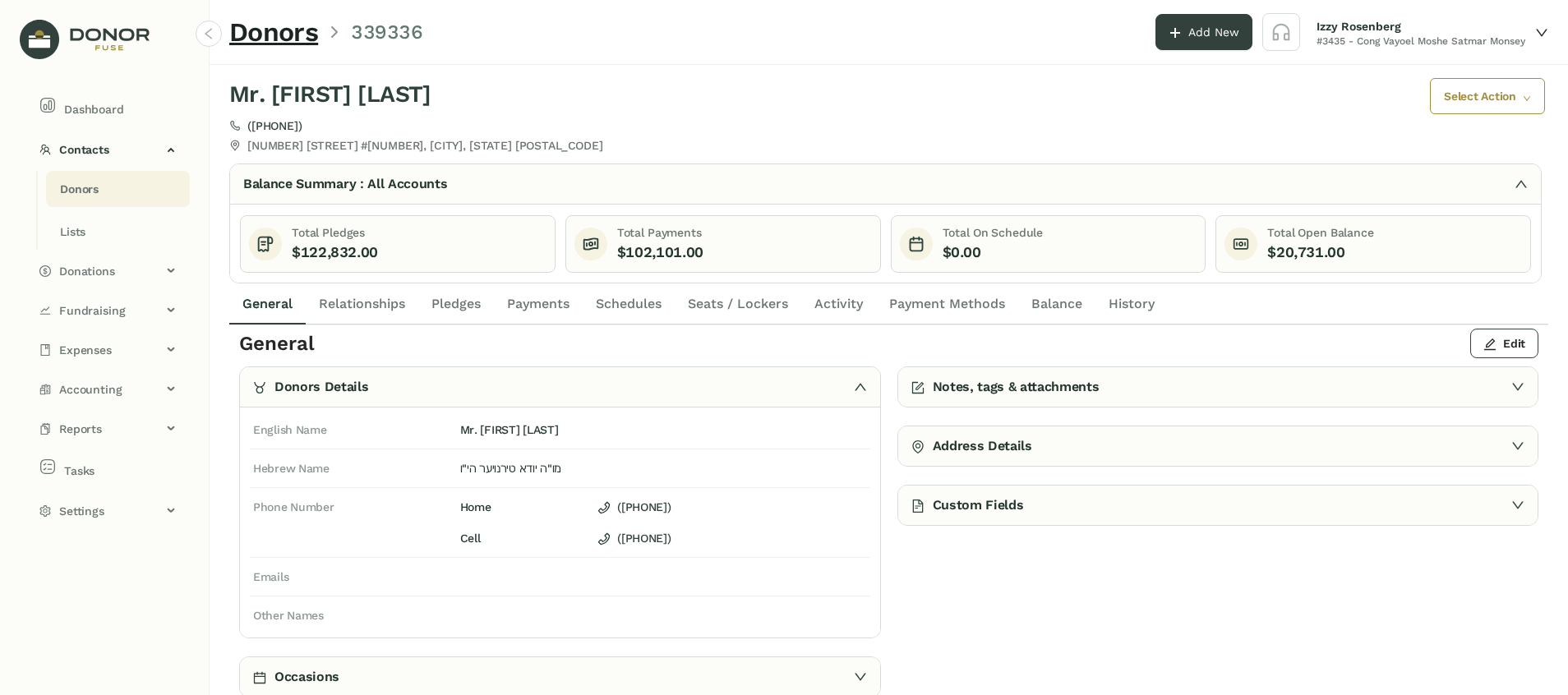 click on "Payments" 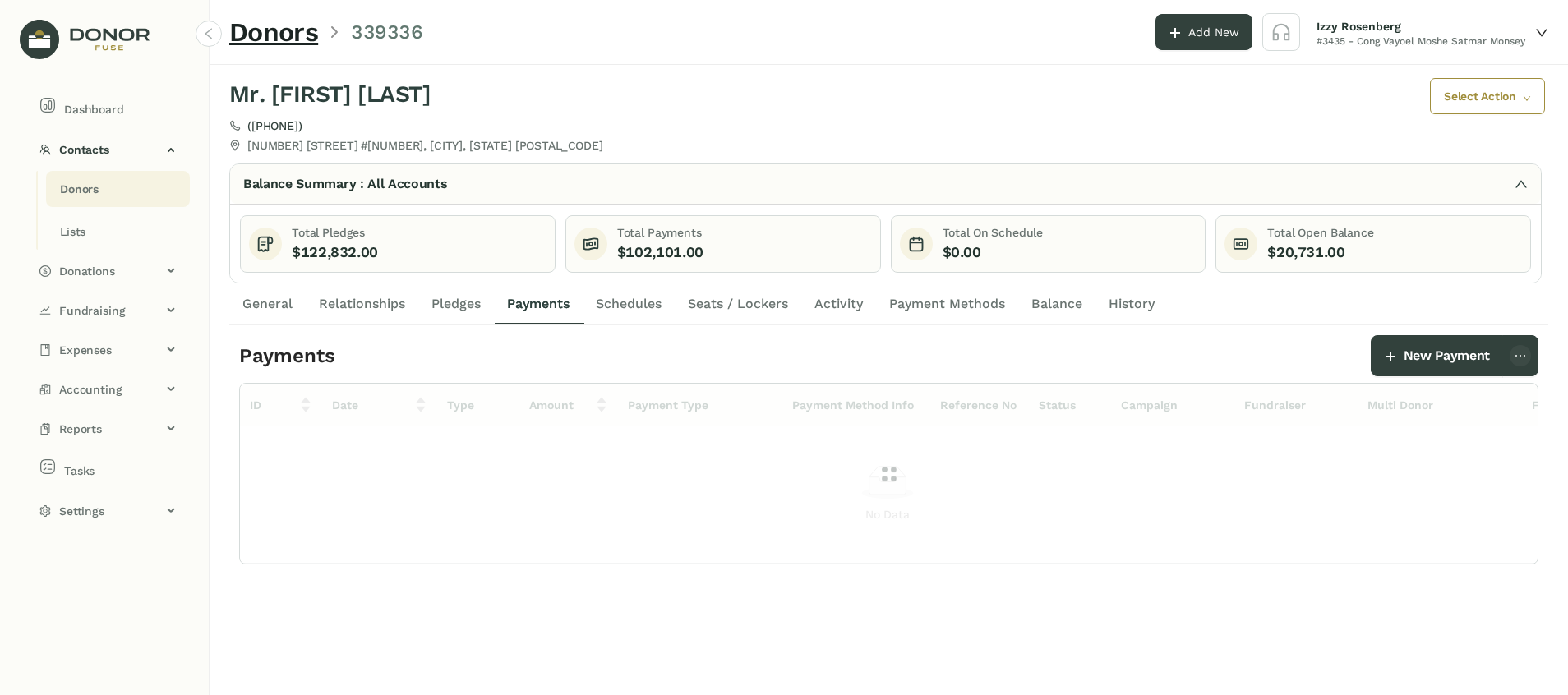 scroll, scrollTop: 0, scrollLeft: 0, axis: both 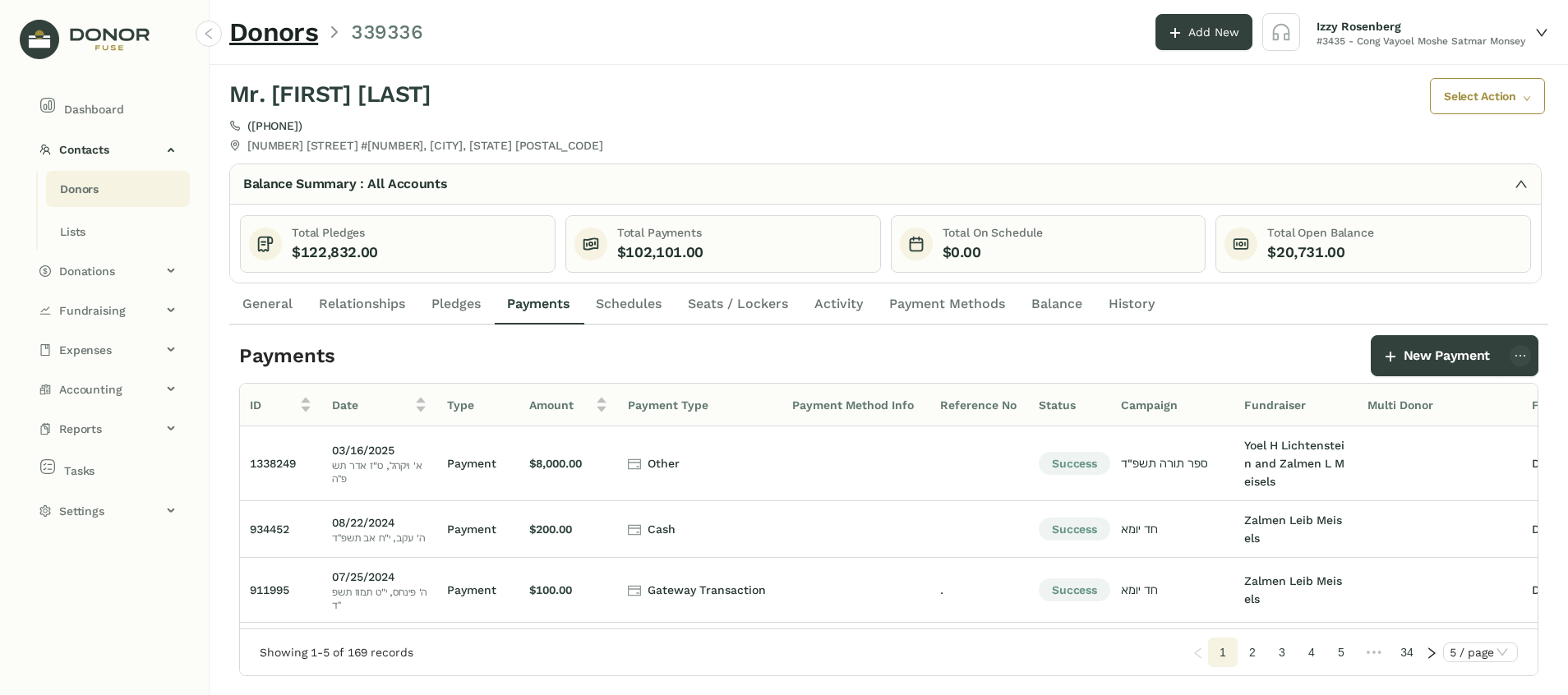 click on "General" 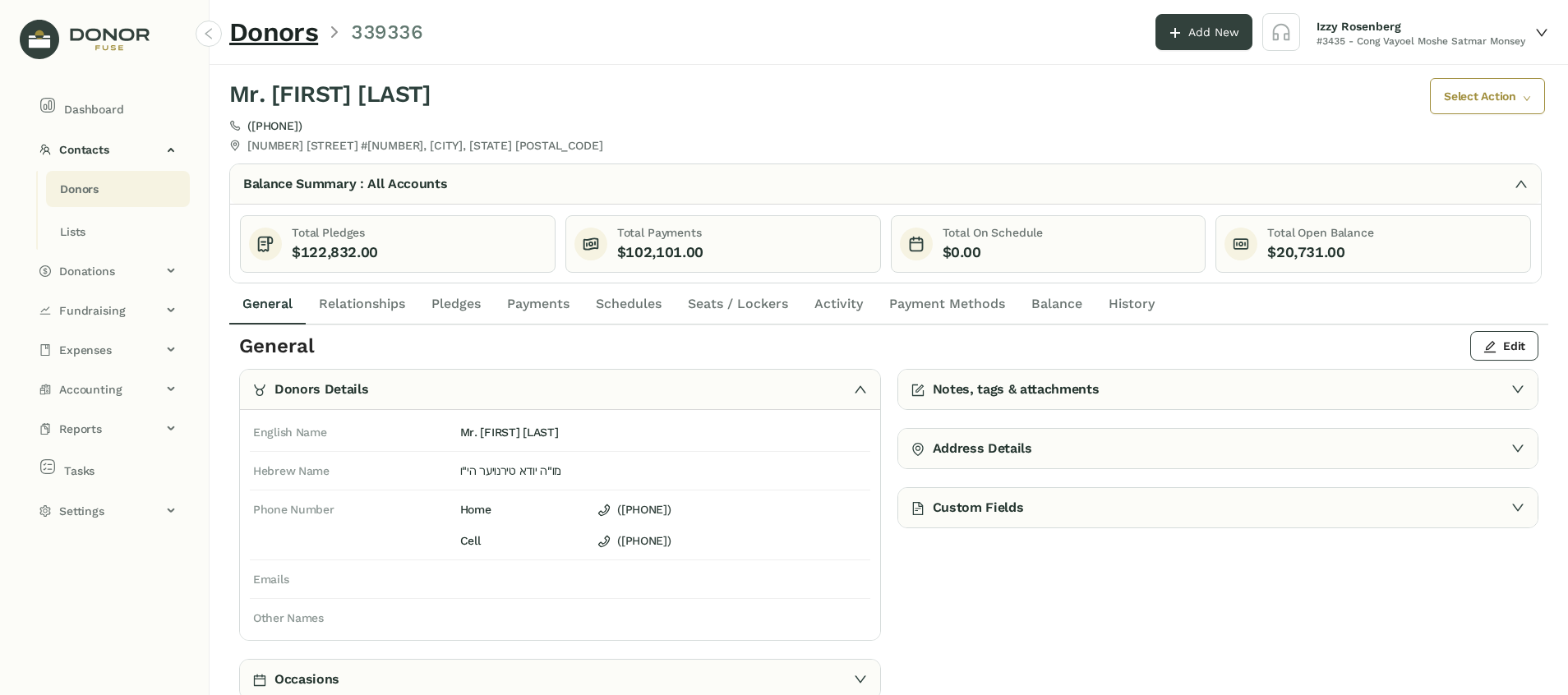 scroll, scrollTop: 7, scrollLeft: 0, axis: vertical 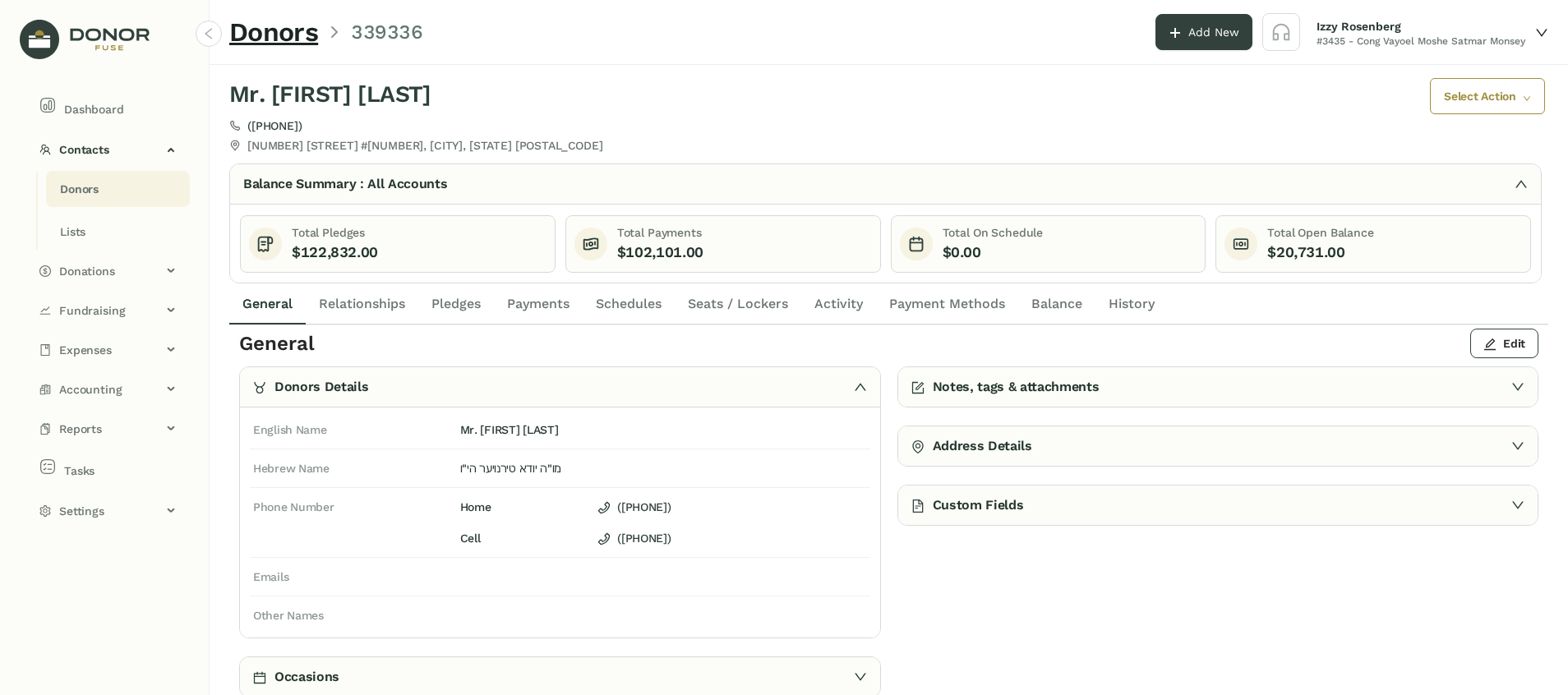 click 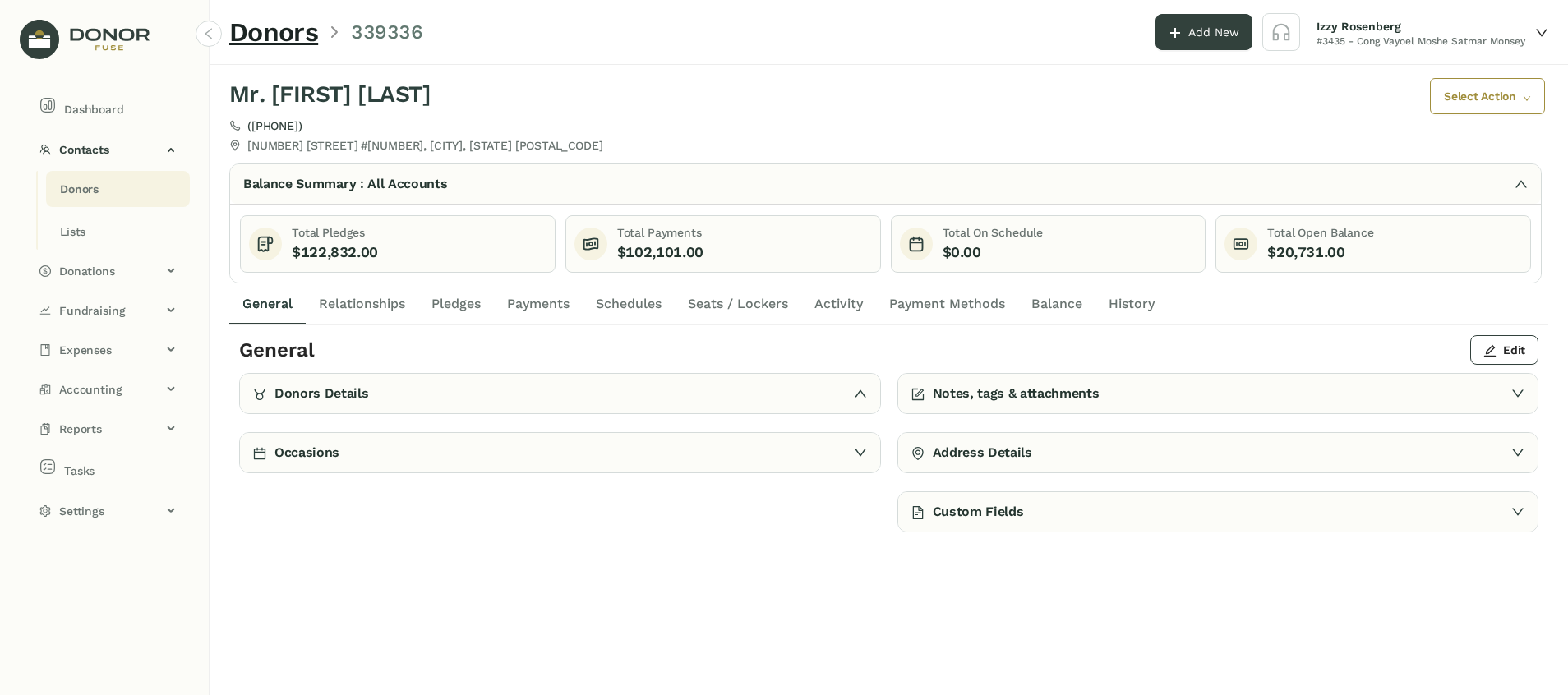 scroll, scrollTop: 0, scrollLeft: 0, axis: both 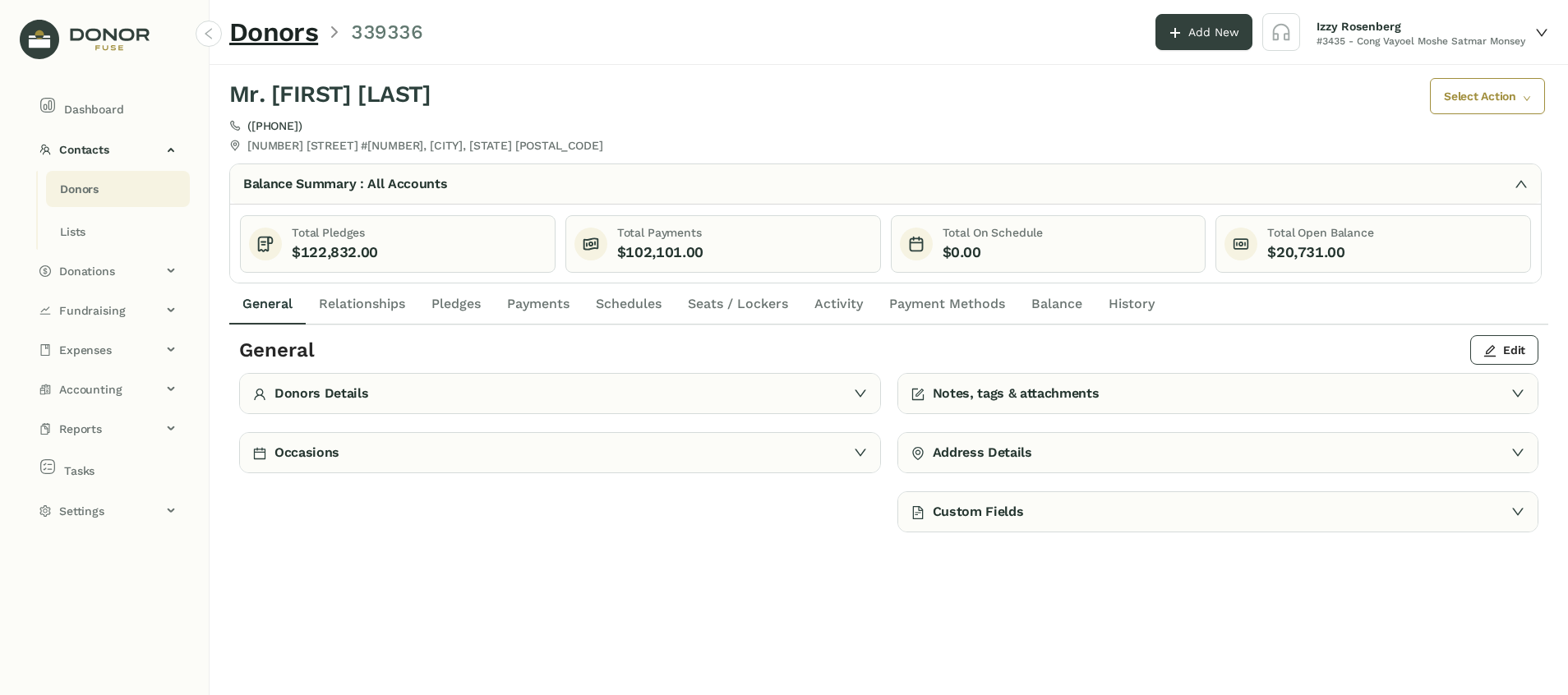 click on "Payments" 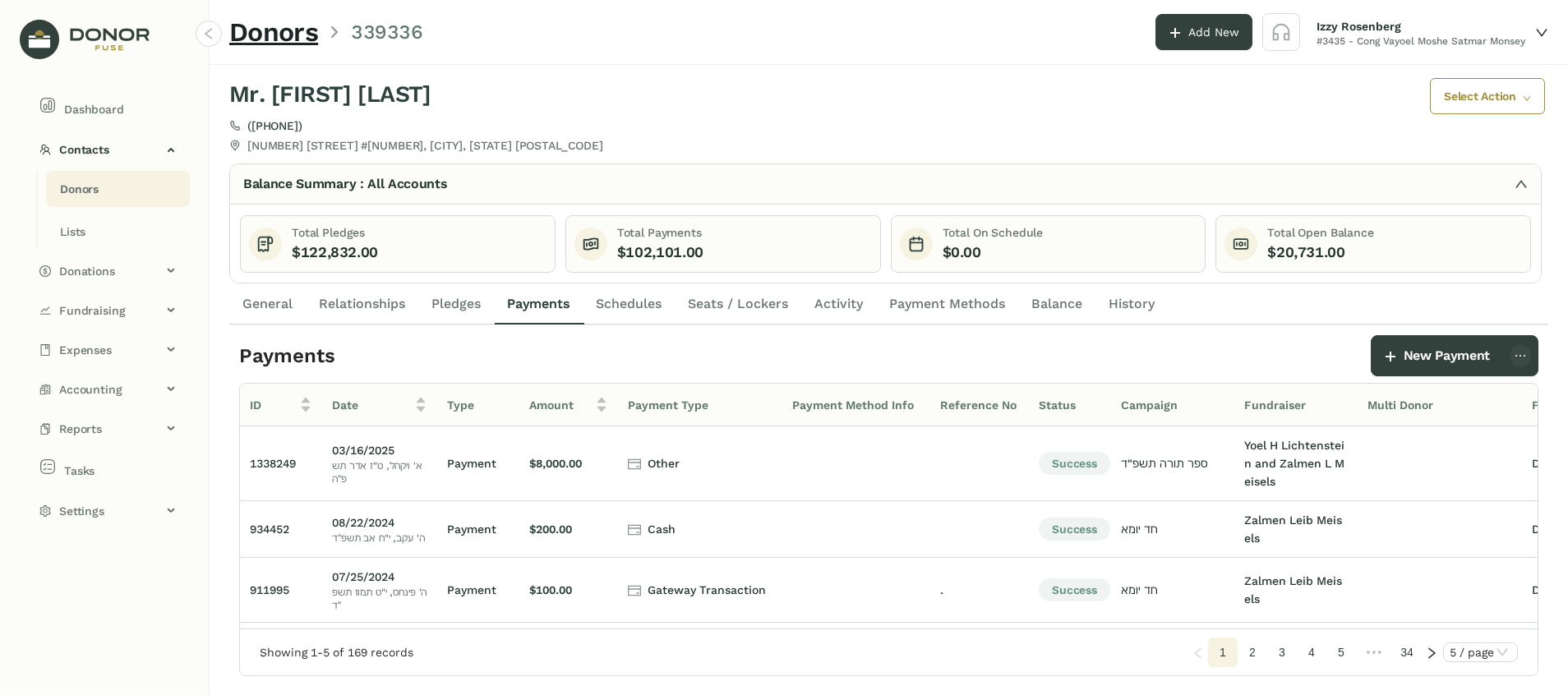click on "Pledges" 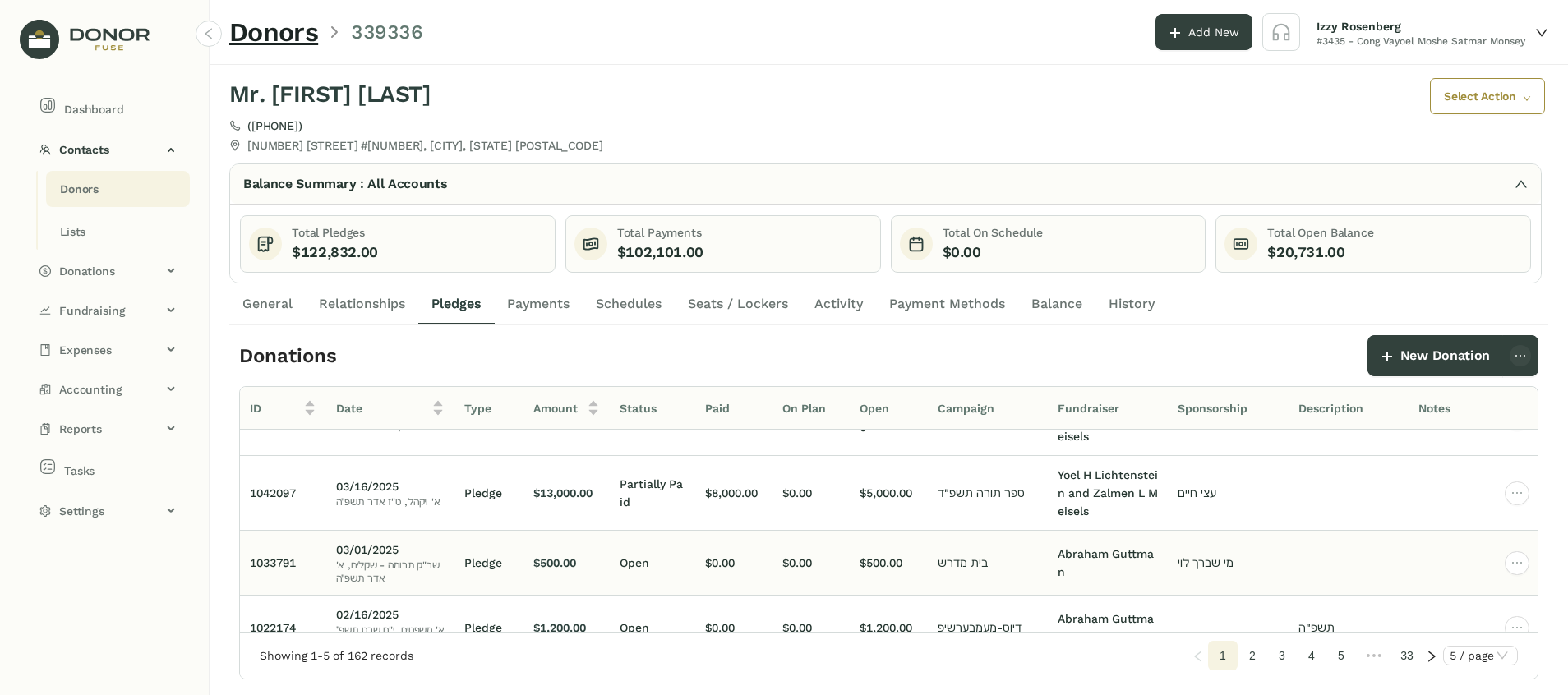 scroll, scrollTop: 144, scrollLeft: 0, axis: vertical 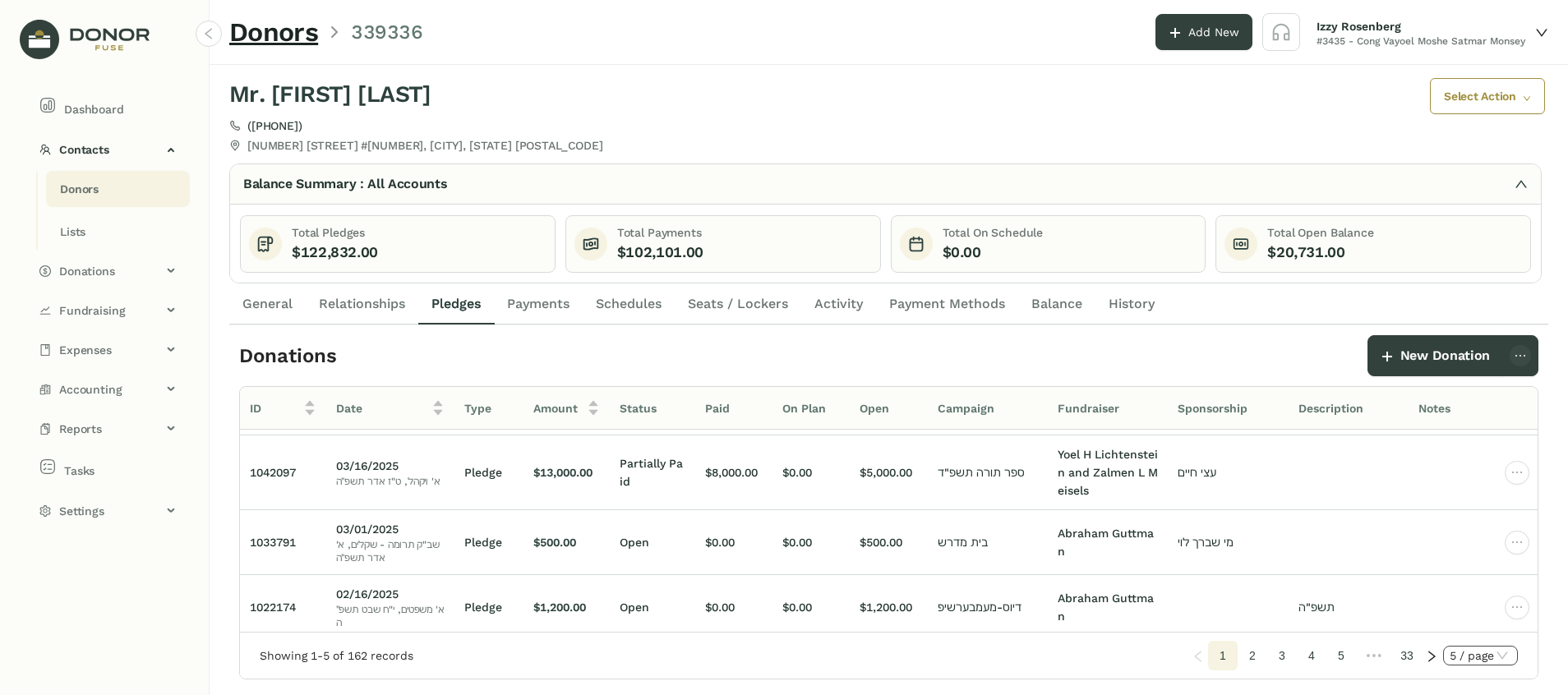 click on "5 / page" 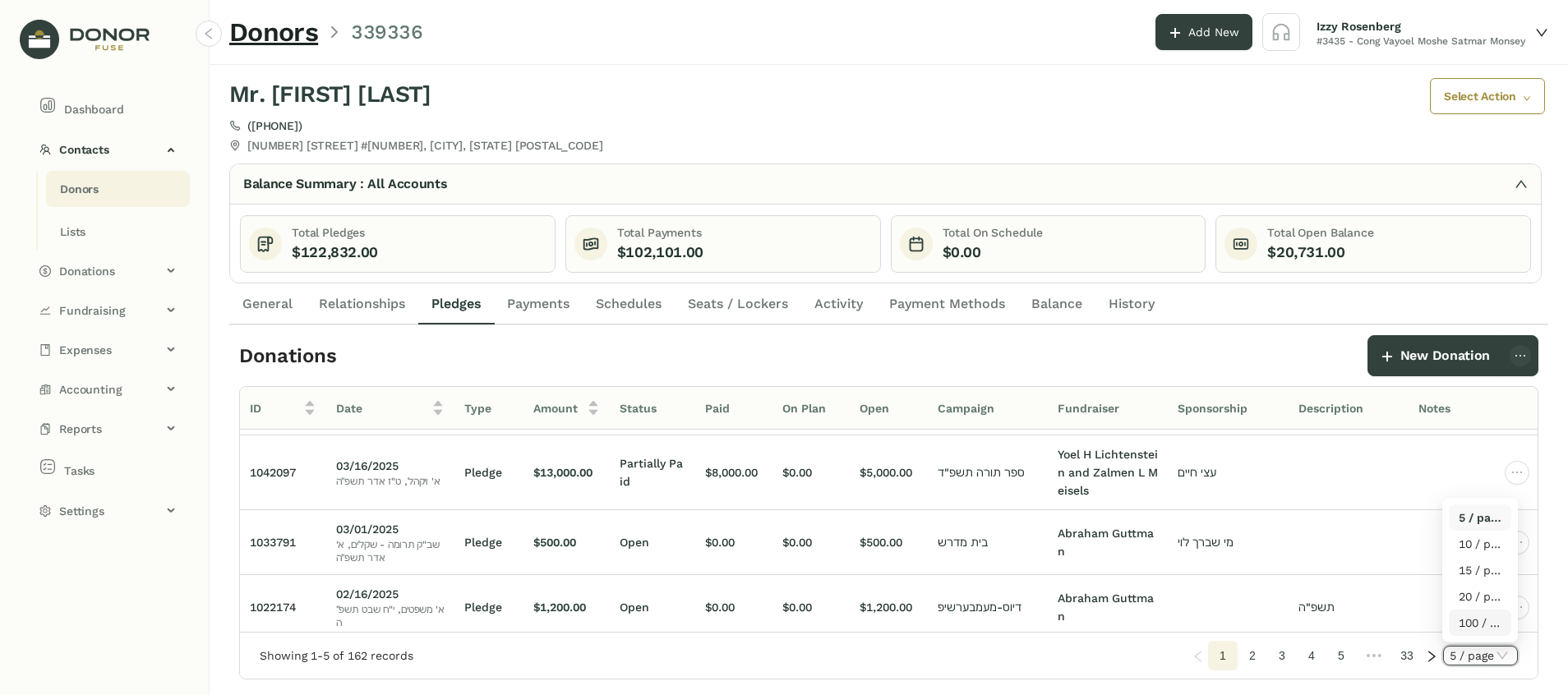 click on "100 / page" at bounding box center (1480, 623) 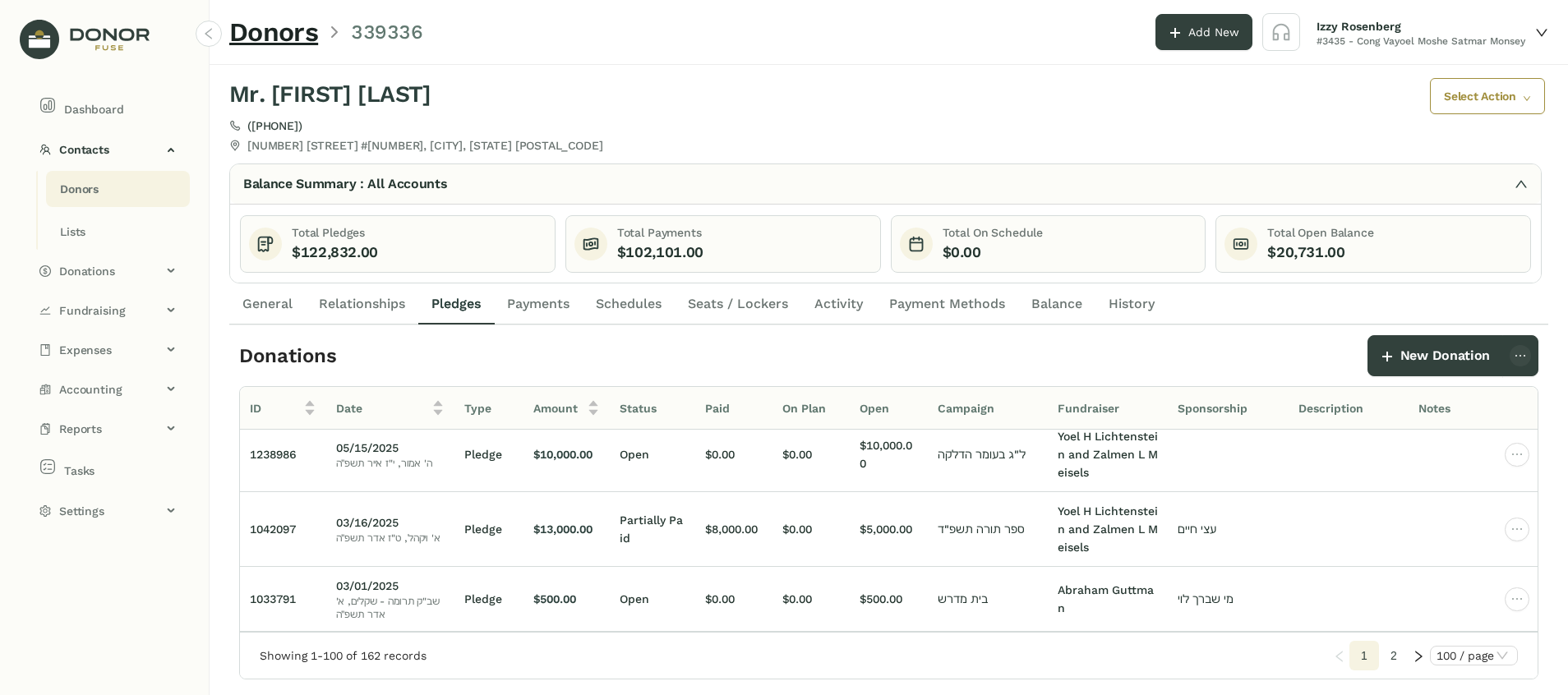 scroll, scrollTop: 0, scrollLeft: 0, axis: both 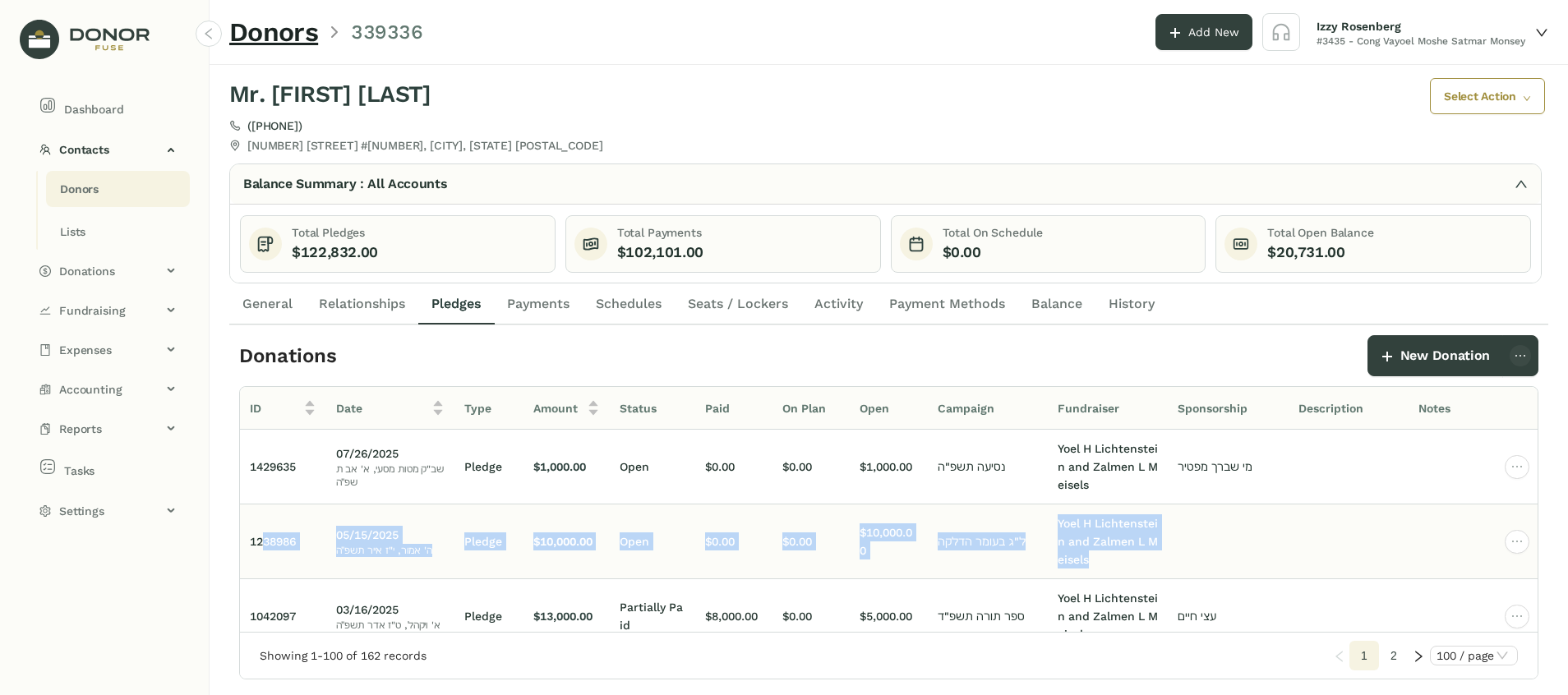 drag, startPoint x: 1144, startPoint y: 564, endPoint x: 265, endPoint y: 511, distance: 880.5964 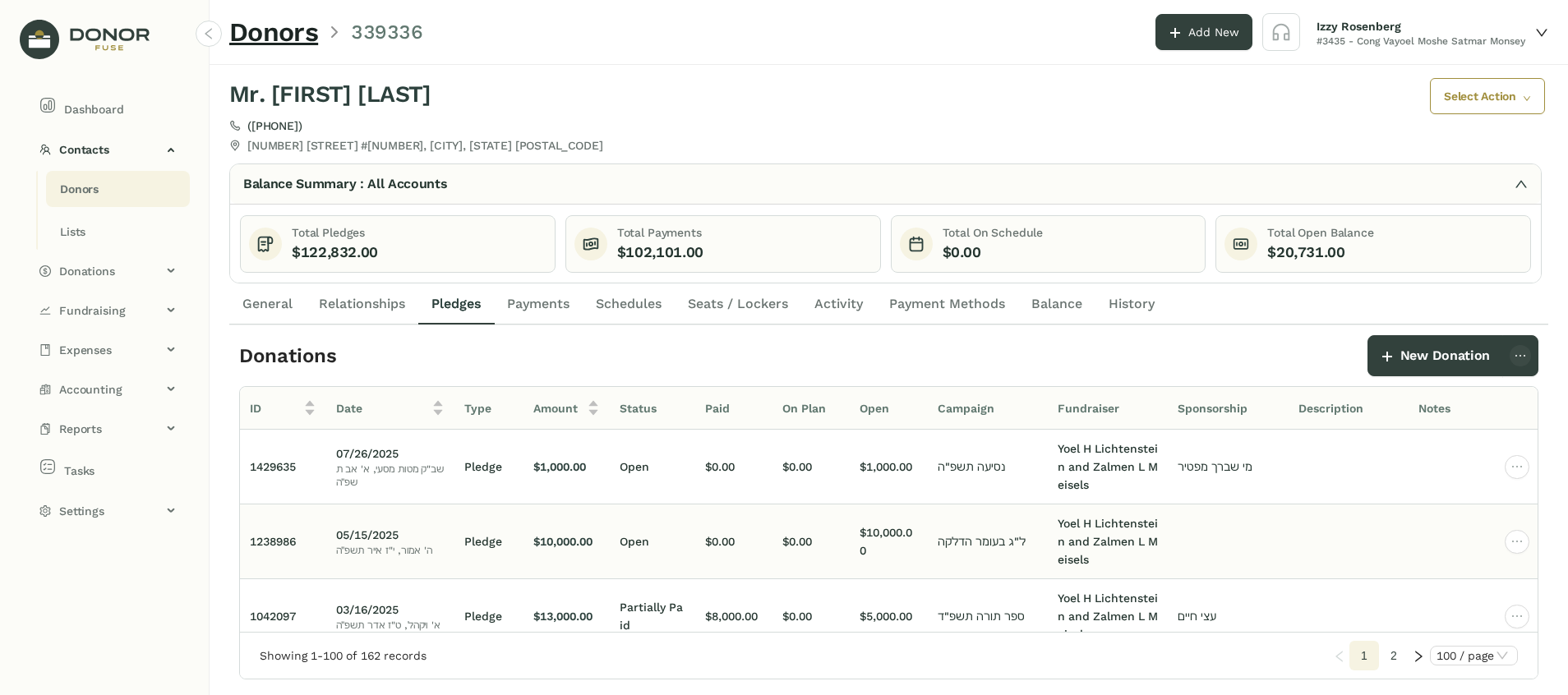 click 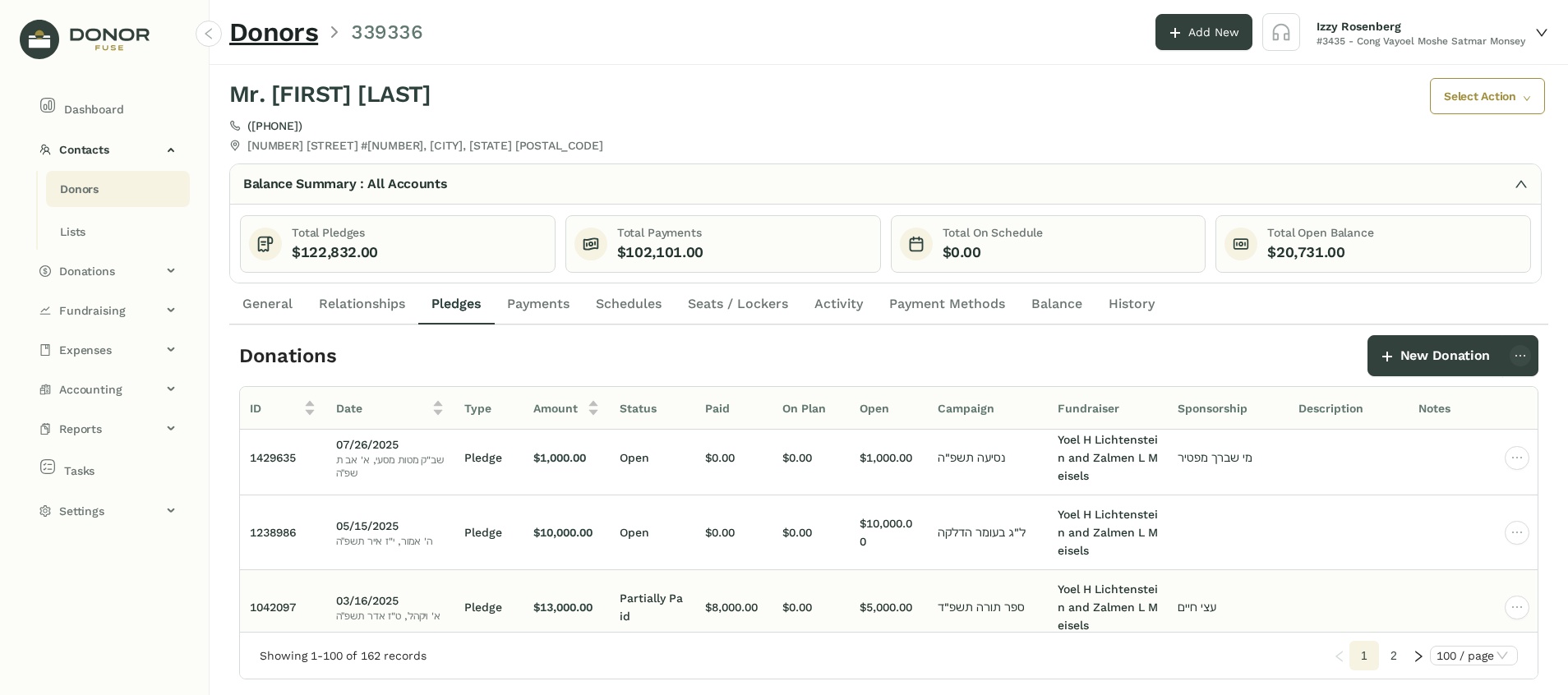 scroll, scrollTop: 0, scrollLeft: 0, axis: both 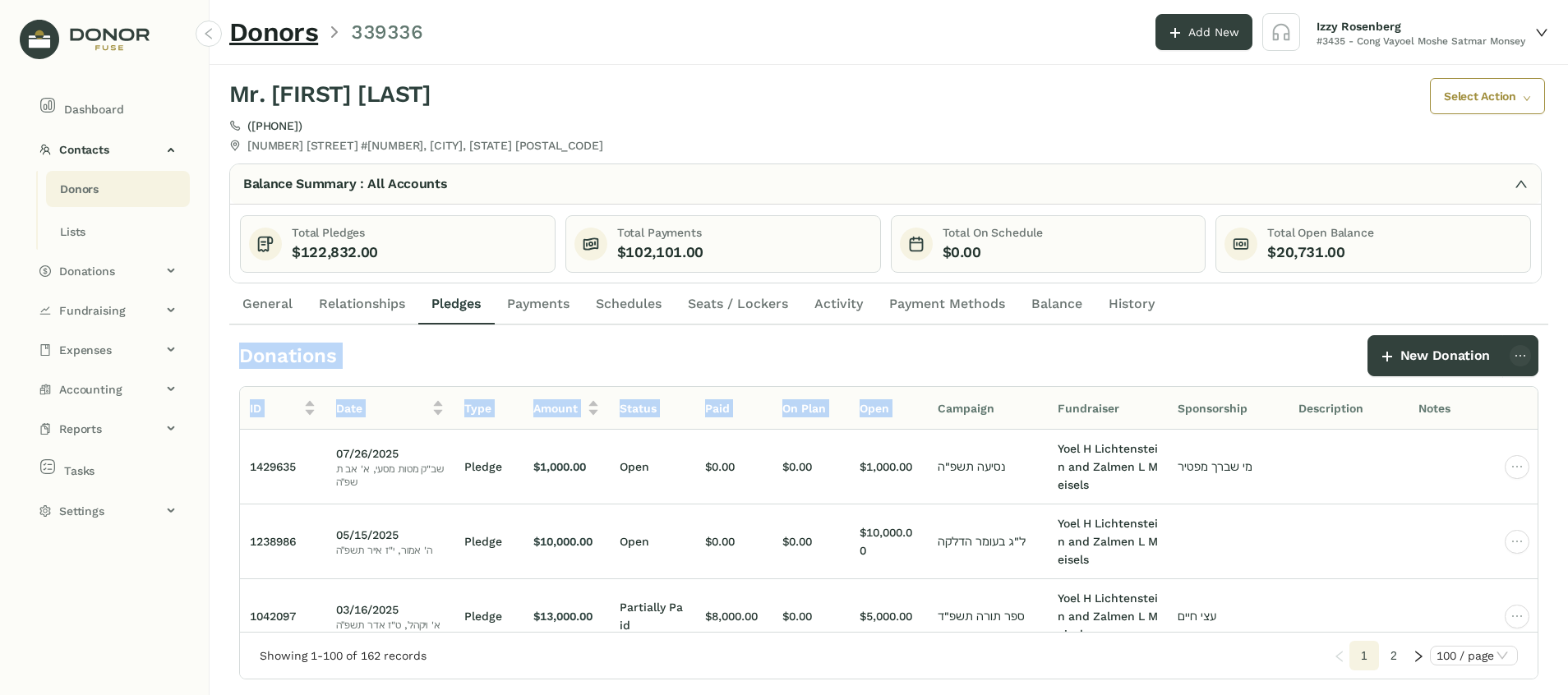 drag, startPoint x: 235, startPoint y: 351, endPoint x: 912, endPoint y: 401, distance: 678.8439 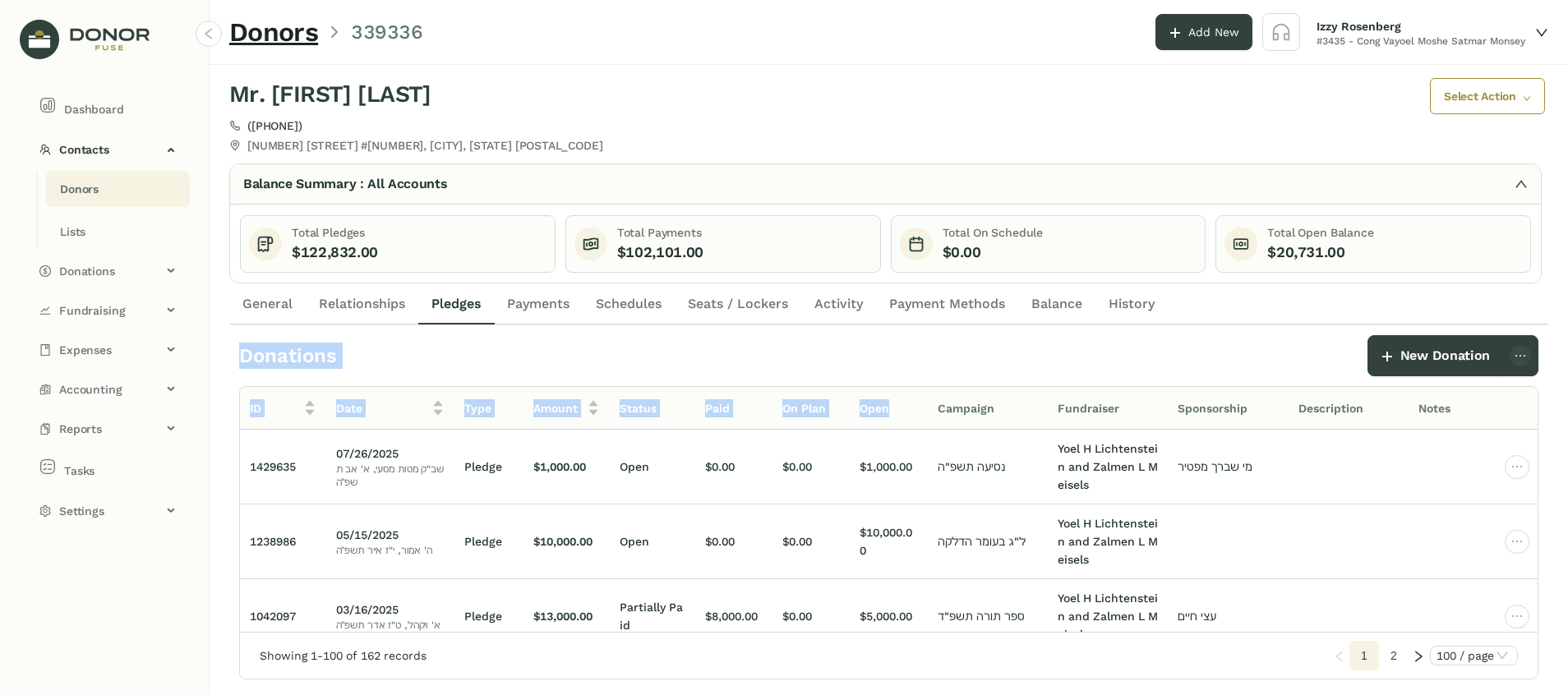 drag, startPoint x: 912, startPoint y: 401, endPoint x: 881, endPoint y: 356, distance: 54.6443 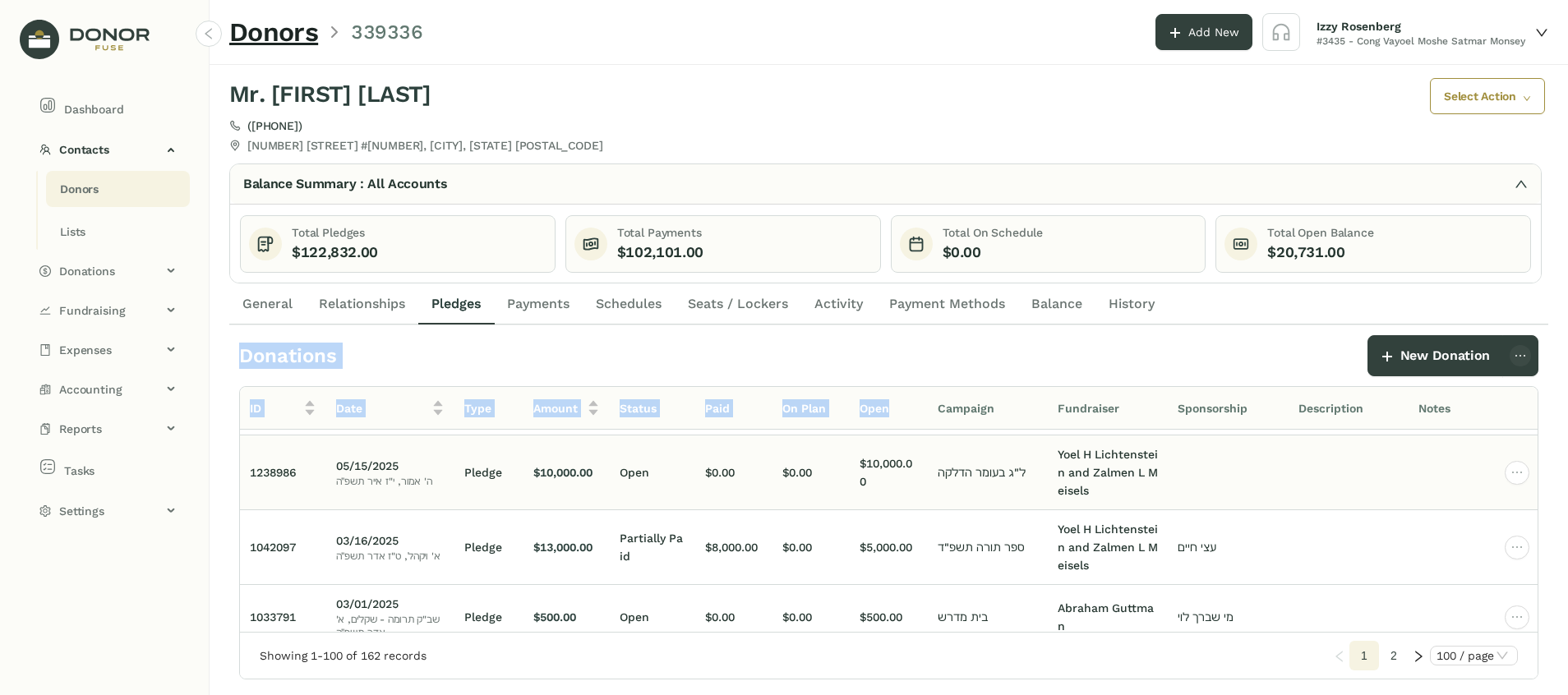 scroll, scrollTop: 123, scrollLeft: 0, axis: vertical 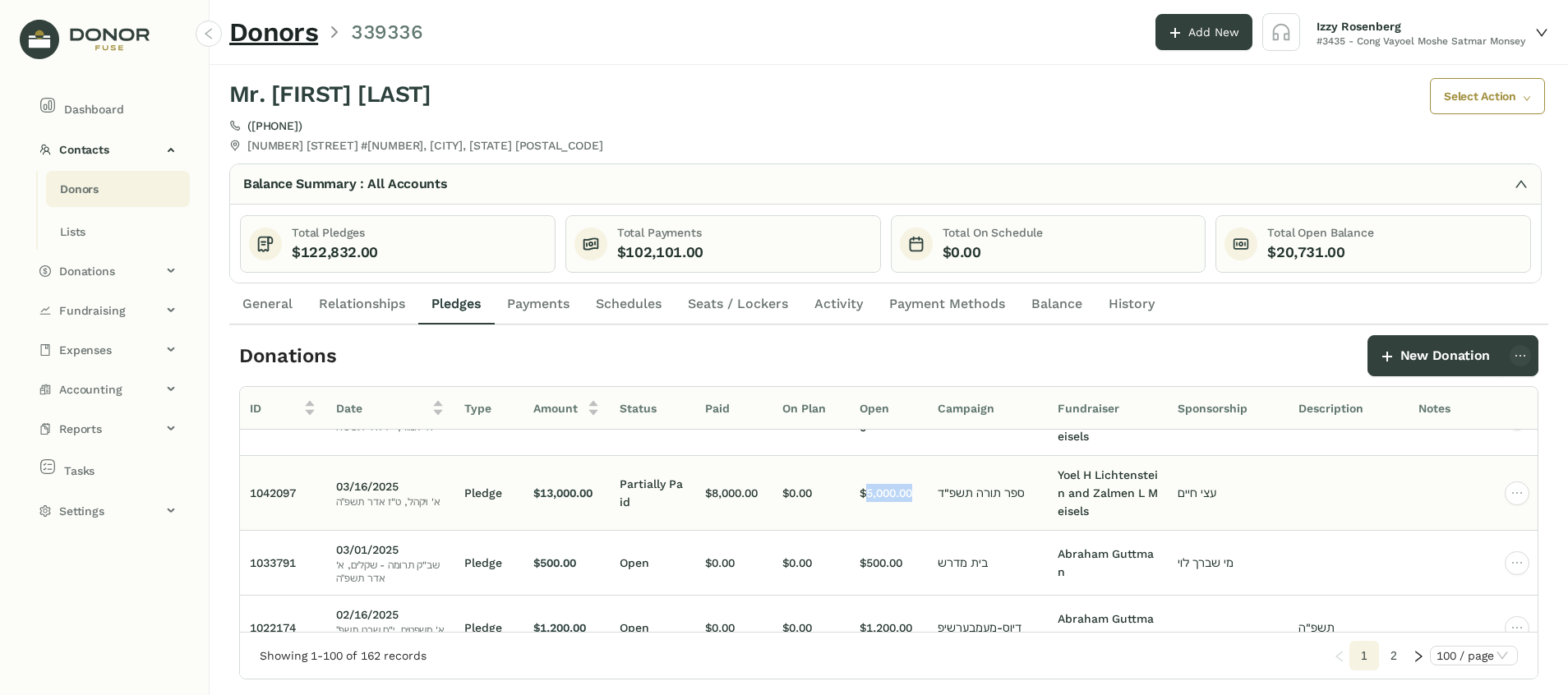 drag, startPoint x: 912, startPoint y: 493, endPoint x: 867, endPoint y: 493, distance: 45 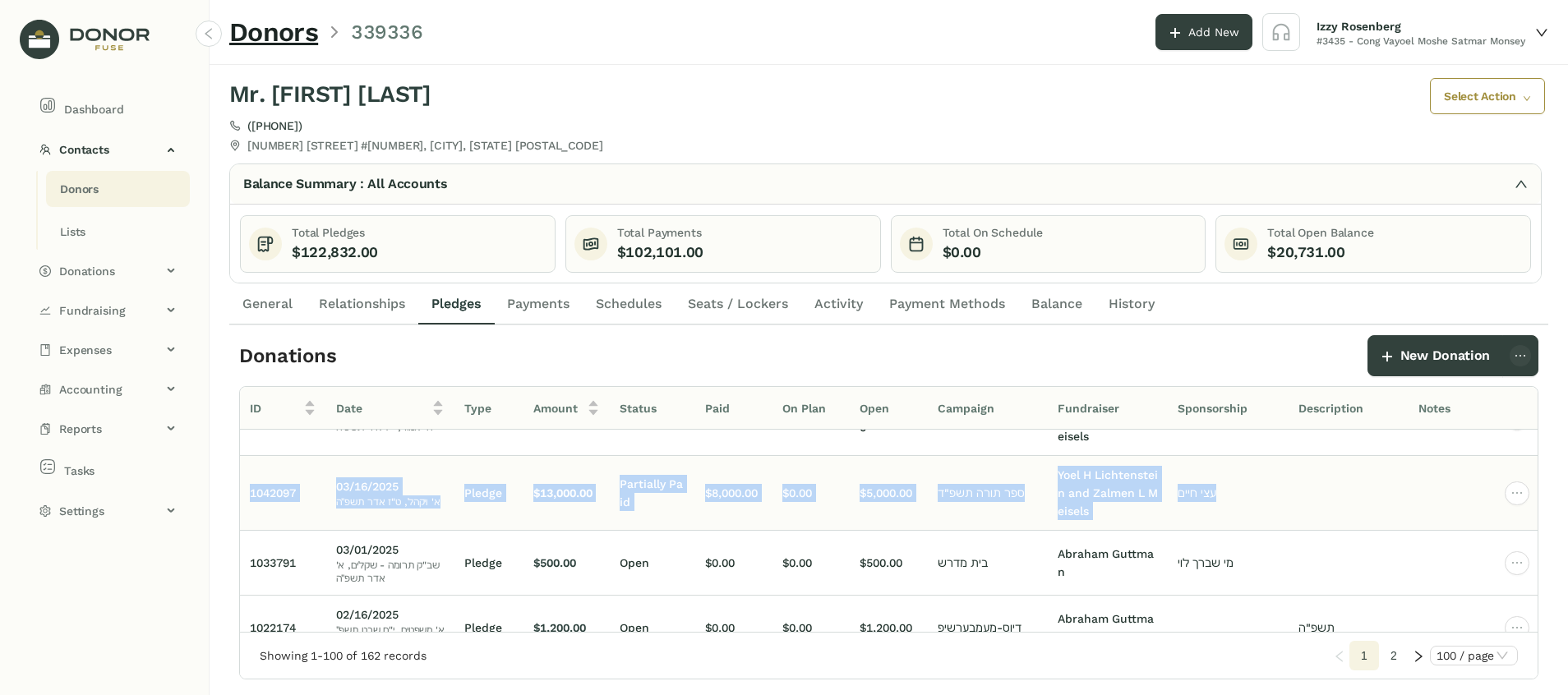 drag, startPoint x: 250, startPoint y: 490, endPoint x: 1350, endPoint y: 503, distance: 1100.077 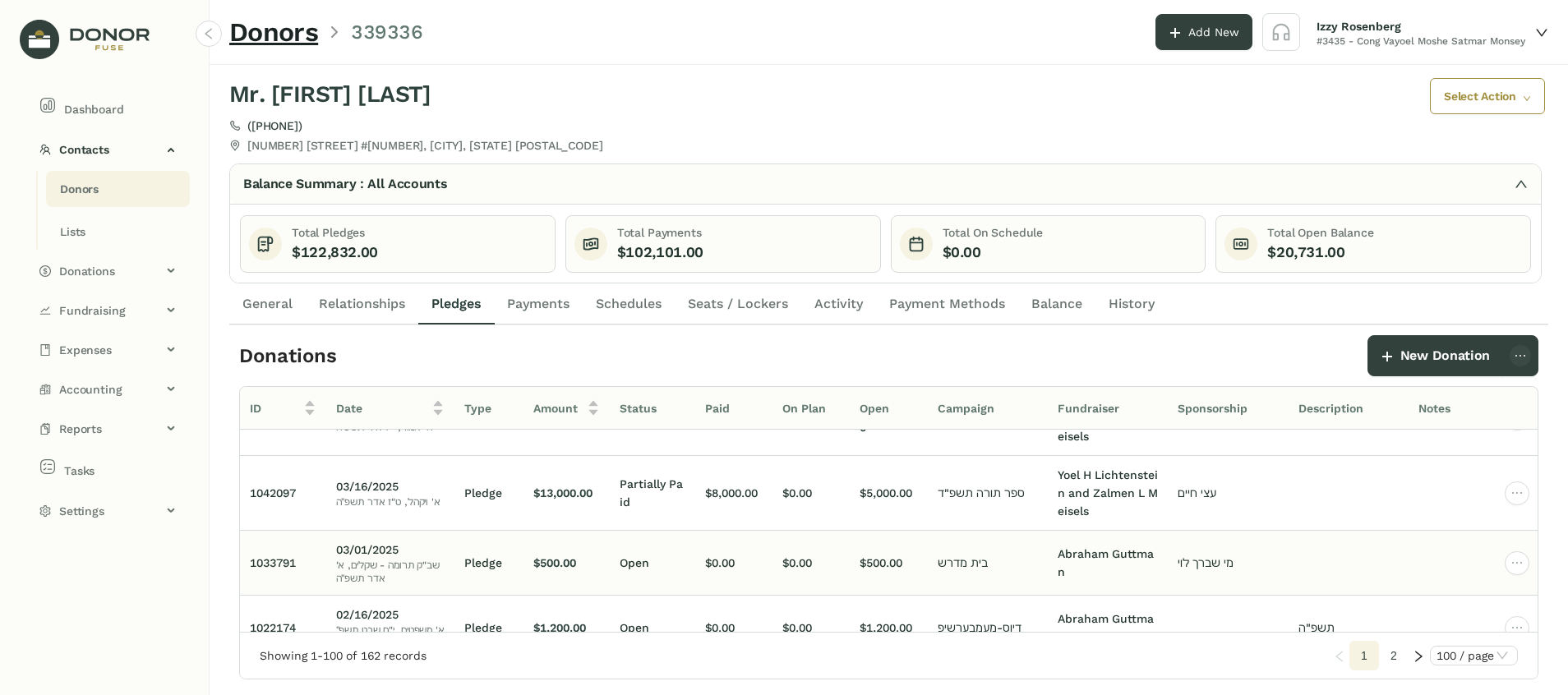 scroll, scrollTop: 0, scrollLeft: 0, axis: both 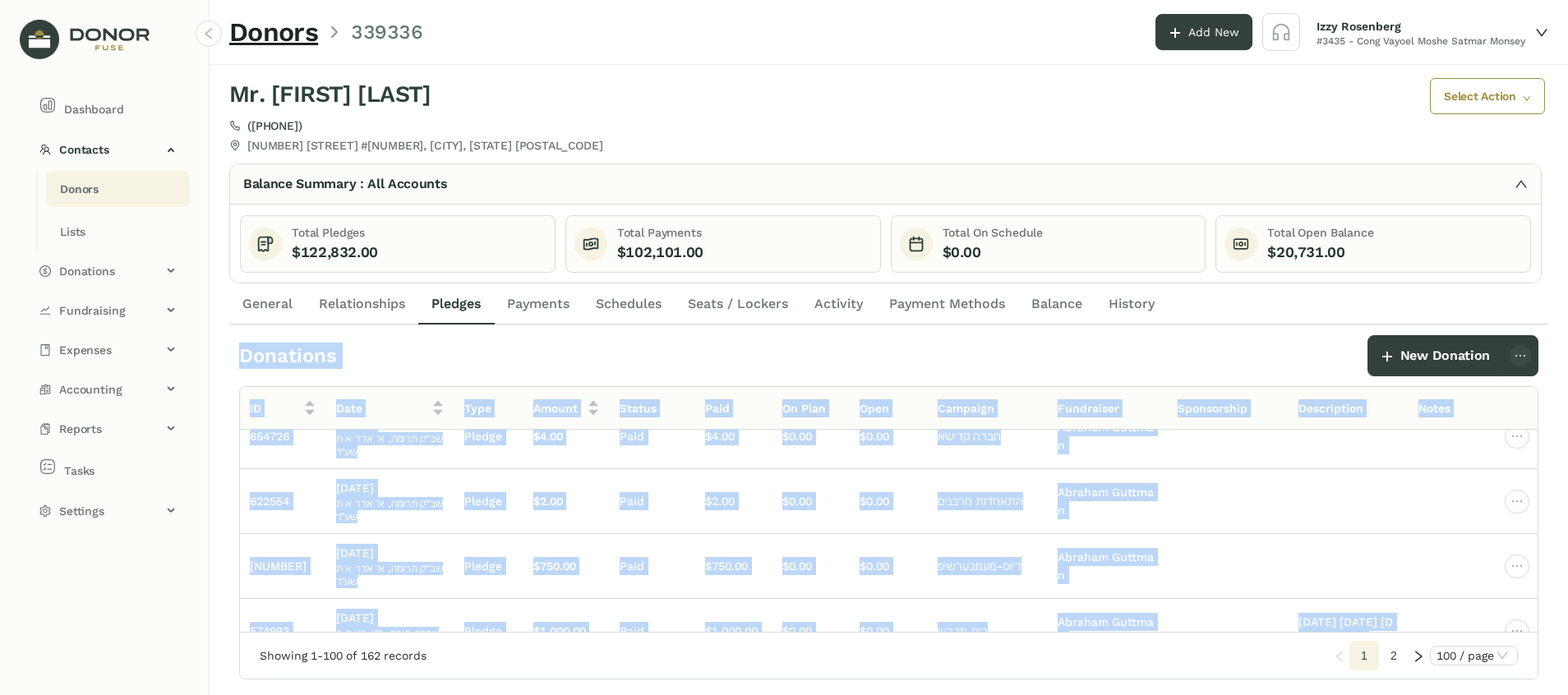 drag, startPoint x: 243, startPoint y: 352, endPoint x: 1408, endPoint y: 559, distance: 1183.2472 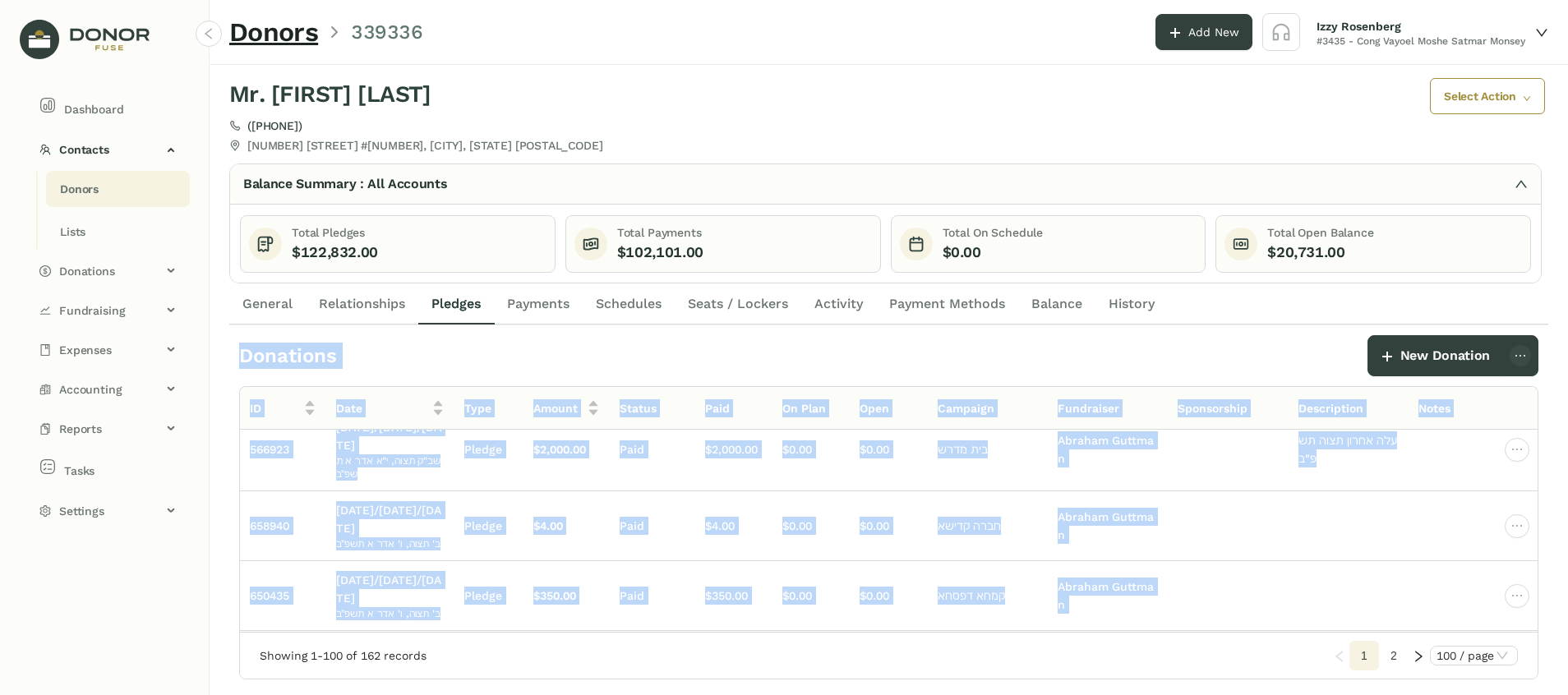 scroll, scrollTop: 1479, scrollLeft: 0, axis: vertical 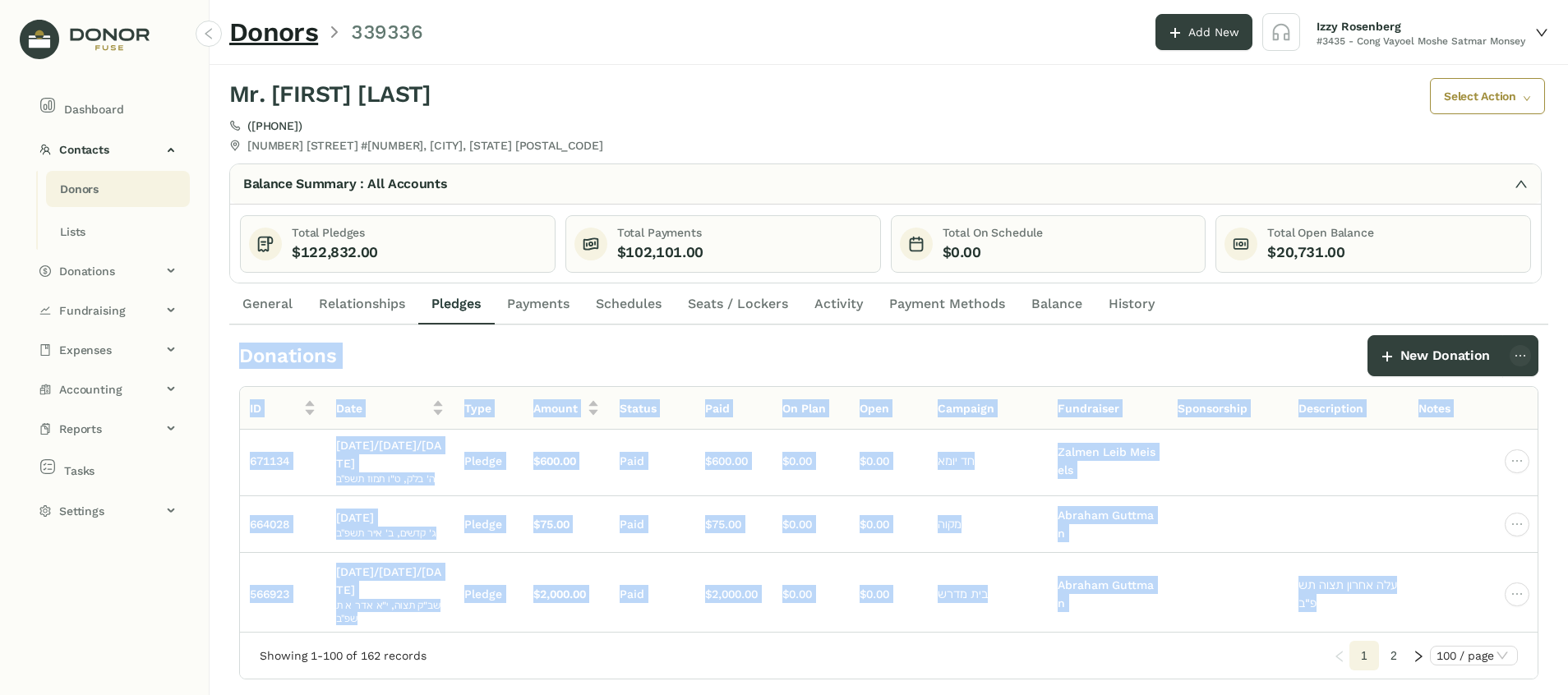 click on "Select Action" 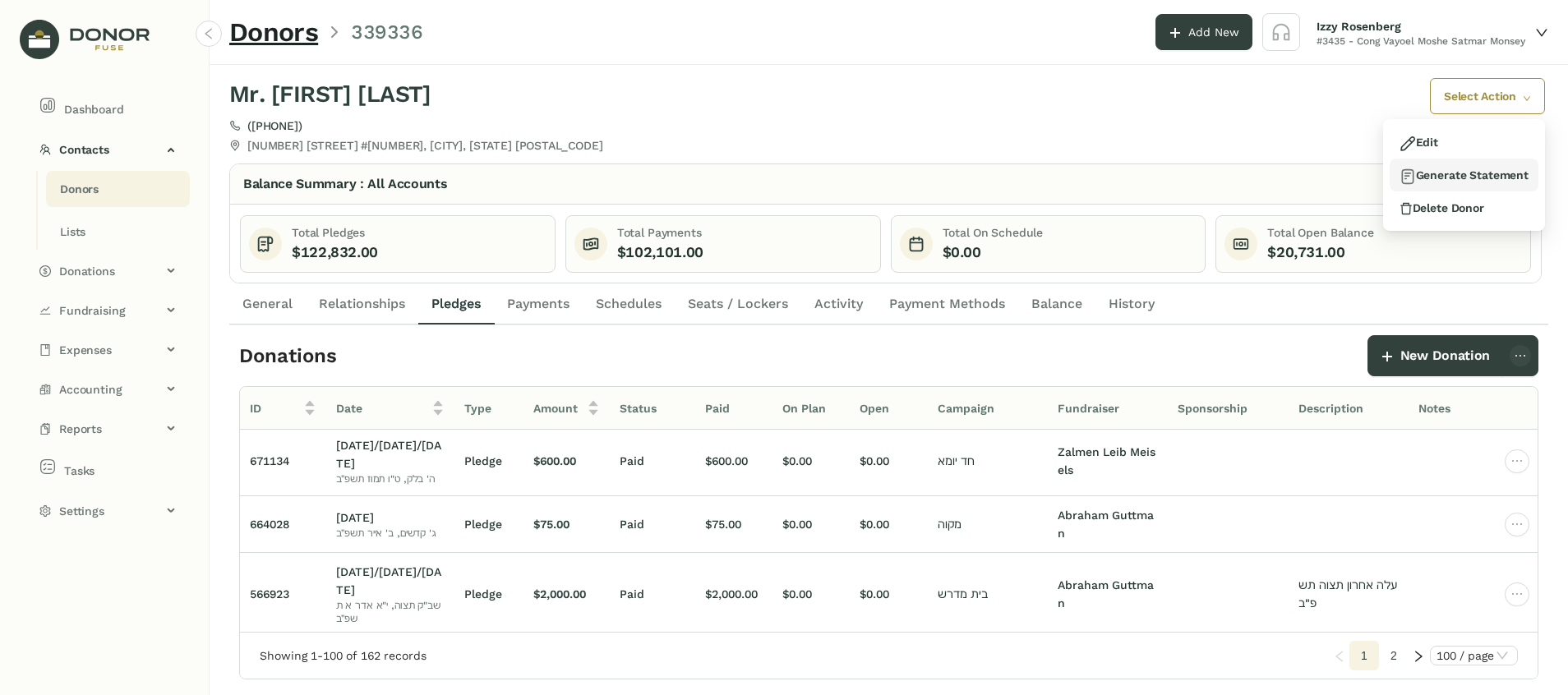 click on "Generate Statement" at bounding box center [1464, 175] 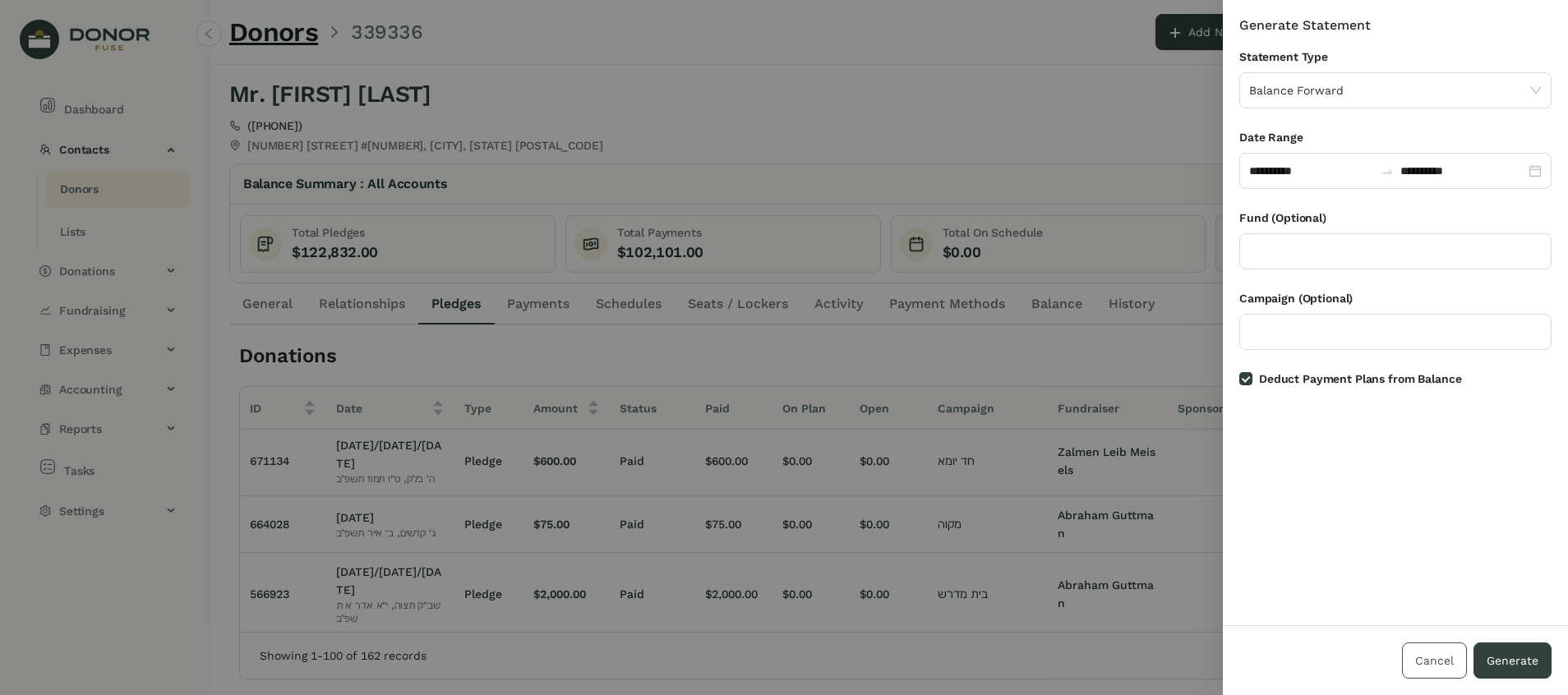 click on "Cancel" at bounding box center (1434, 660) 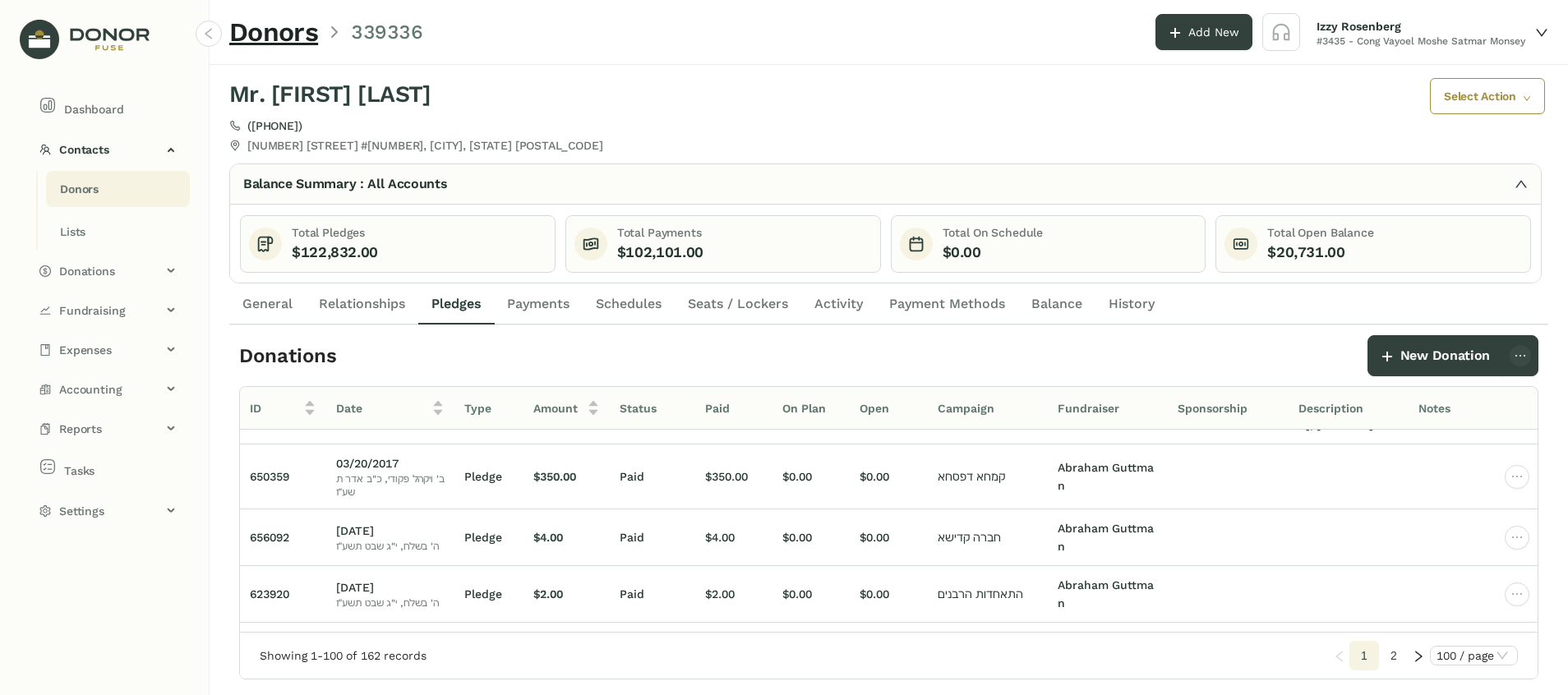 scroll, scrollTop: 2588, scrollLeft: 0, axis: vertical 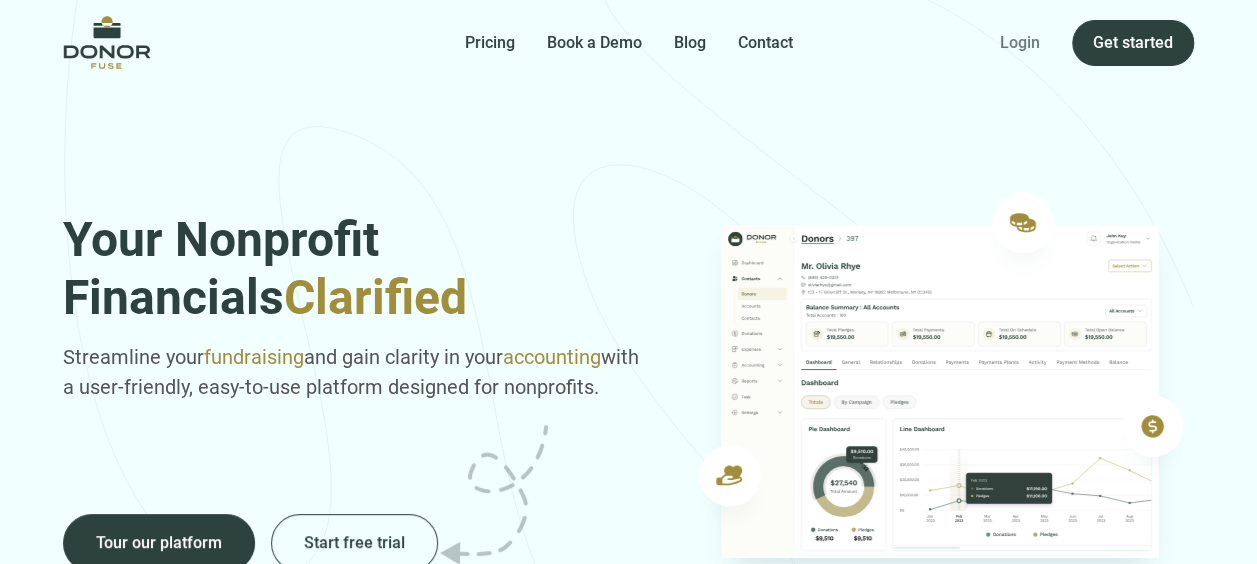 click on "Login" at bounding box center (1020, 43) 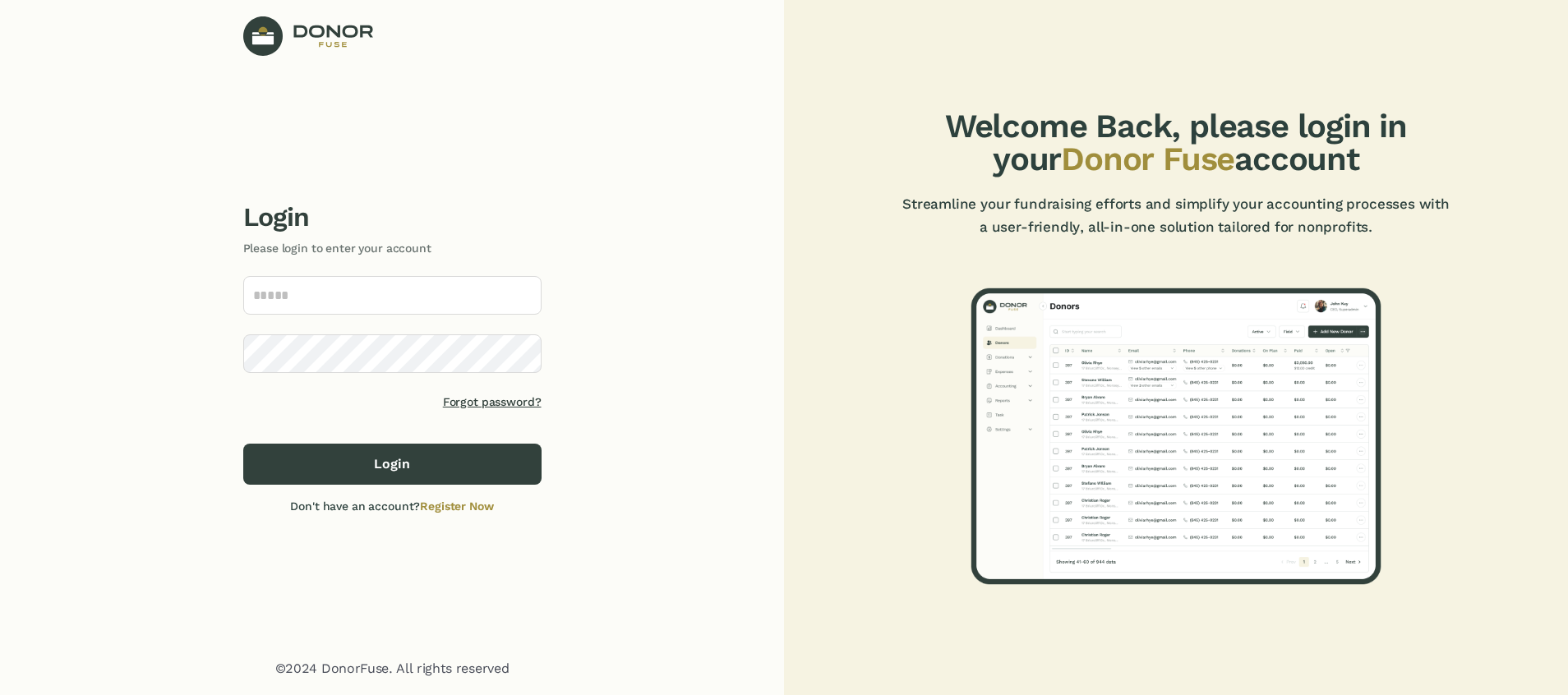 scroll, scrollTop: 0, scrollLeft: 0, axis: both 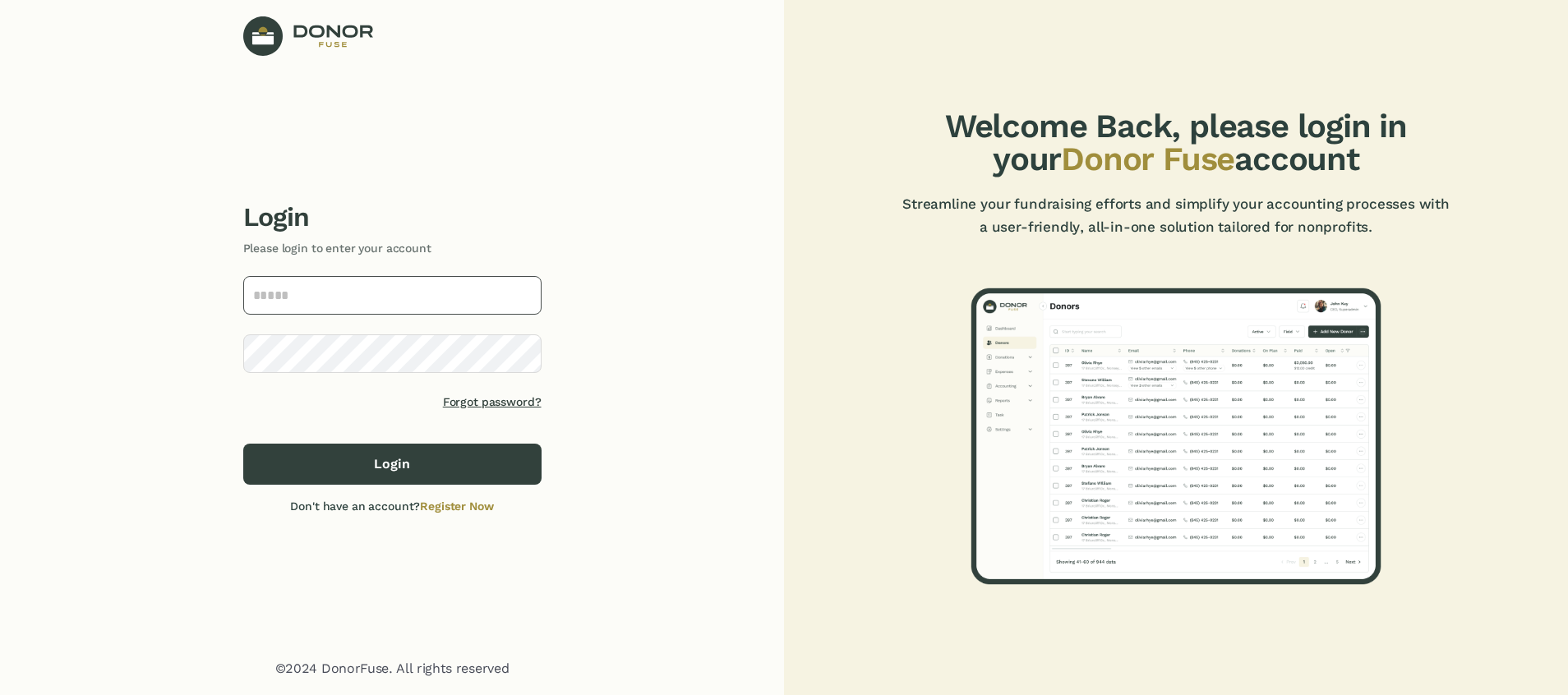 type on "**********" 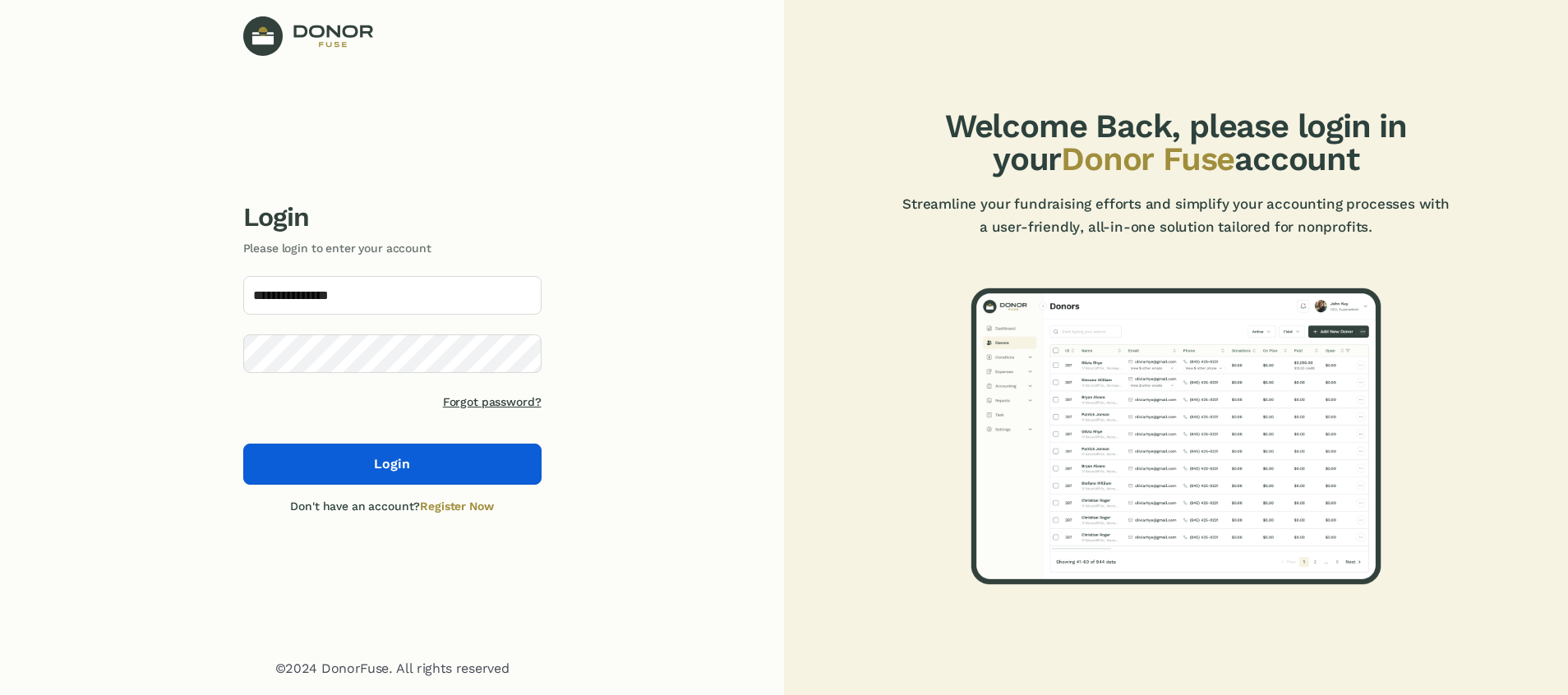 click on "Login" 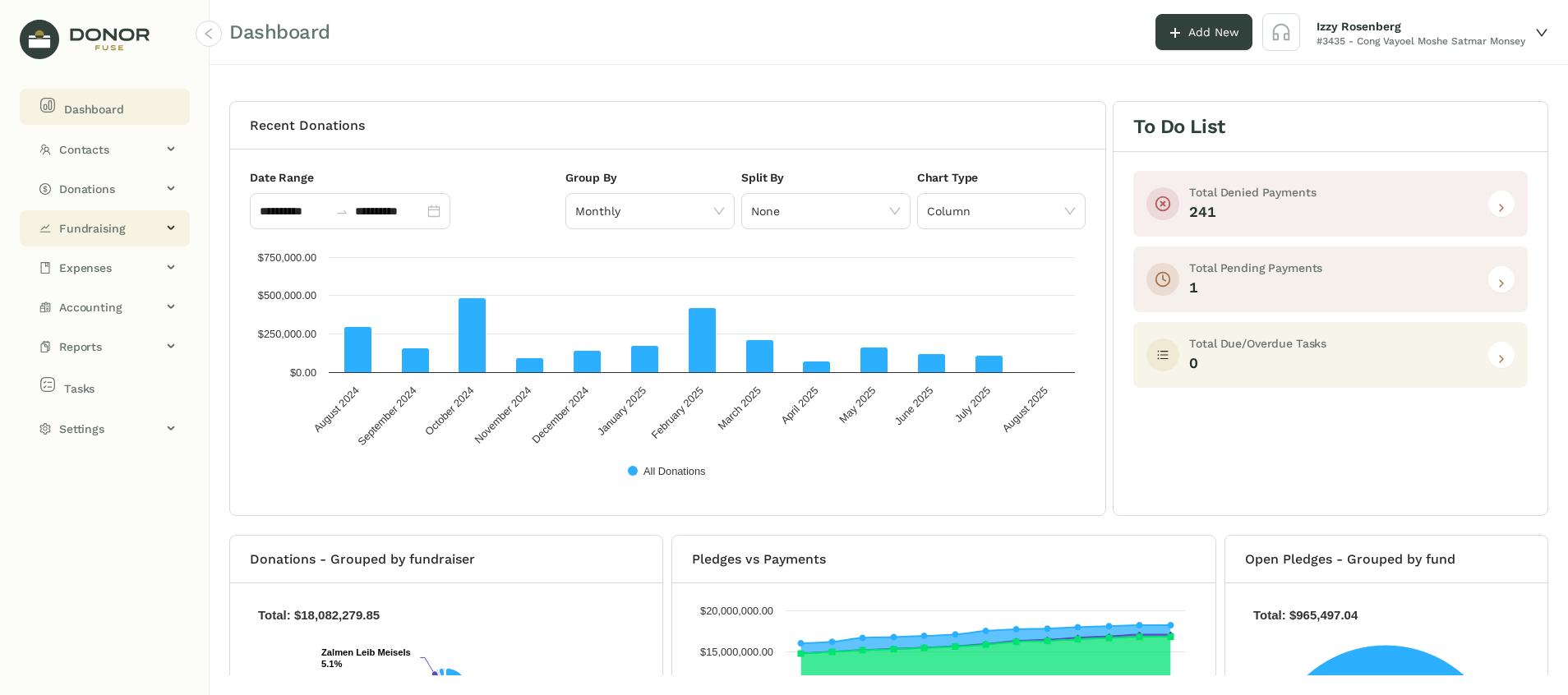 click on "Fundraising" 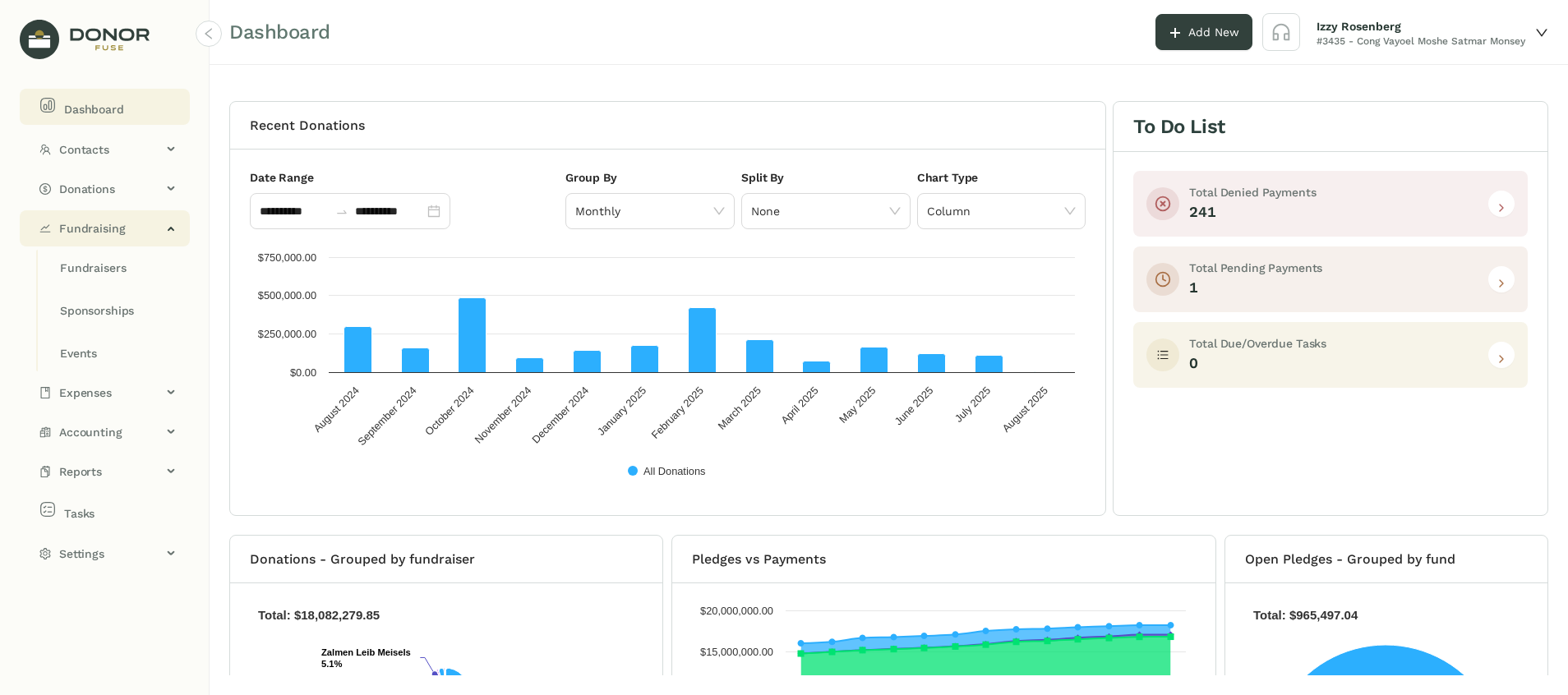 click on "Fundraising" 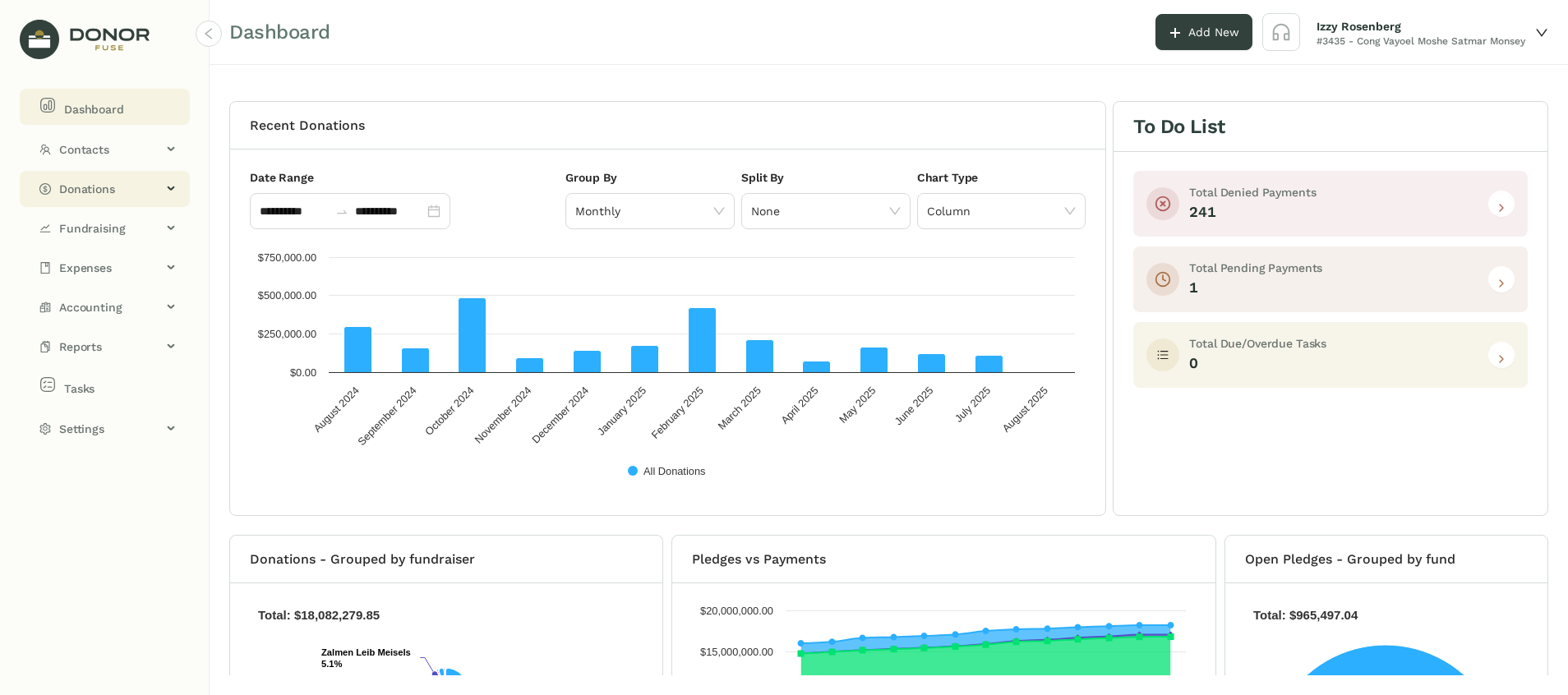 click on "Donations" 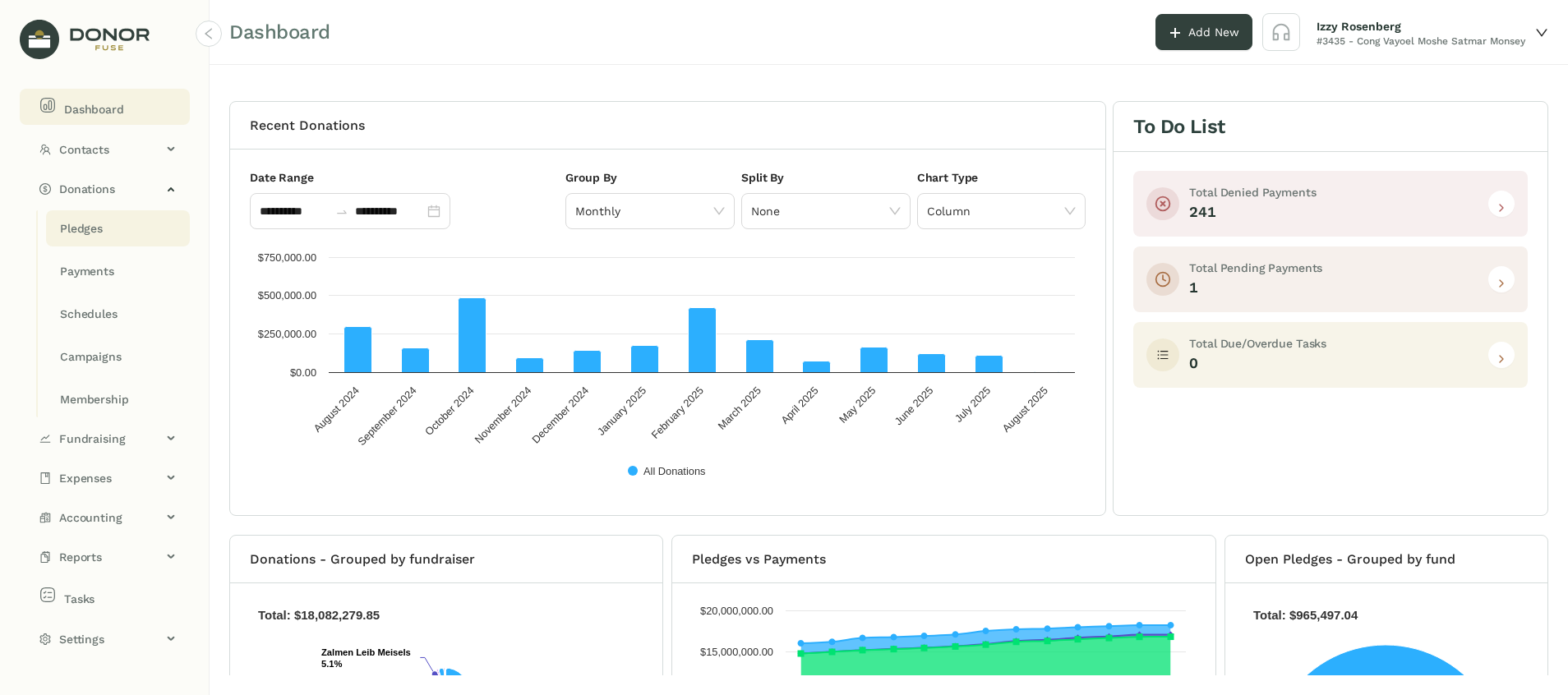 drag, startPoint x: 112, startPoint y: 240, endPoint x: 144, endPoint y: 232, distance: 32.984845 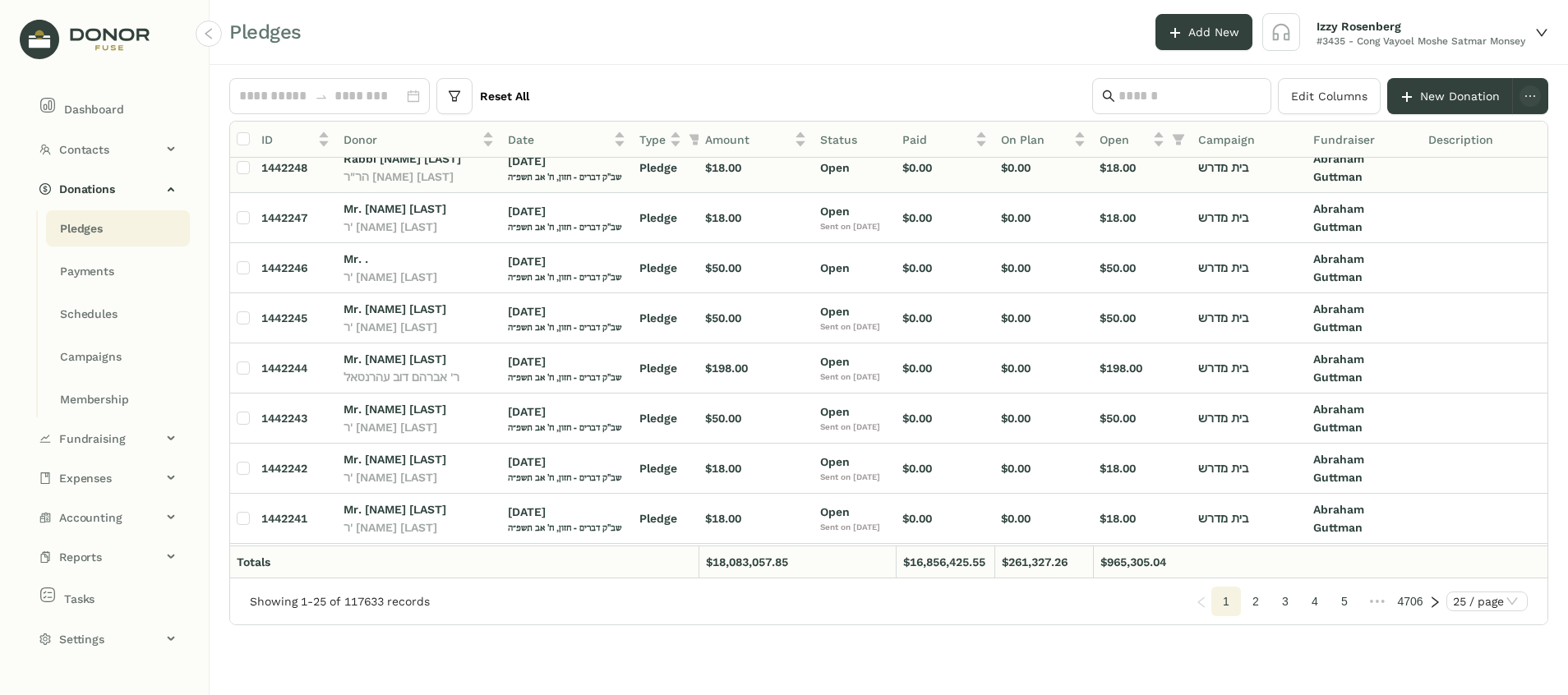 scroll, scrollTop: 0, scrollLeft: 0, axis: both 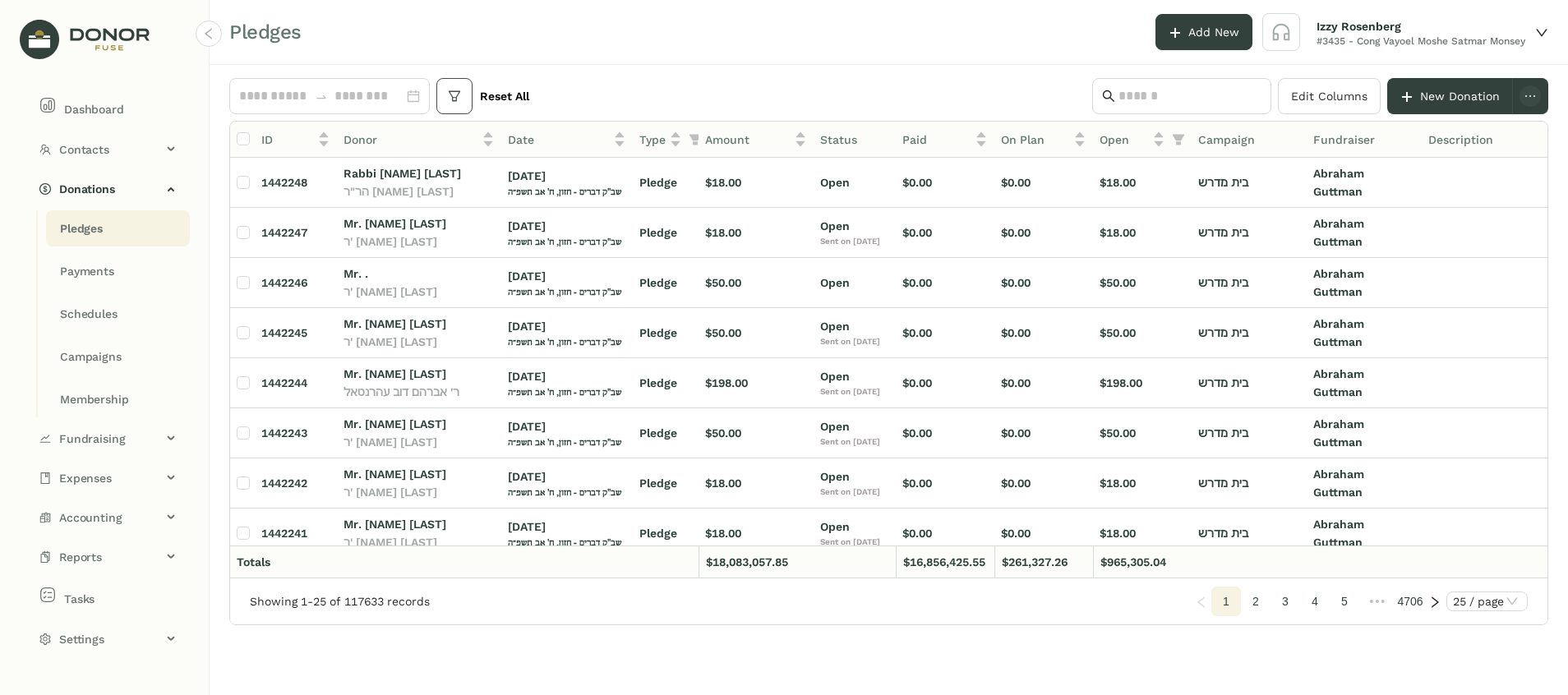 click 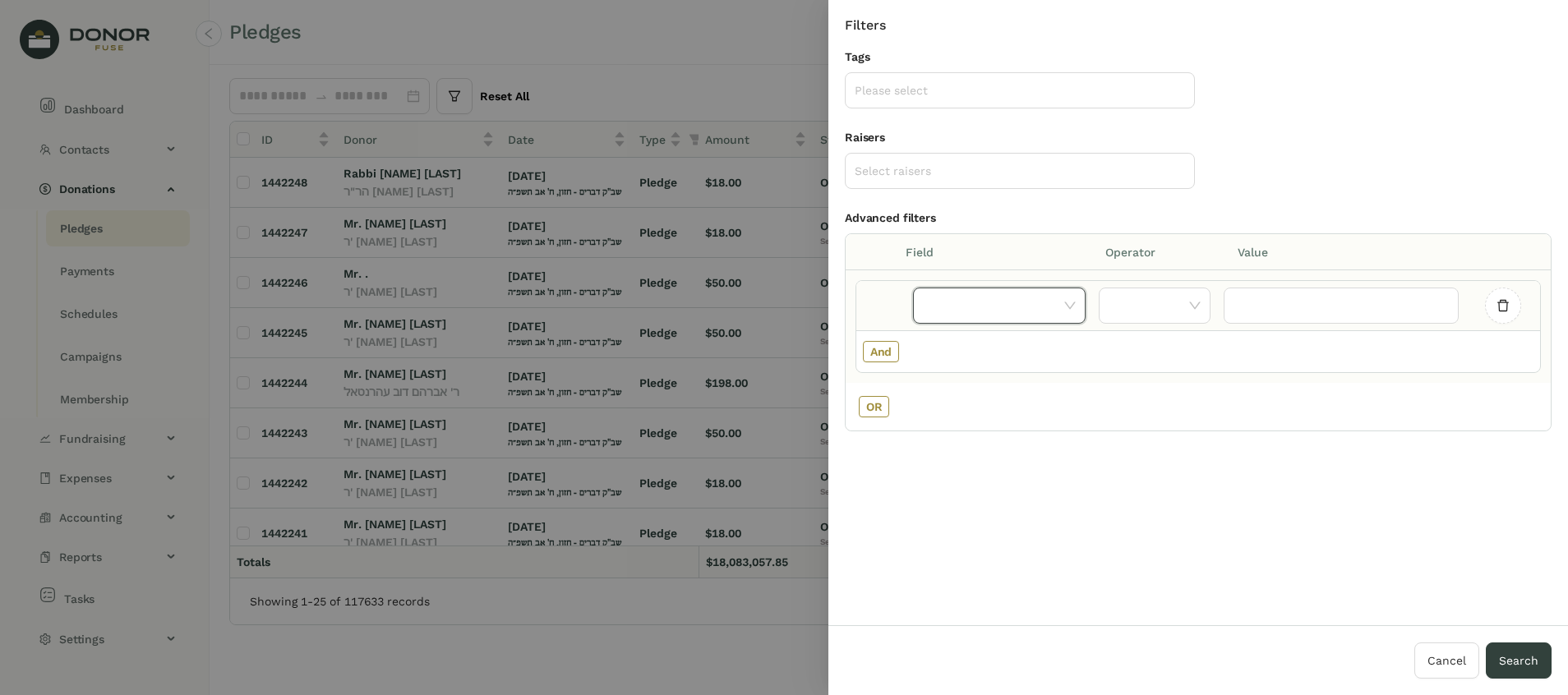 click 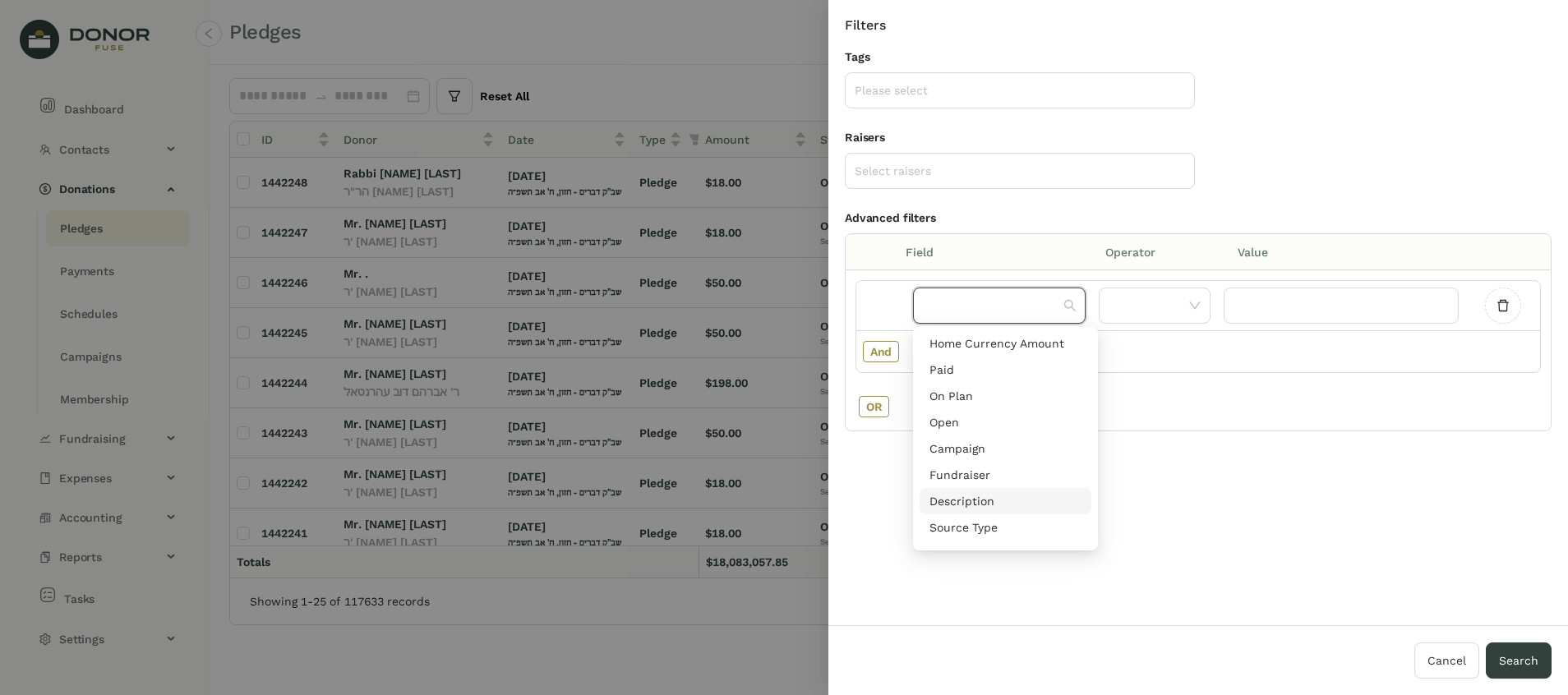 scroll, scrollTop: 123, scrollLeft: 0, axis: vertical 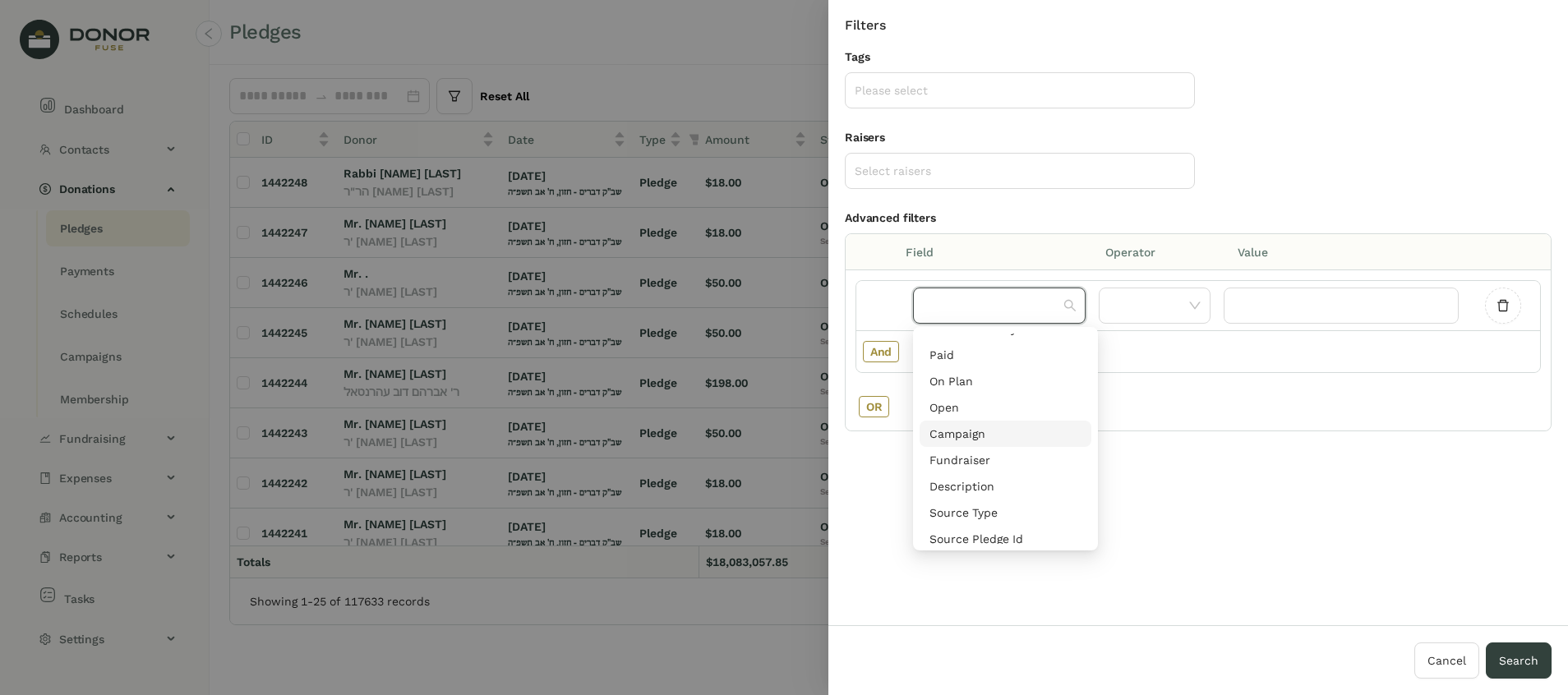 click on "Campaign" at bounding box center (1005, 434) 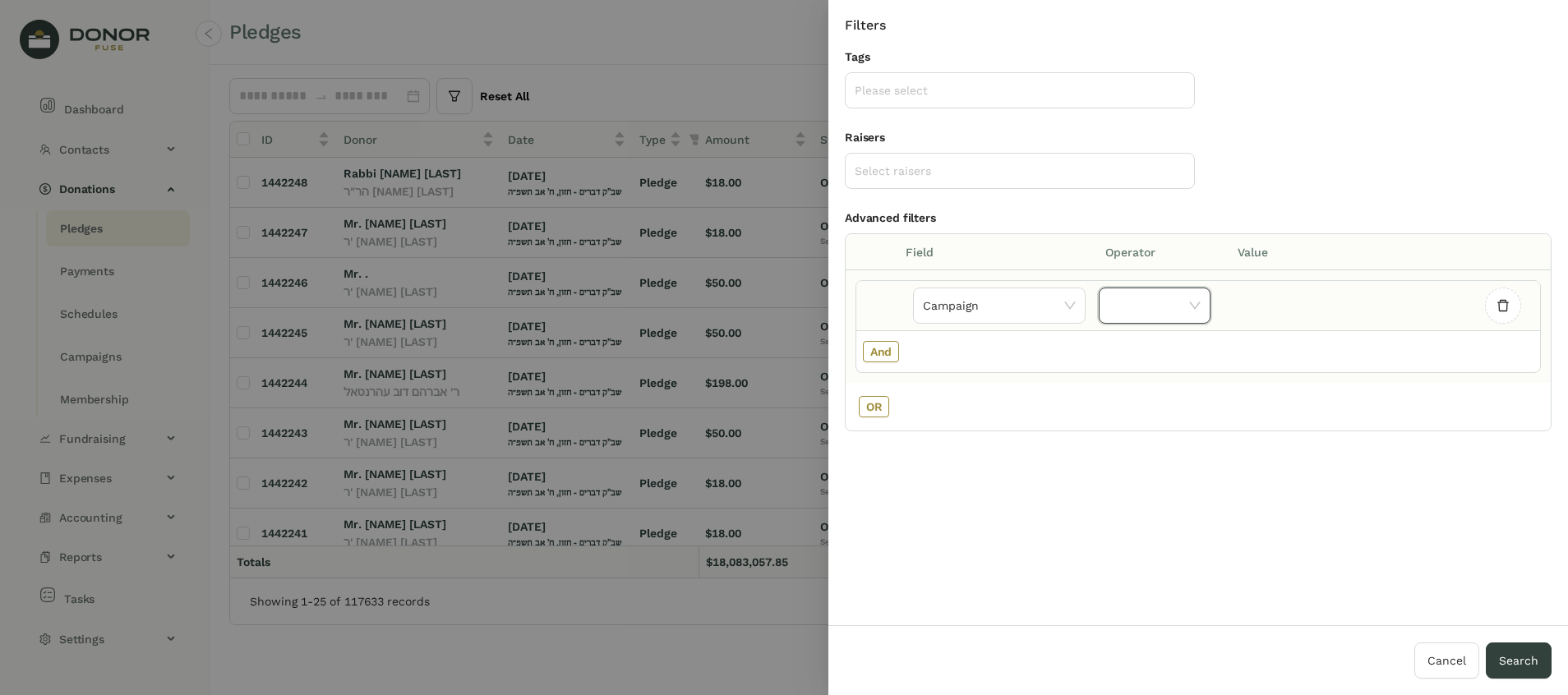 click 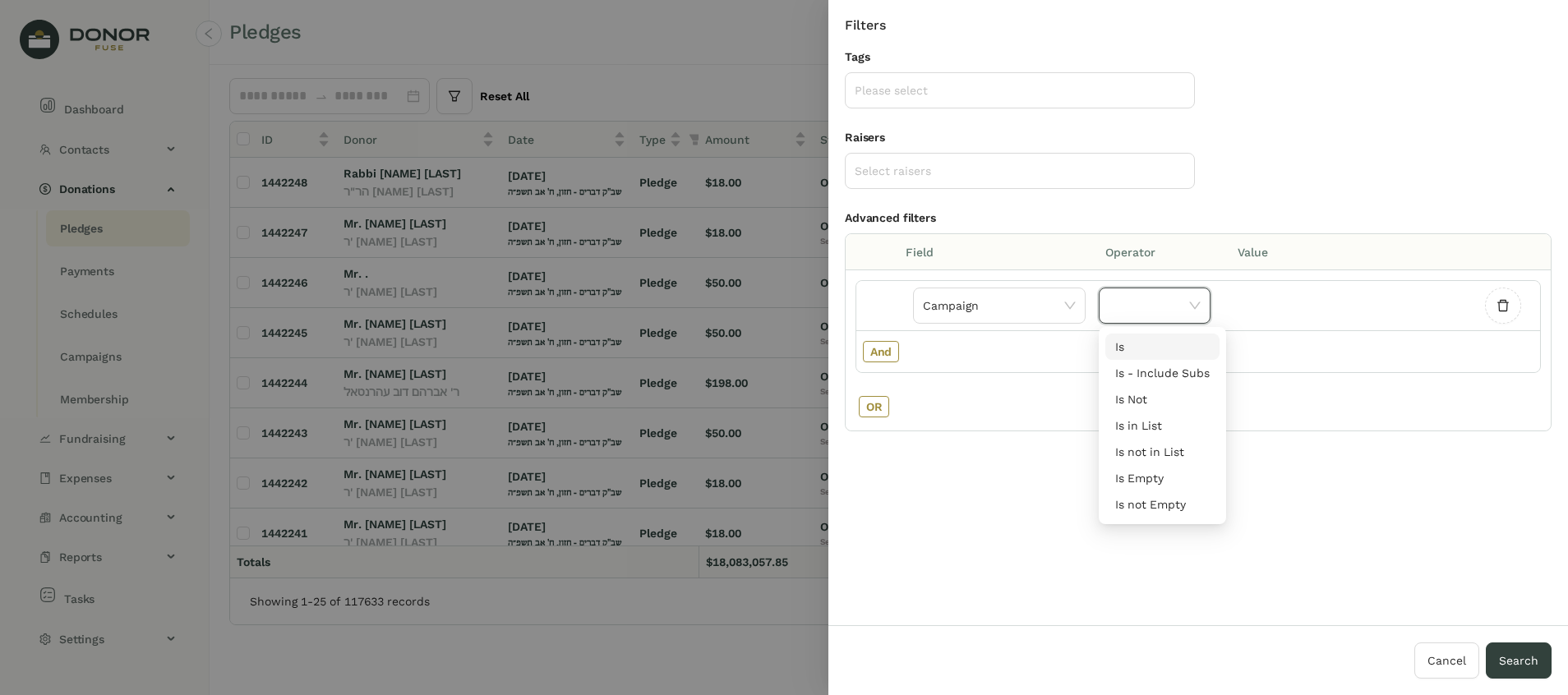 click on "Is" at bounding box center [1162, 347] 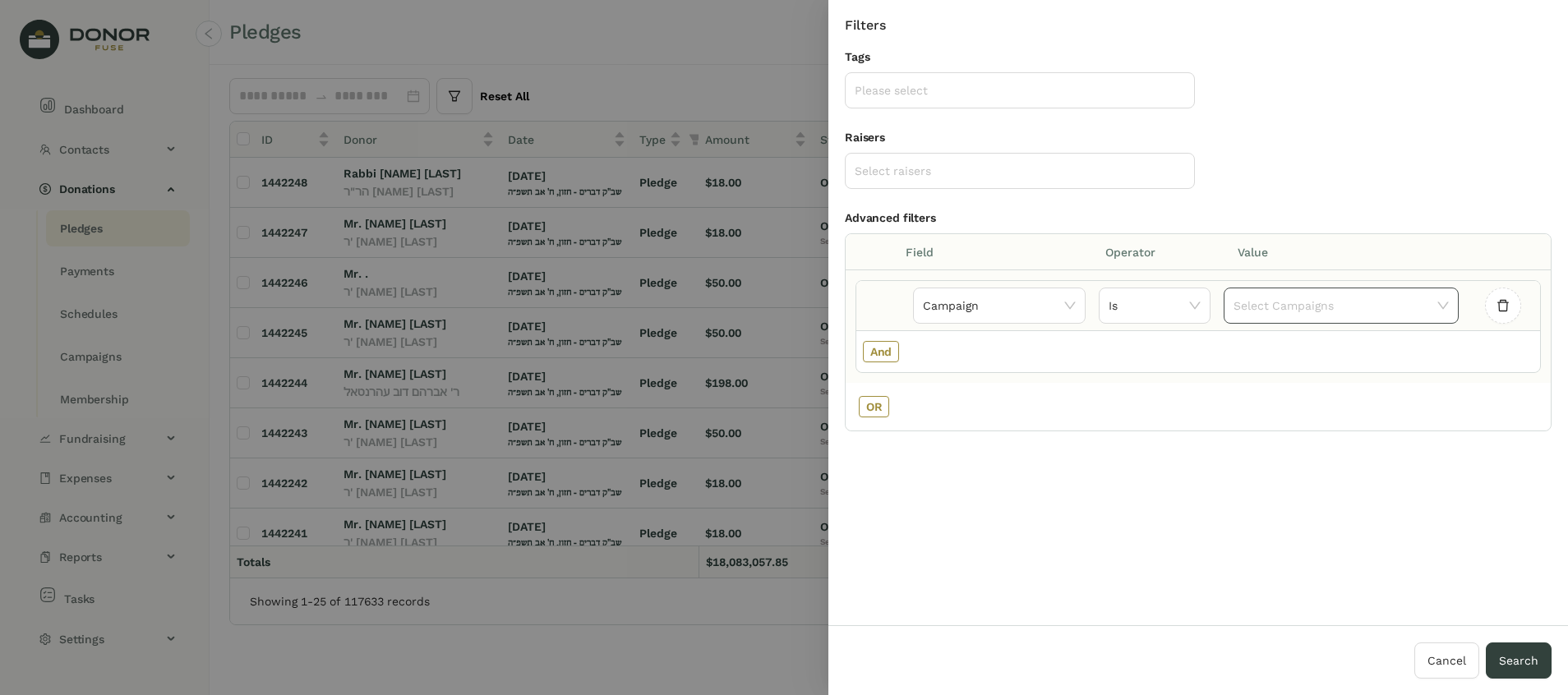 click 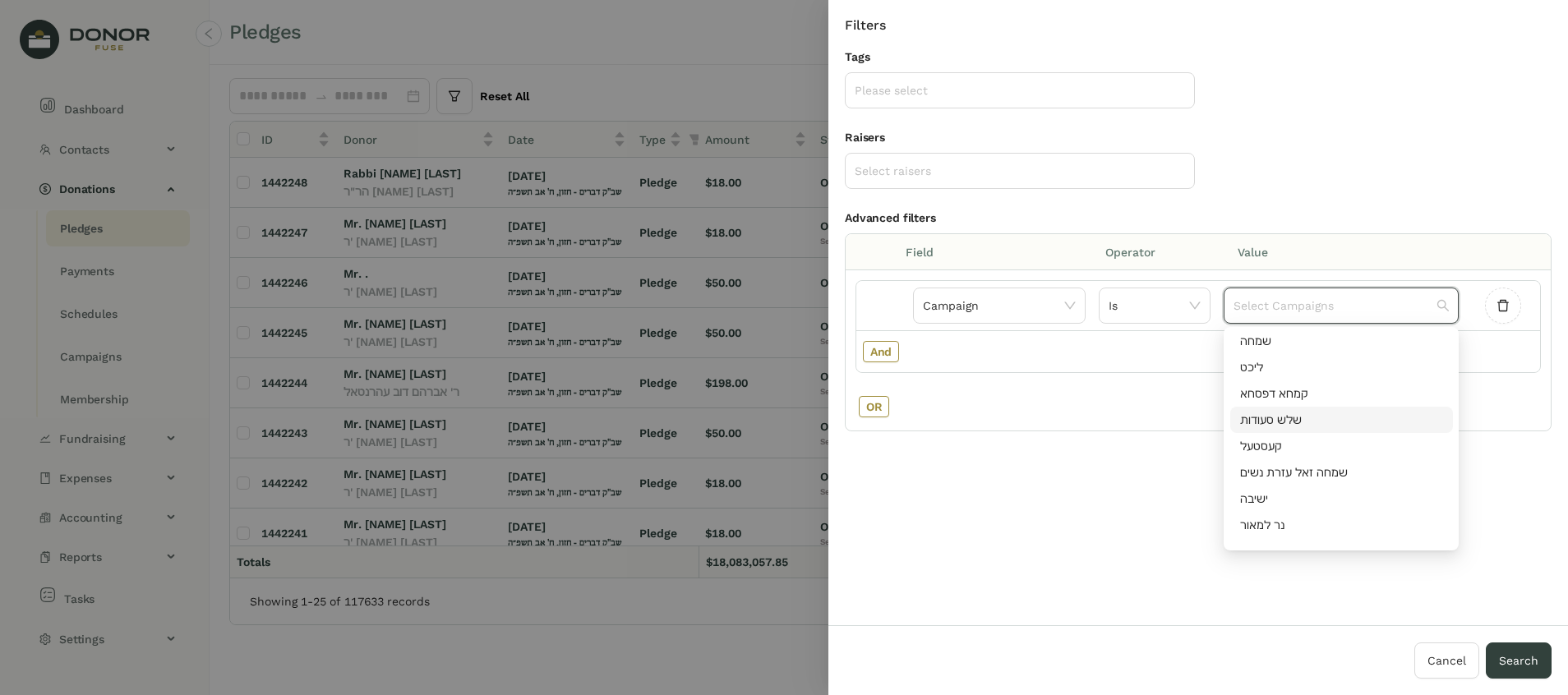 scroll, scrollTop: 246, scrollLeft: 0, axis: vertical 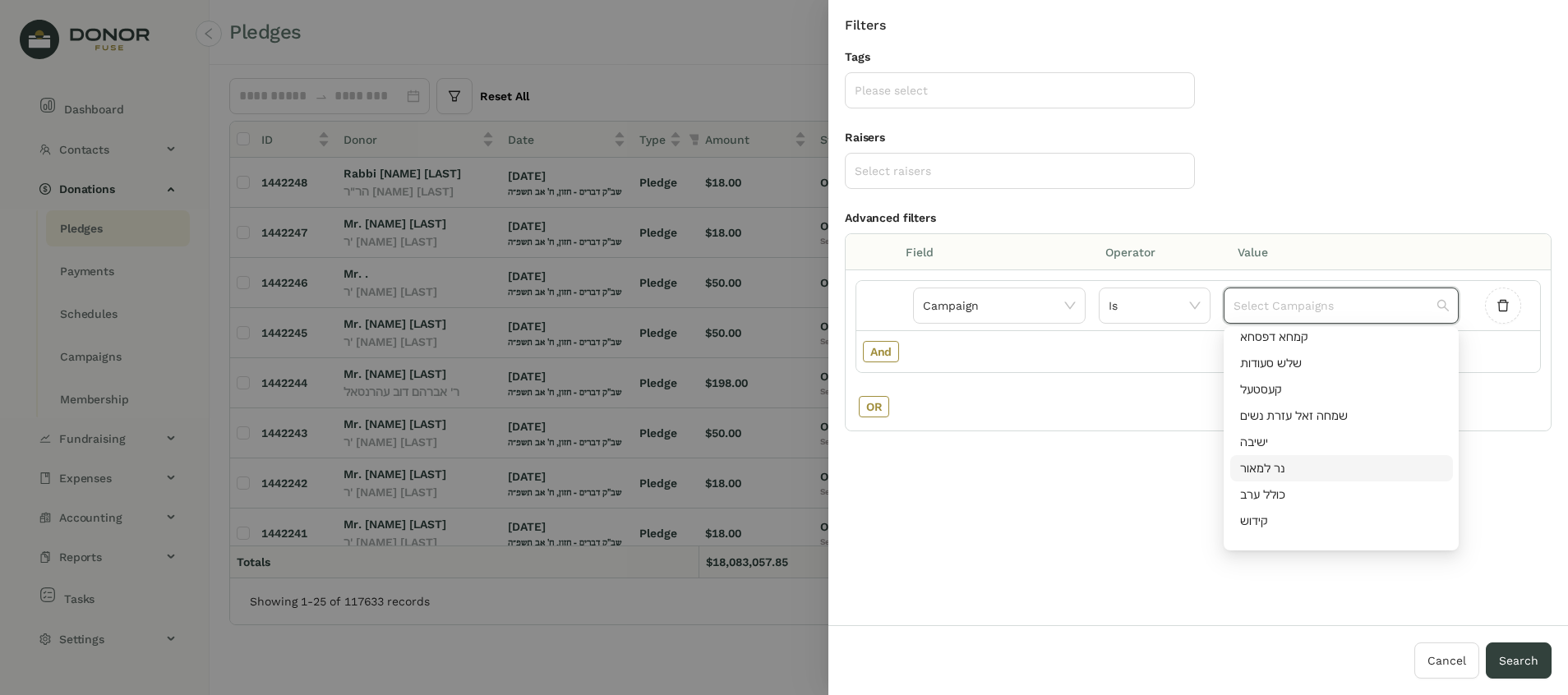 click on "נר למאור" at bounding box center [1341, 468] 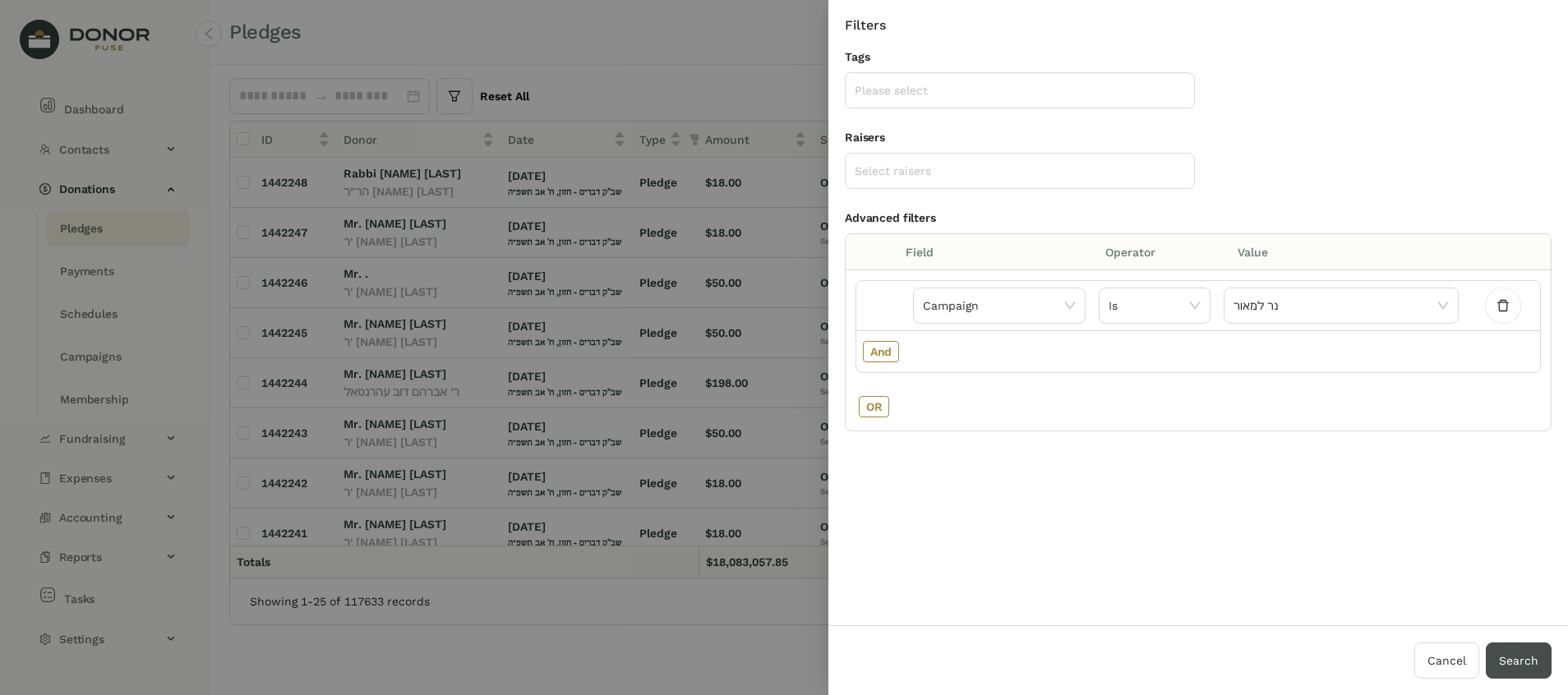 click on "Search" at bounding box center (1519, 660) 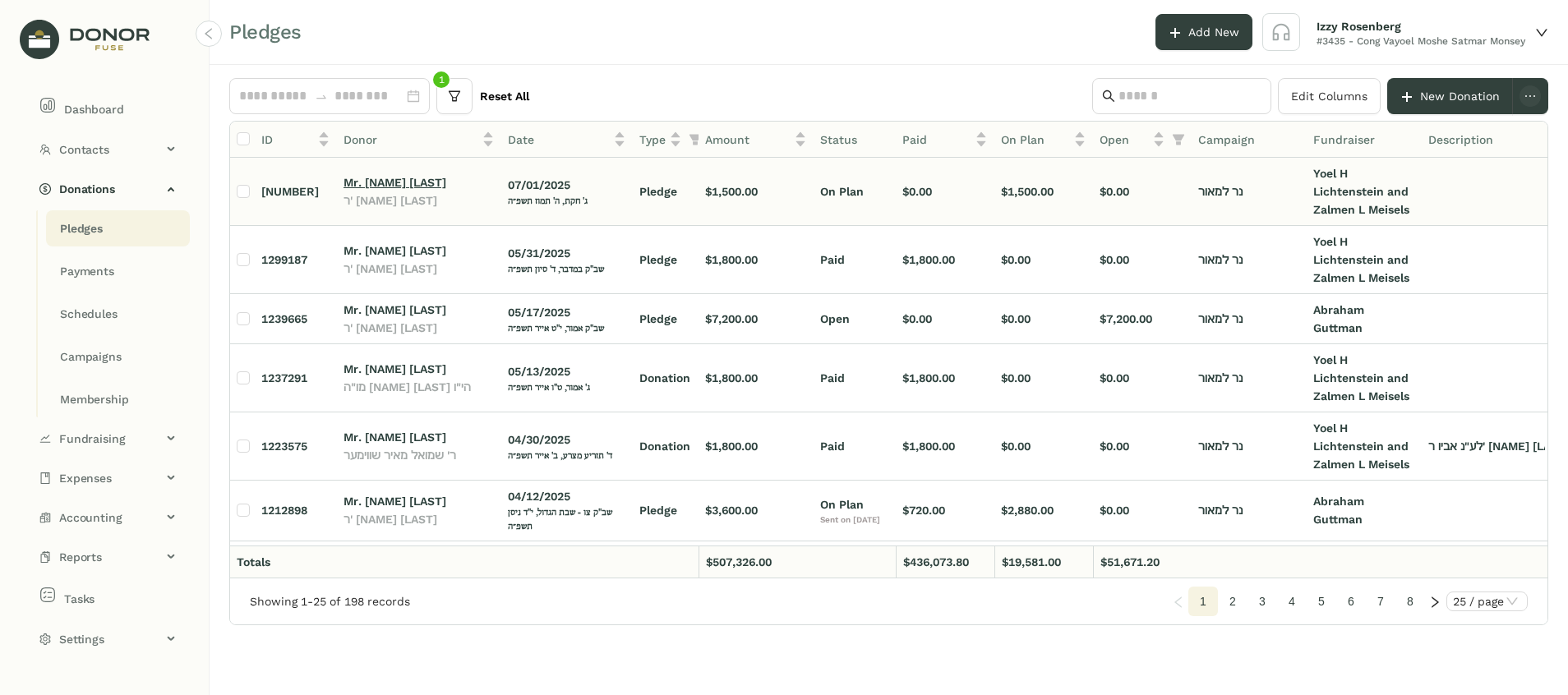 click on "Mr. [NAME] [LAST]" 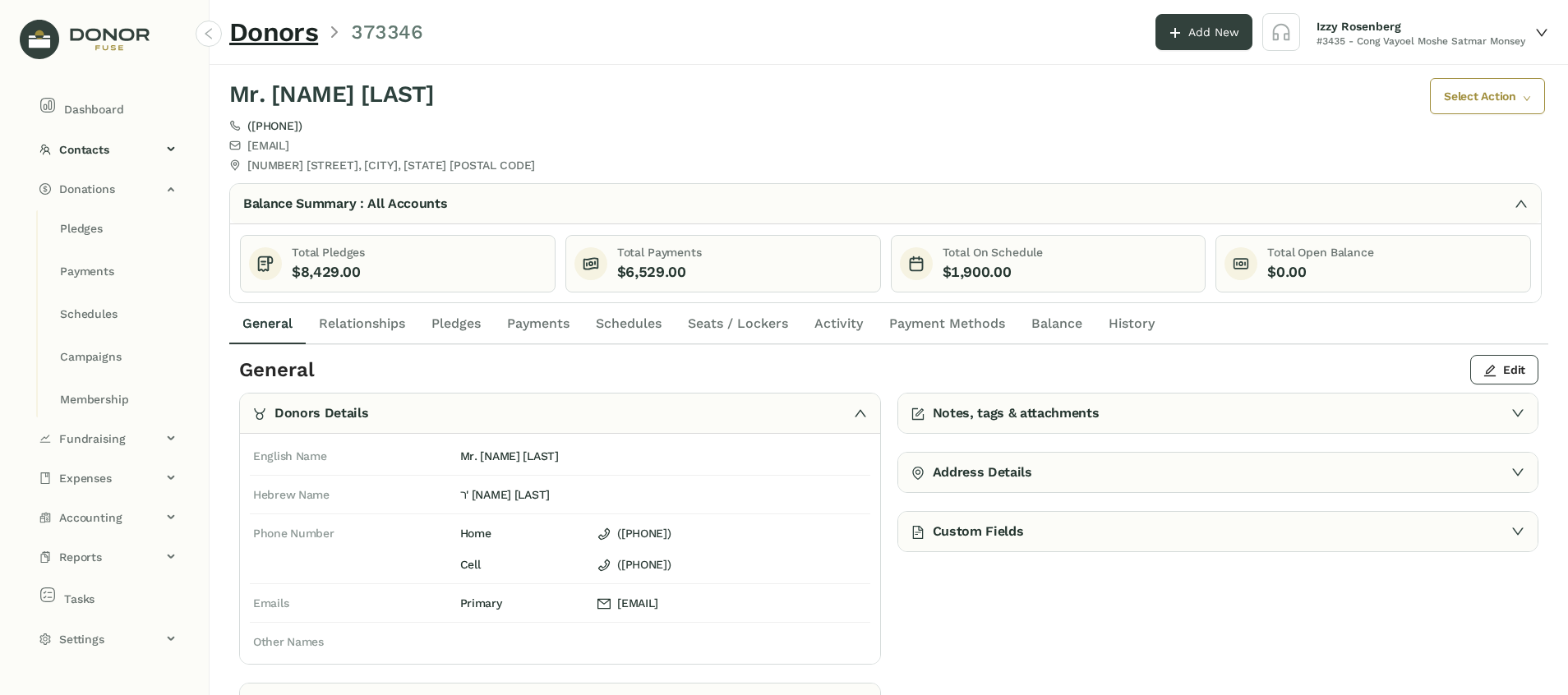 click on "Pledges" 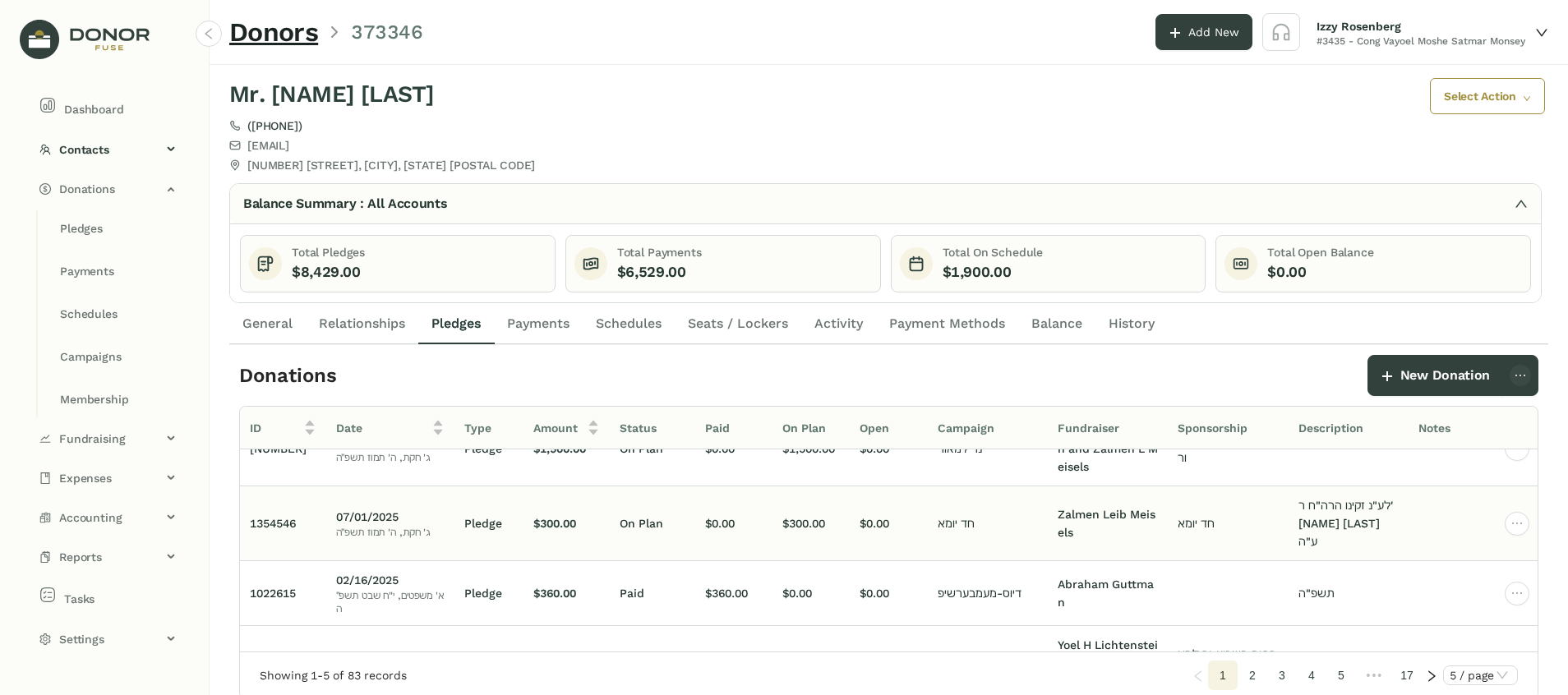 scroll, scrollTop: 0, scrollLeft: 0, axis: both 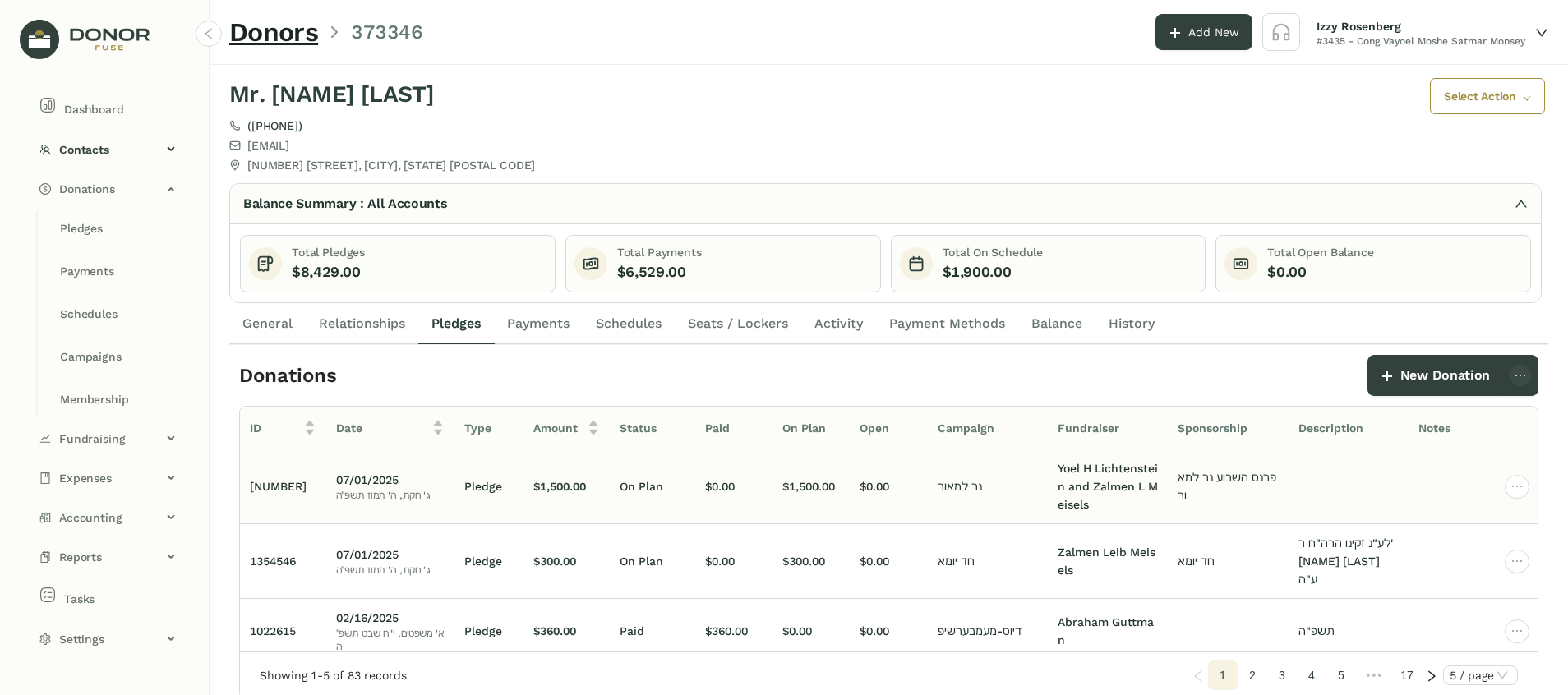 click on "פרנס השבוע נר למאור" 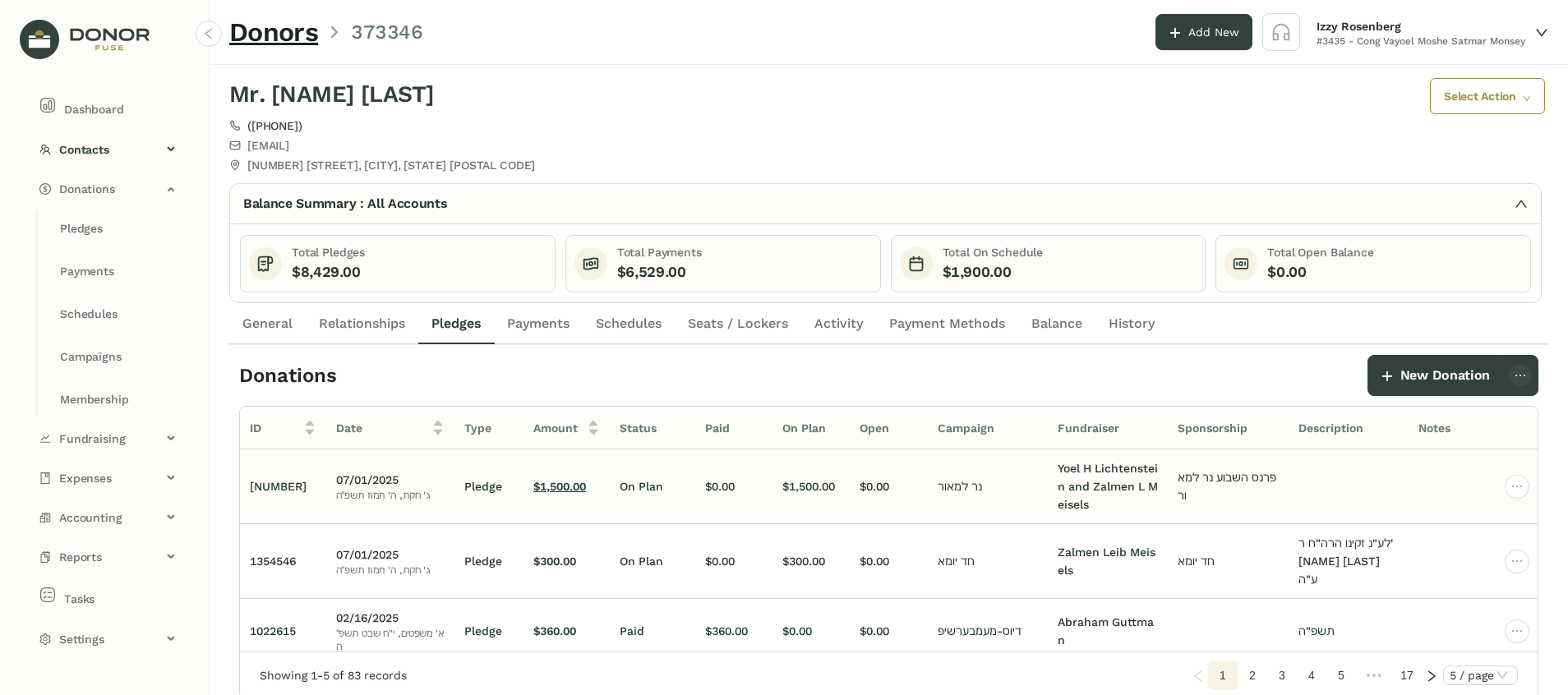 click on "$1,500.00" 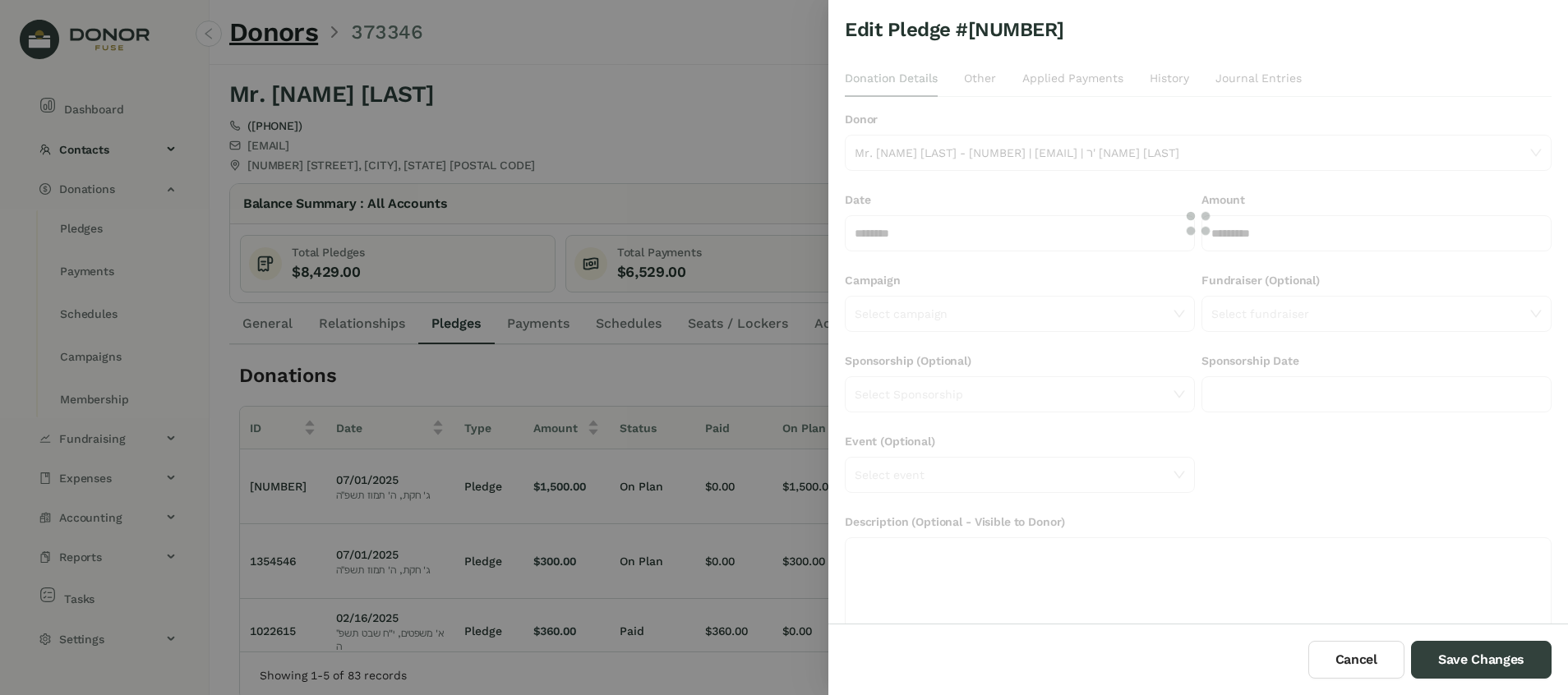 type on "*********" 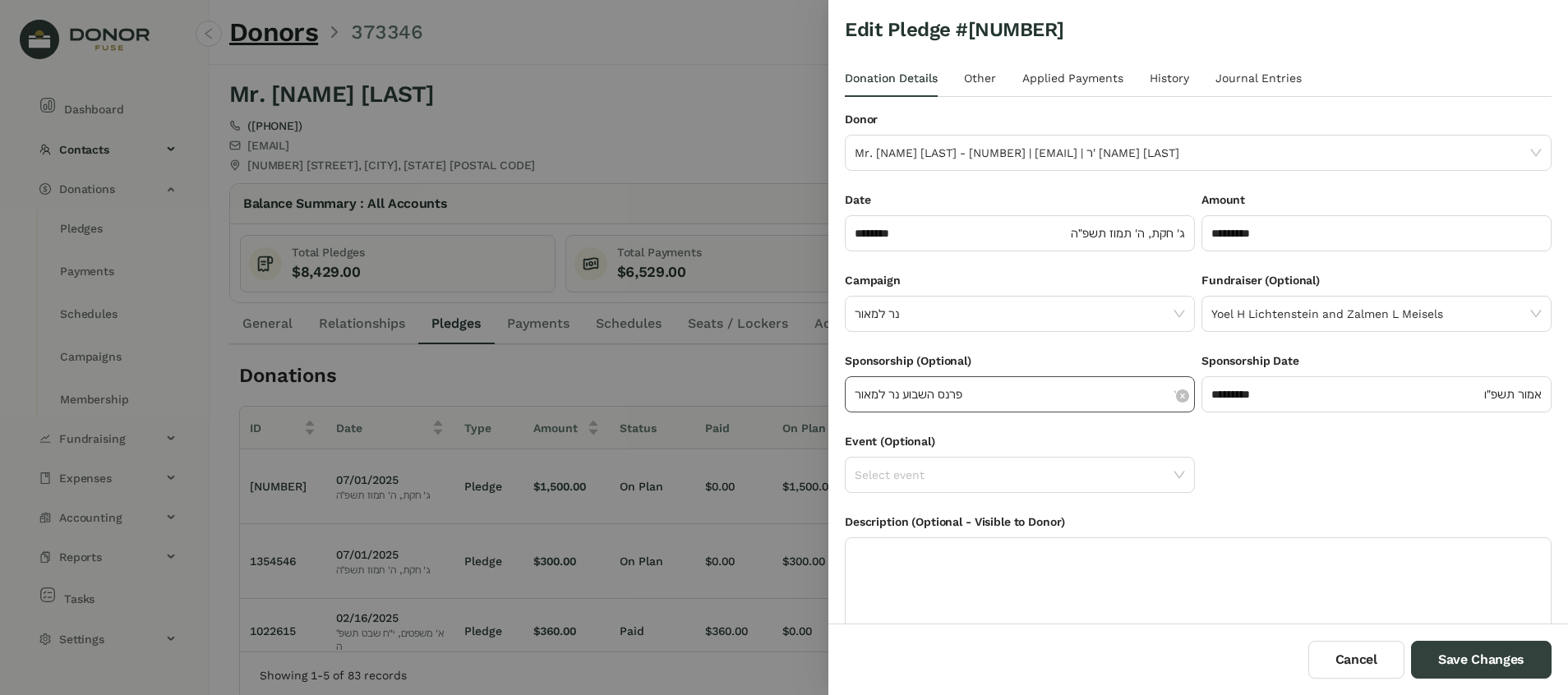 click on "פרנס השבוע נר למאור" 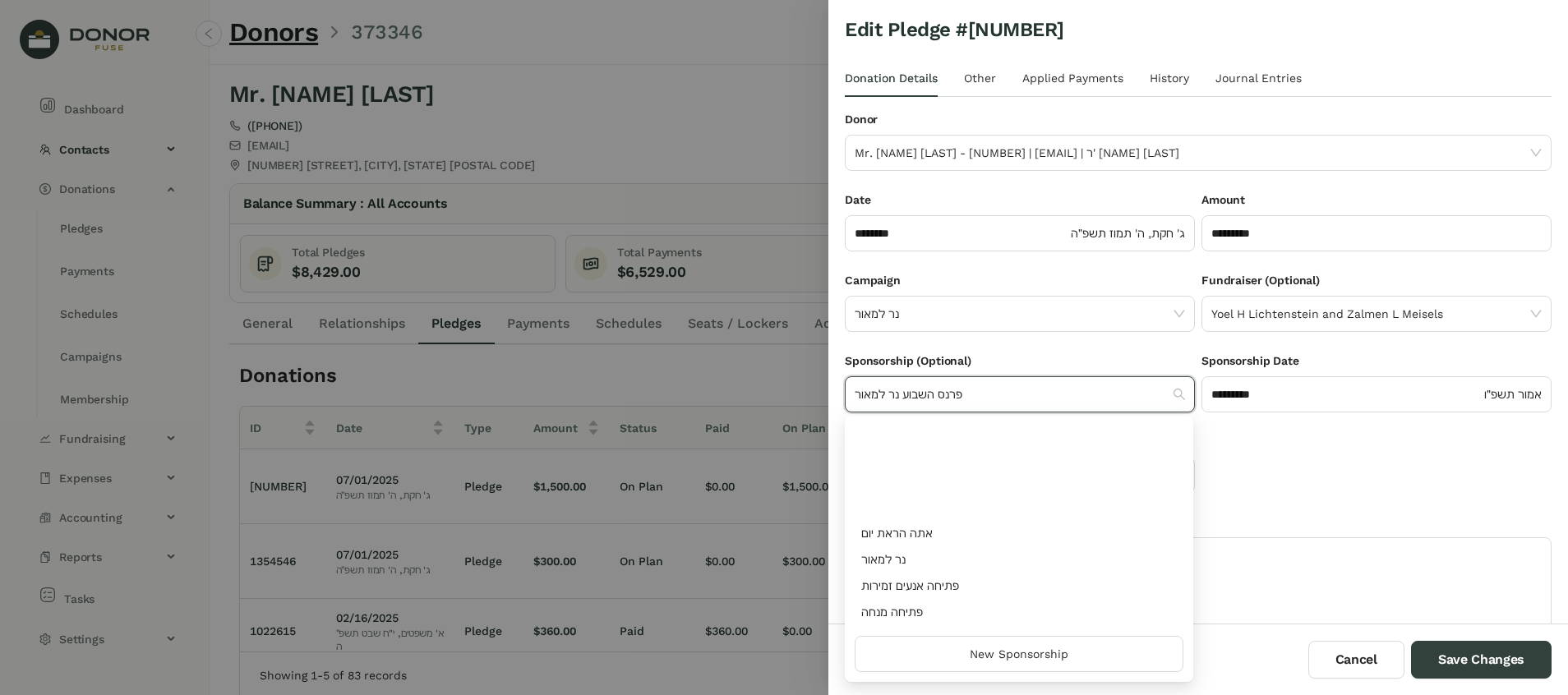 scroll, scrollTop: 1355, scrollLeft: 0, axis: vertical 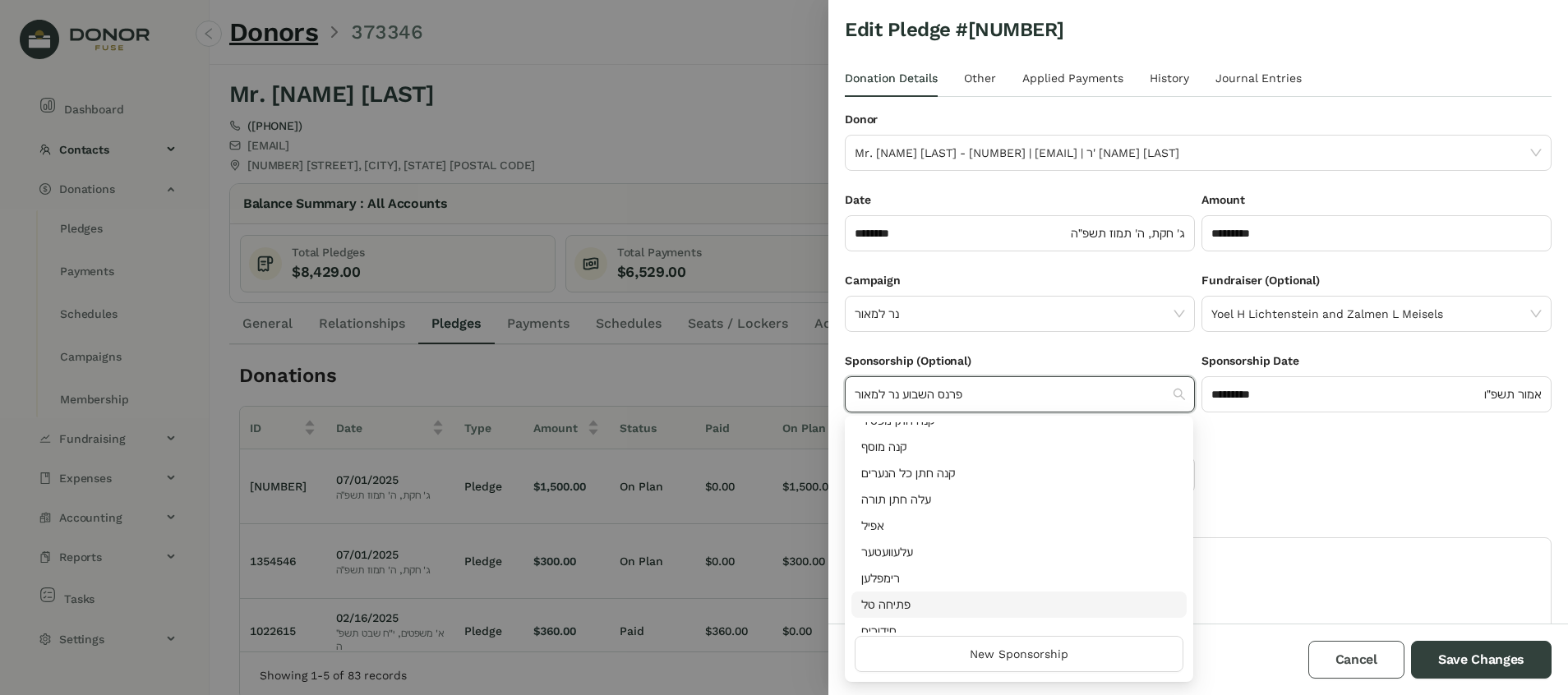 click on "Cancel" at bounding box center [1356, 660] 